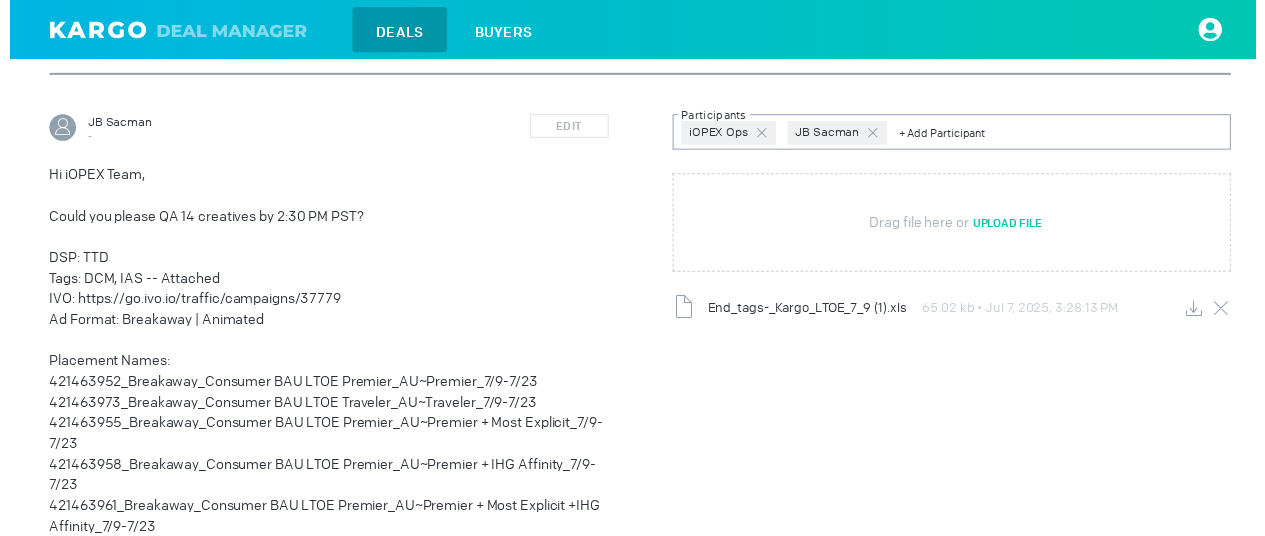 scroll, scrollTop: 200, scrollLeft: 0, axis: vertical 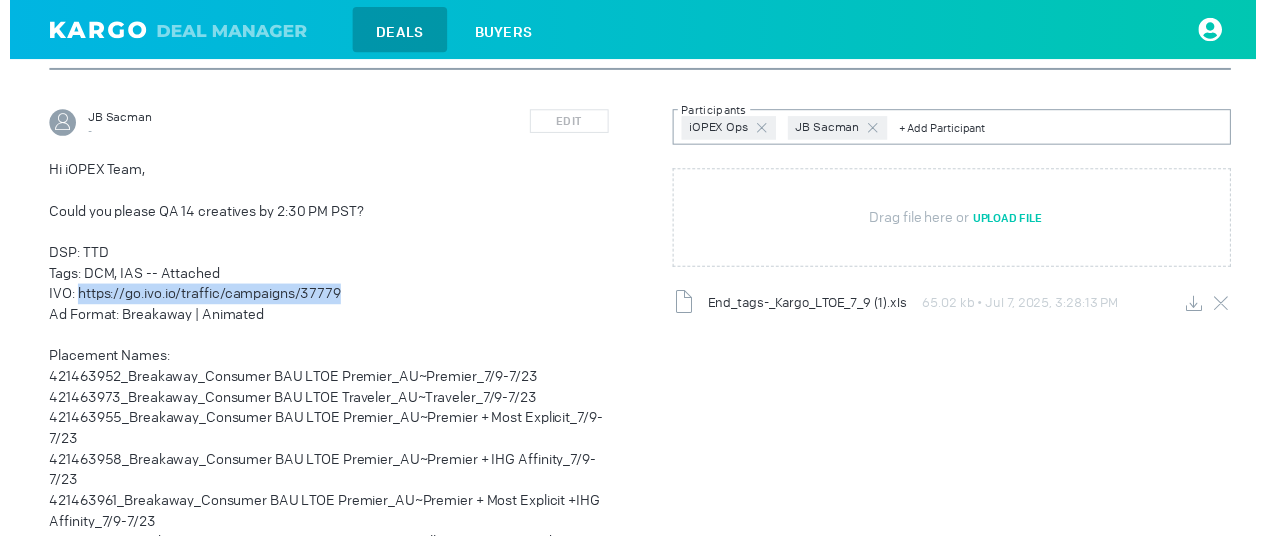 drag, startPoint x: 72, startPoint y: 294, endPoint x: 354, endPoint y: 303, distance: 282.1436 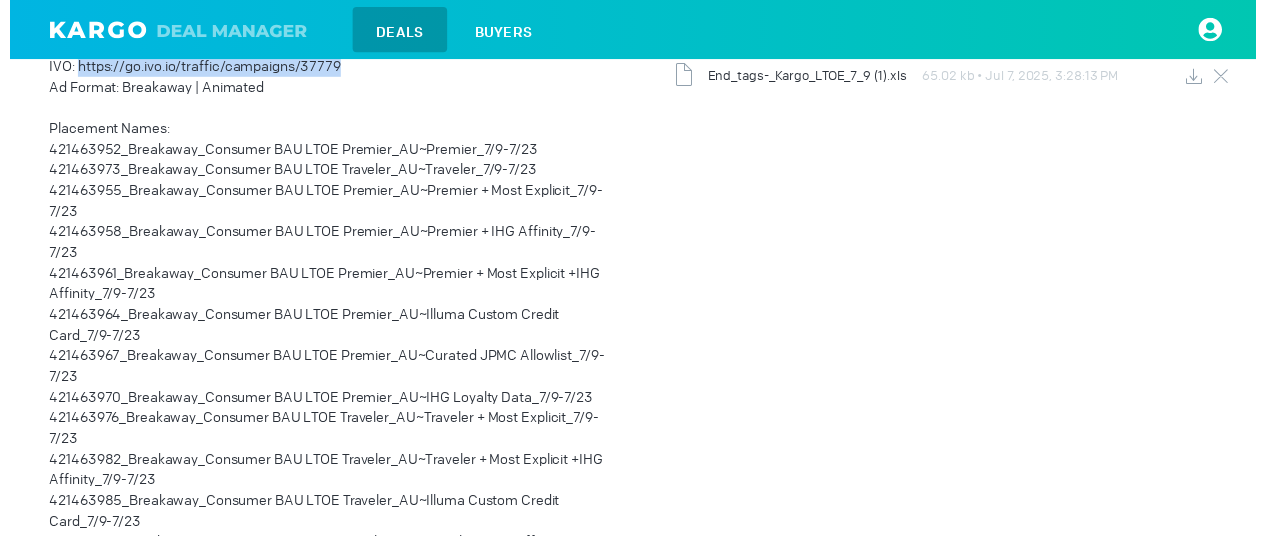 scroll, scrollTop: 400, scrollLeft: 0, axis: vertical 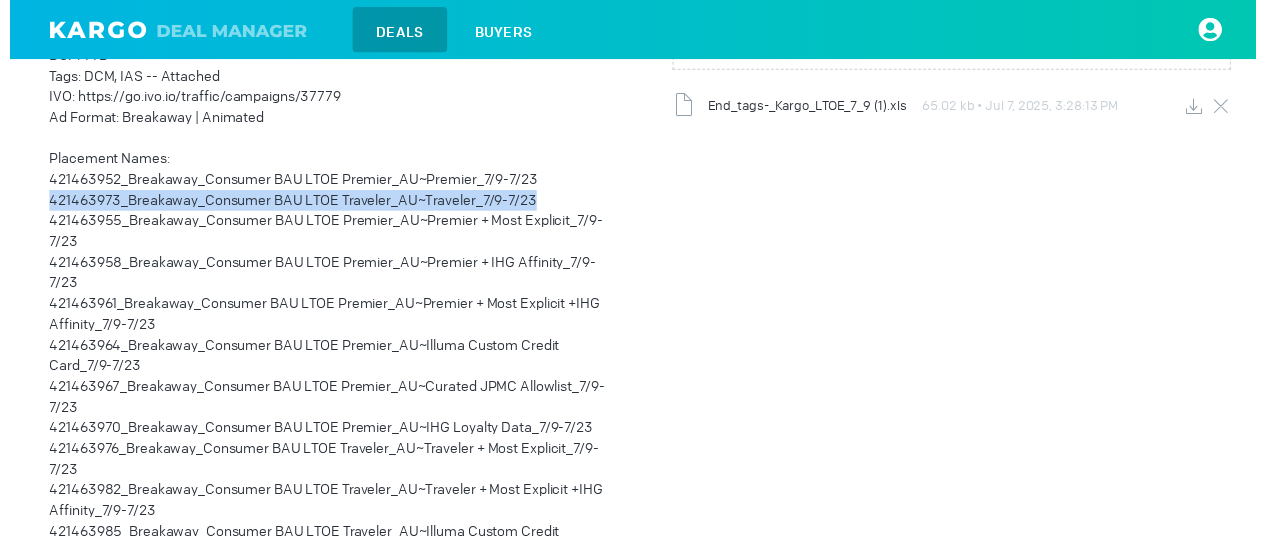 drag, startPoint x: 547, startPoint y: 198, endPoint x: 34, endPoint y: 209, distance: 513.1179 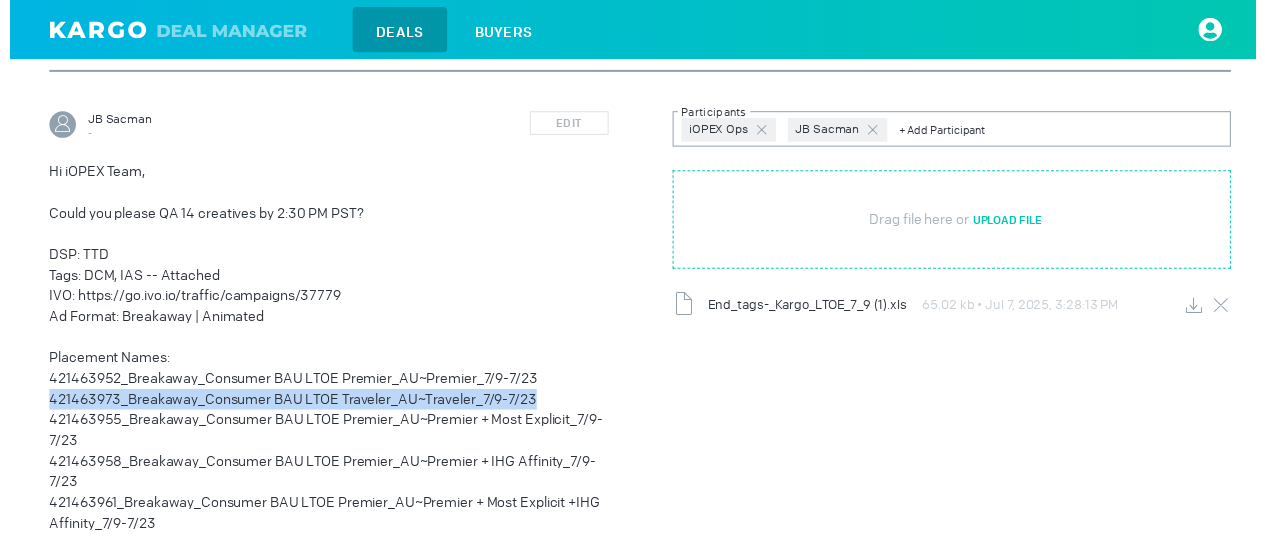scroll, scrollTop: 205, scrollLeft: 0, axis: vertical 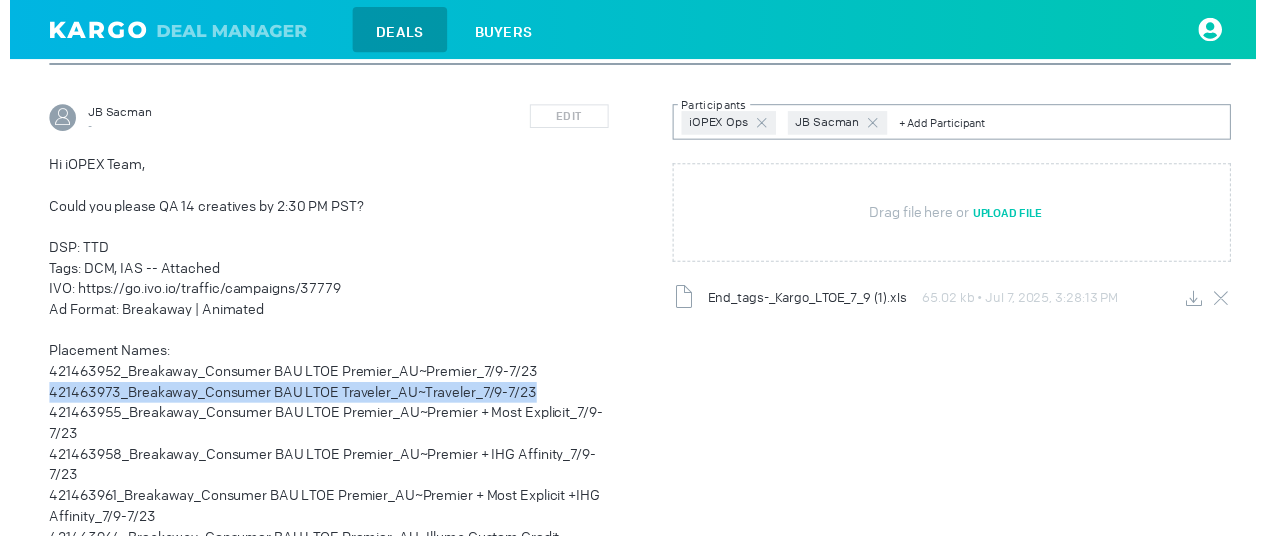 click at bounding box center (1202, 303) 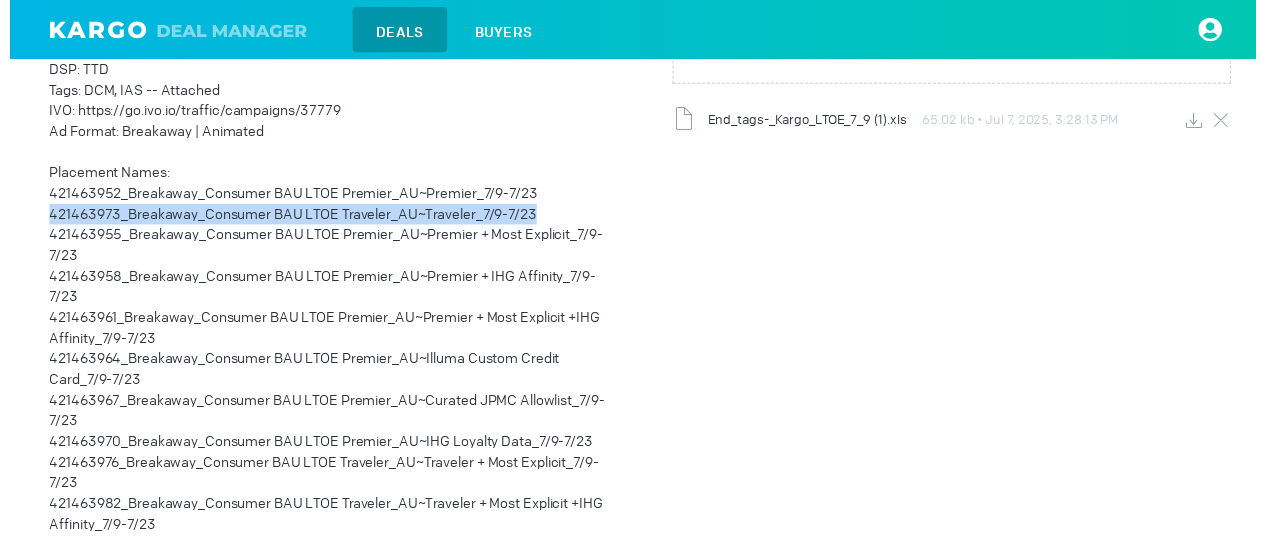 scroll, scrollTop: 405, scrollLeft: 0, axis: vertical 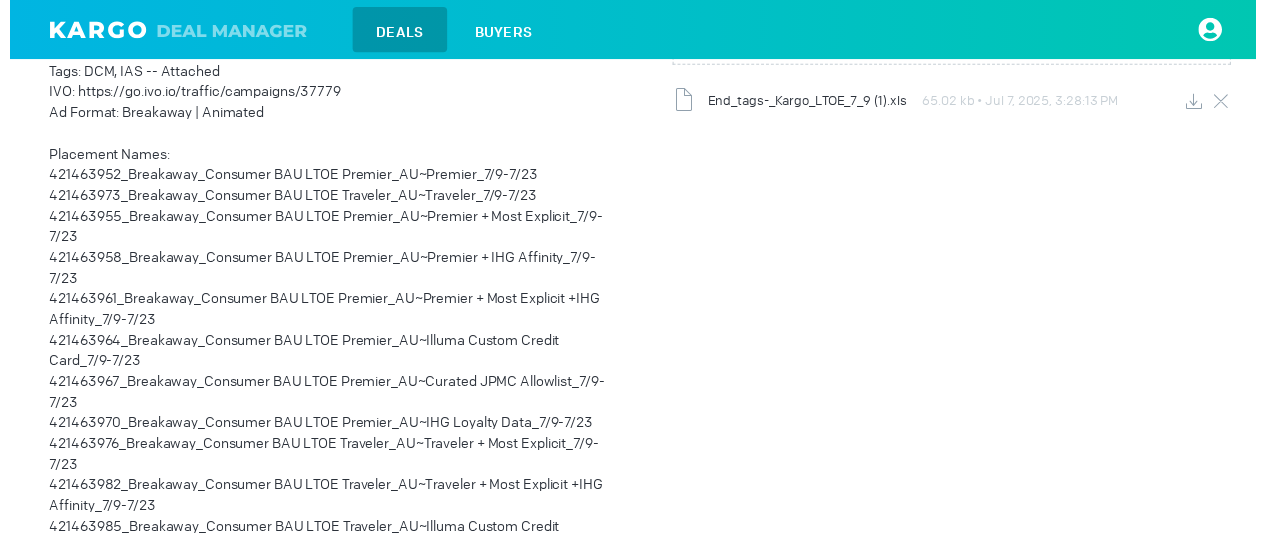 click on "421463976_Breakaway_Consumer BAU LTOE Traveler_AU~Traveler + Most Explicit_7/9-7/23" at bounding box center (324, 461) 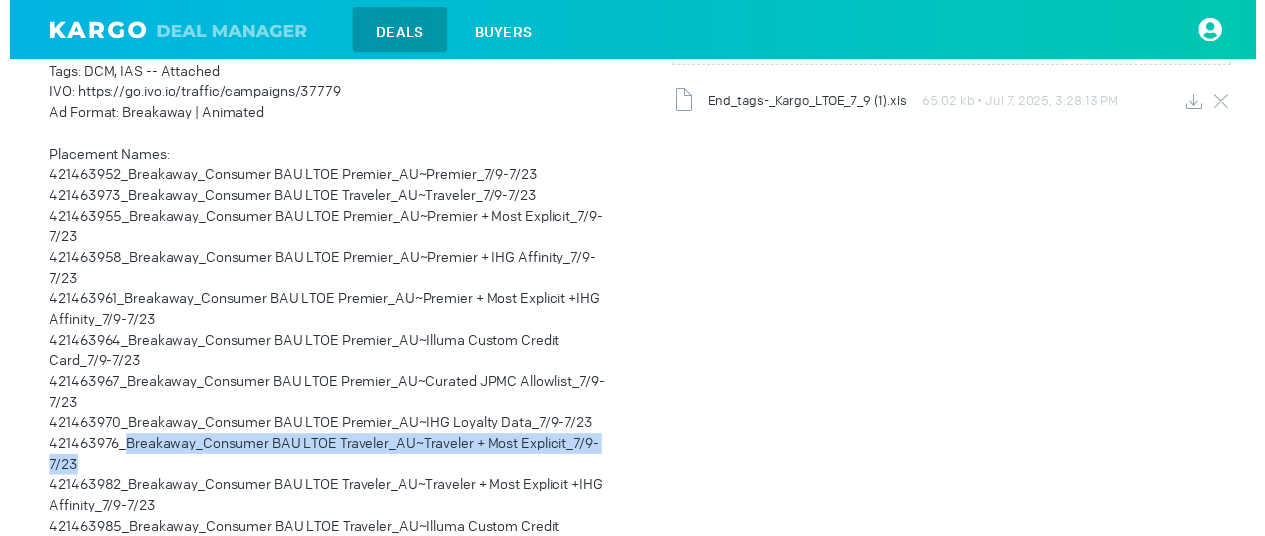 drag, startPoint x: 120, startPoint y: 449, endPoint x: 603, endPoint y: 472, distance: 483.5473 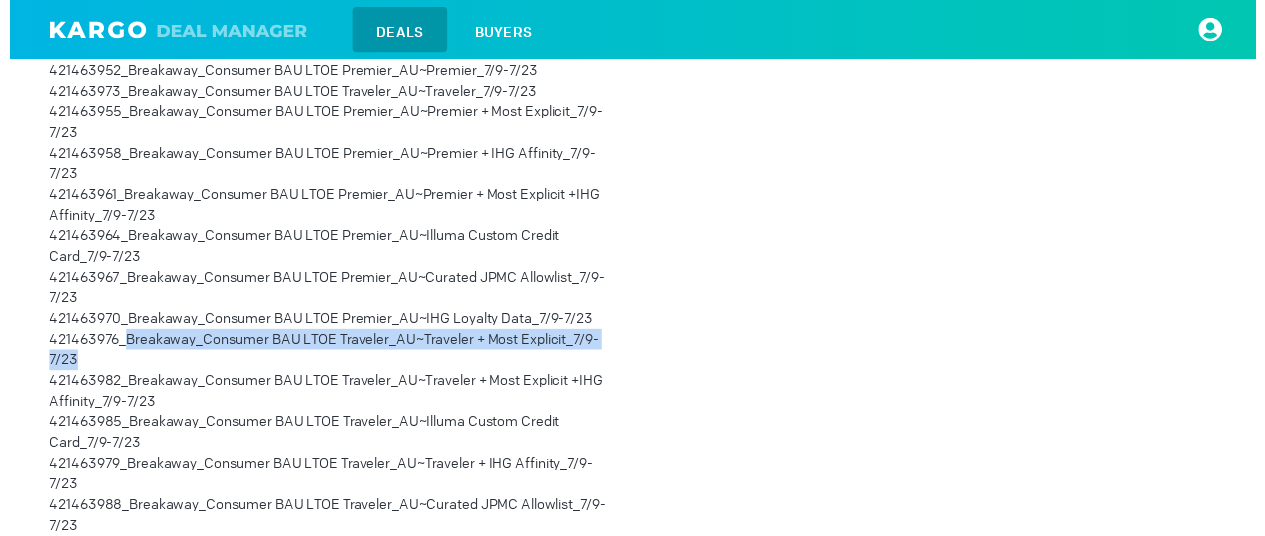 scroll, scrollTop: 605, scrollLeft: 0, axis: vertical 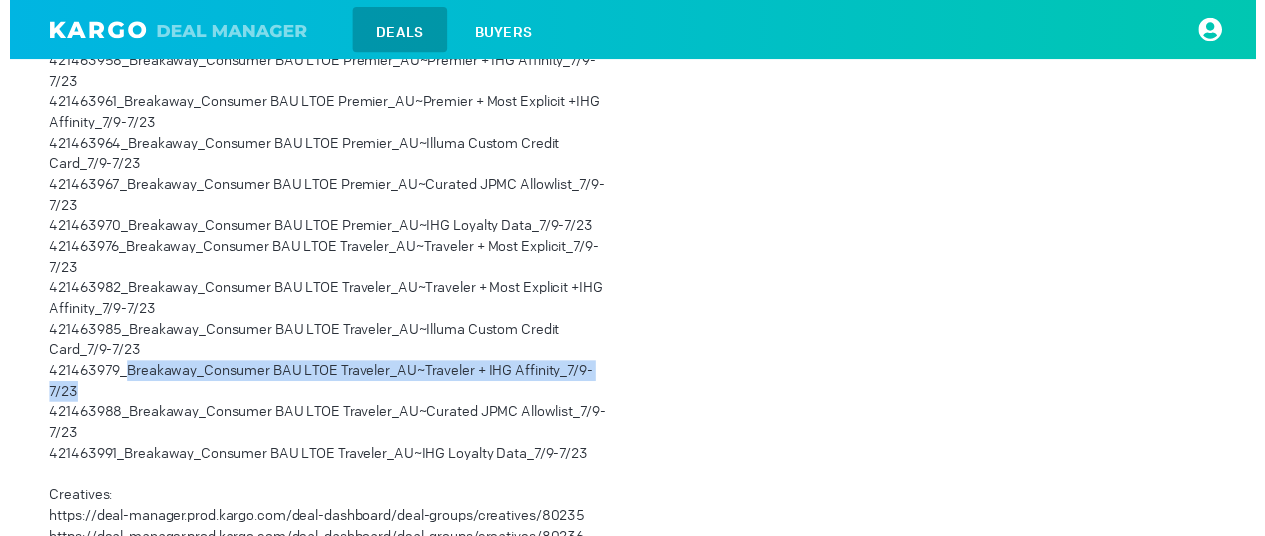 drag, startPoint x: 115, startPoint y: 375, endPoint x: 602, endPoint y: 389, distance: 487.2012 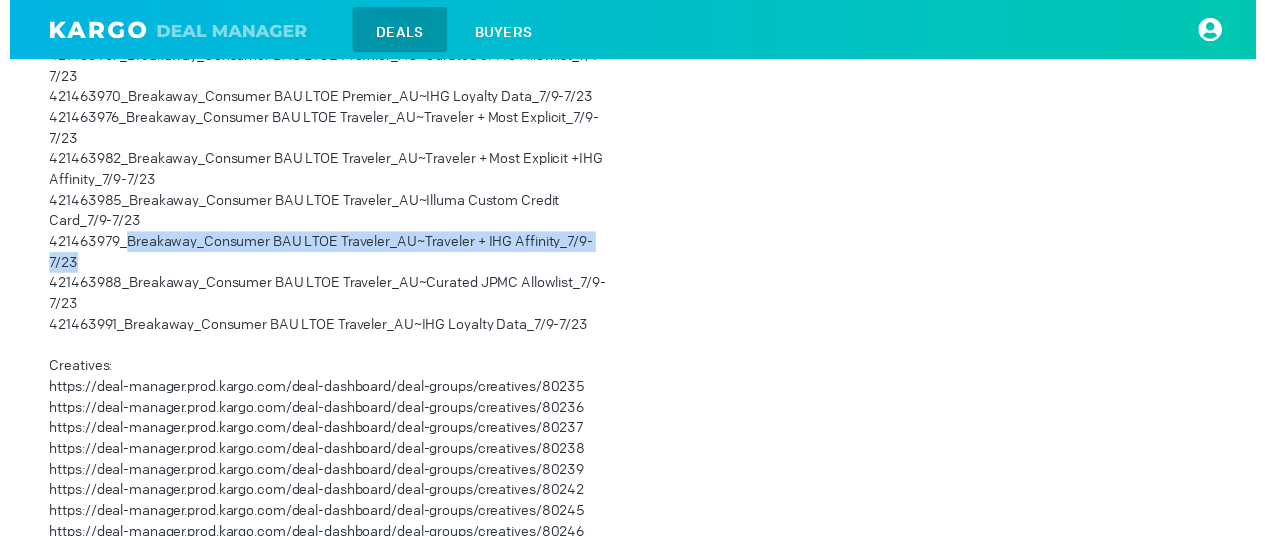 scroll, scrollTop: 705, scrollLeft: 0, axis: vertical 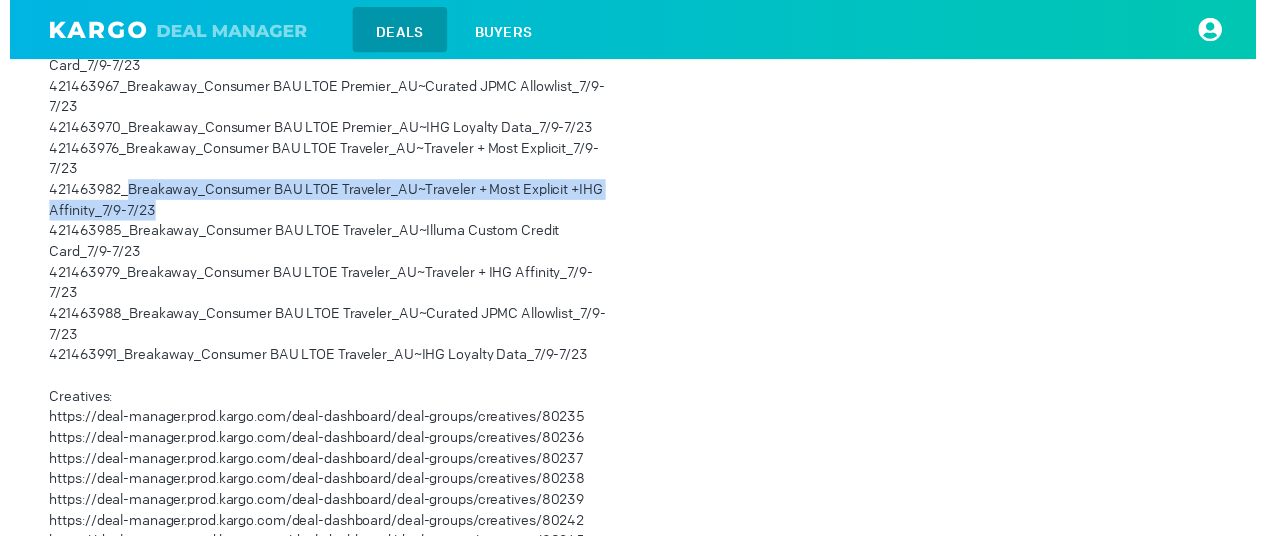 drag, startPoint x: 118, startPoint y: 184, endPoint x: 201, endPoint y: 209, distance: 86.683334 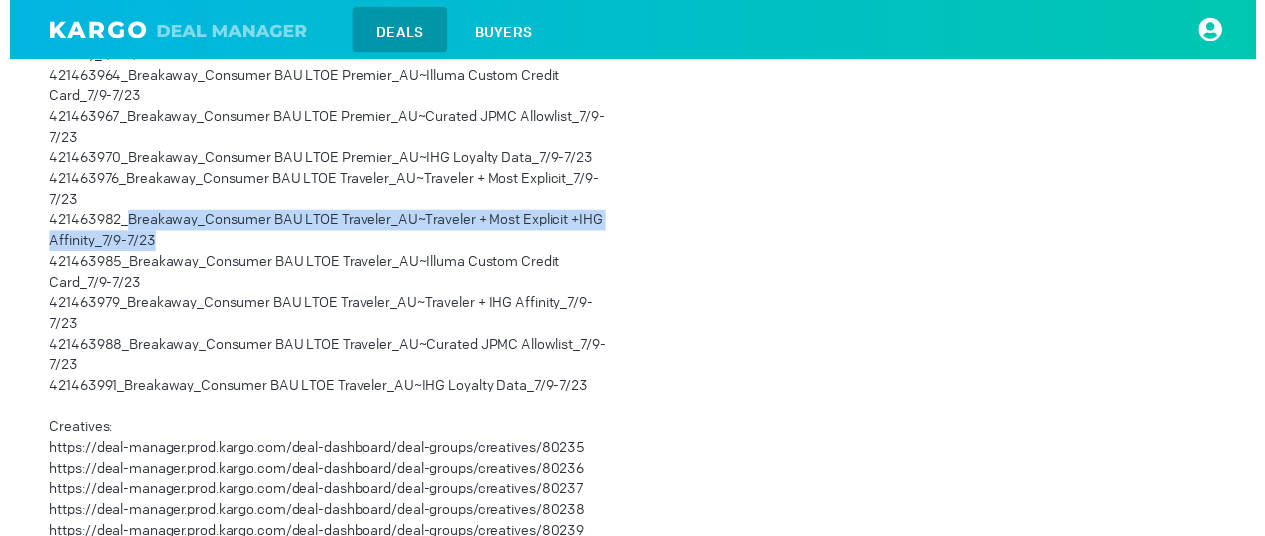 scroll, scrollTop: 705, scrollLeft: 0, axis: vertical 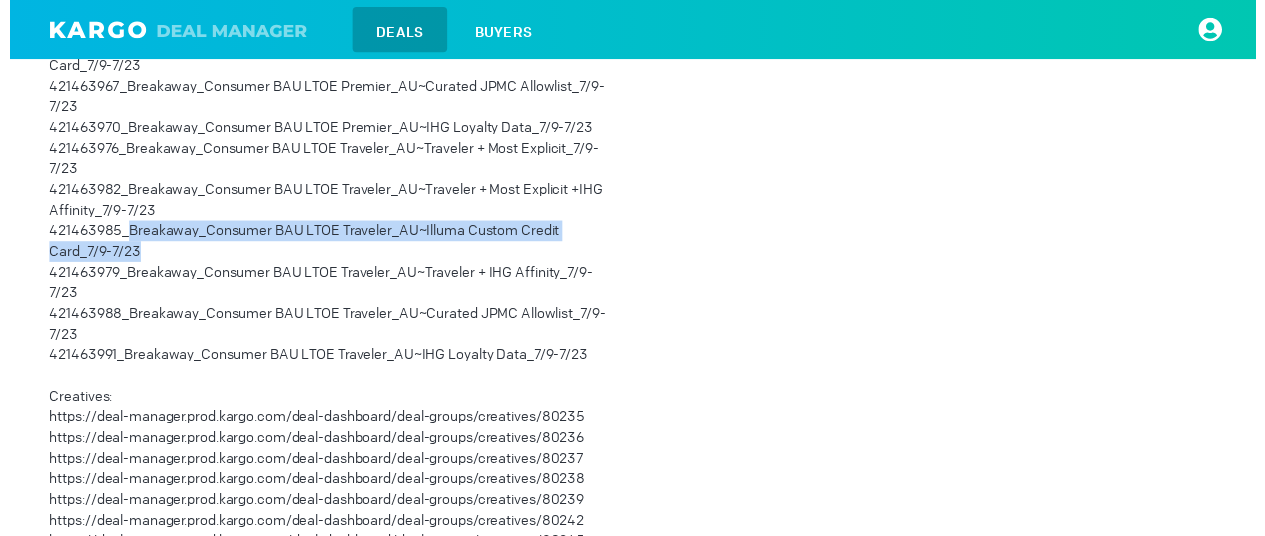 drag, startPoint x: 123, startPoint y: 237, endPoint x: 136, endPoint y: 259, distance: 25.553865 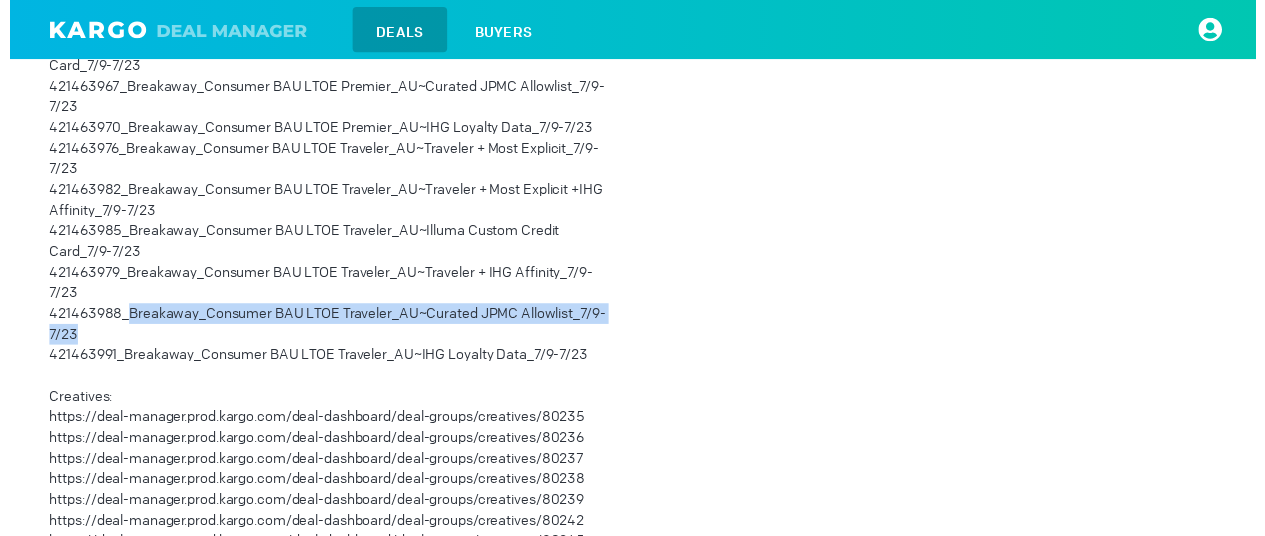 drag, startPoint x: 118, startPoint y: 316, endPoint x: 172, endPoint y: 346, distance: 61.77378 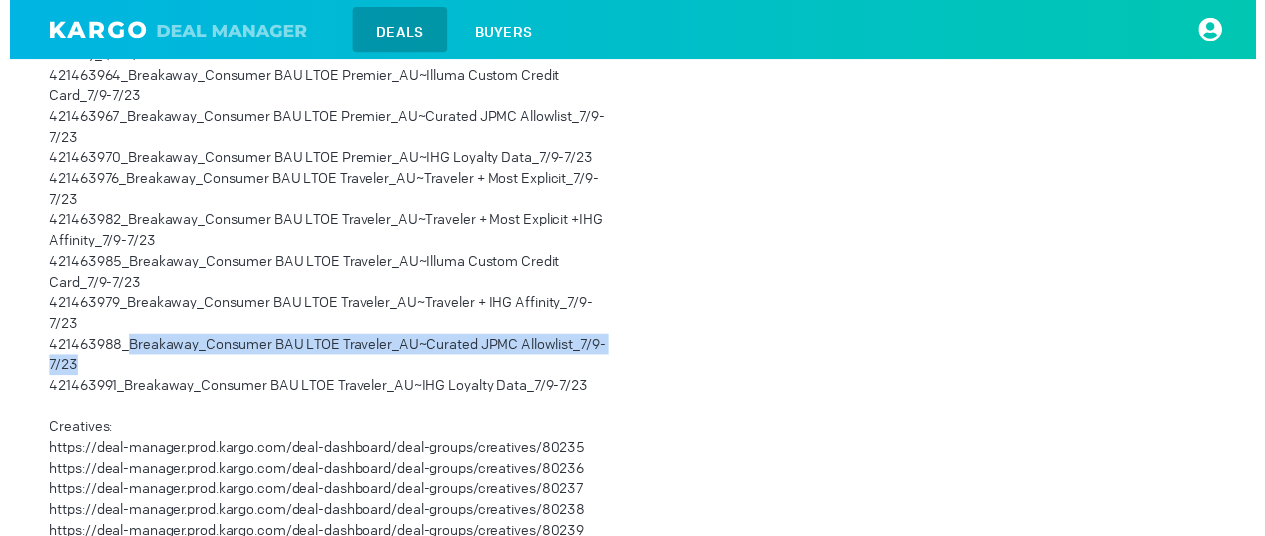 scroll, scrollTop: 705, scrollLeft: 0, axis: vertical 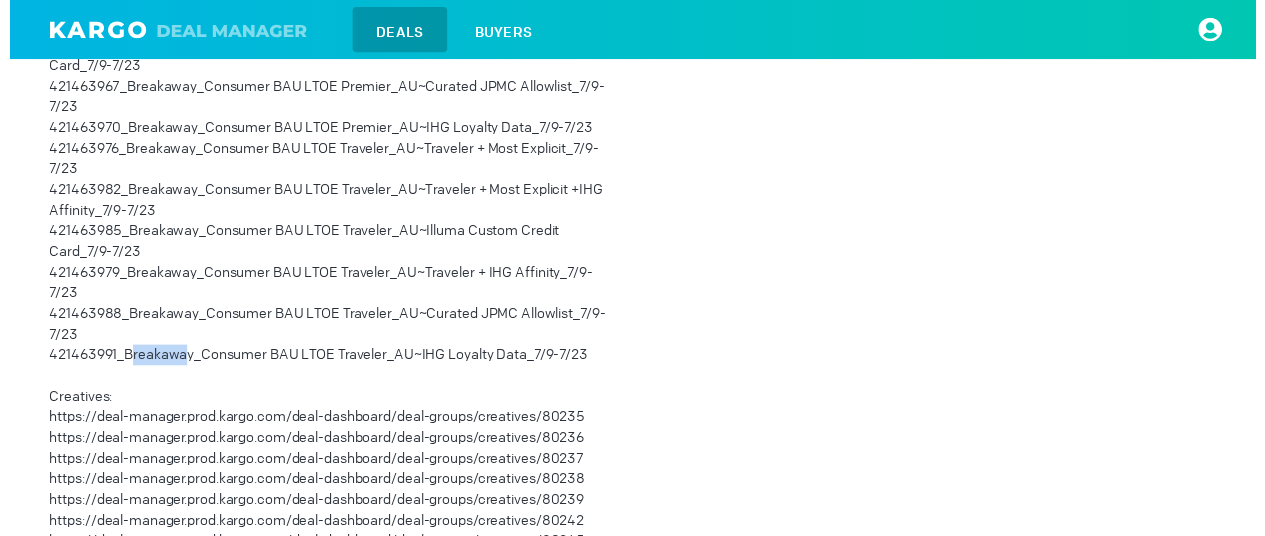 drag, startPoint x: 120, startPoint y: 363, endPoint x: 175, endPoint y: 368, distance: 55.226807 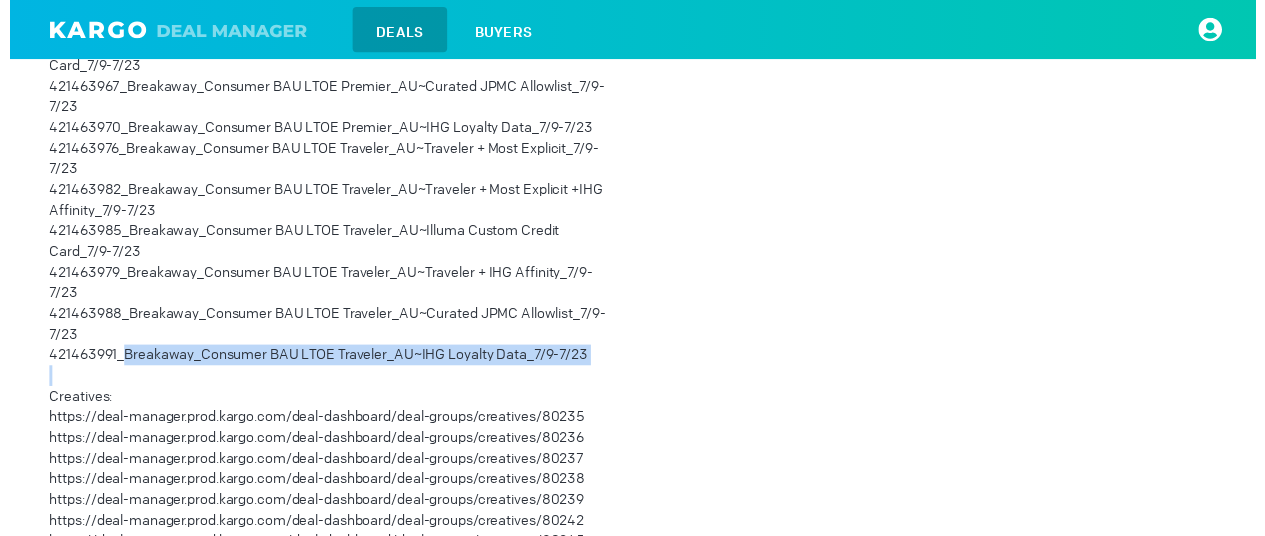 drag, startPoint x: 116, startPoint y: 360, endPoint x: 518, endPoint y: 381, distance: 402.54813 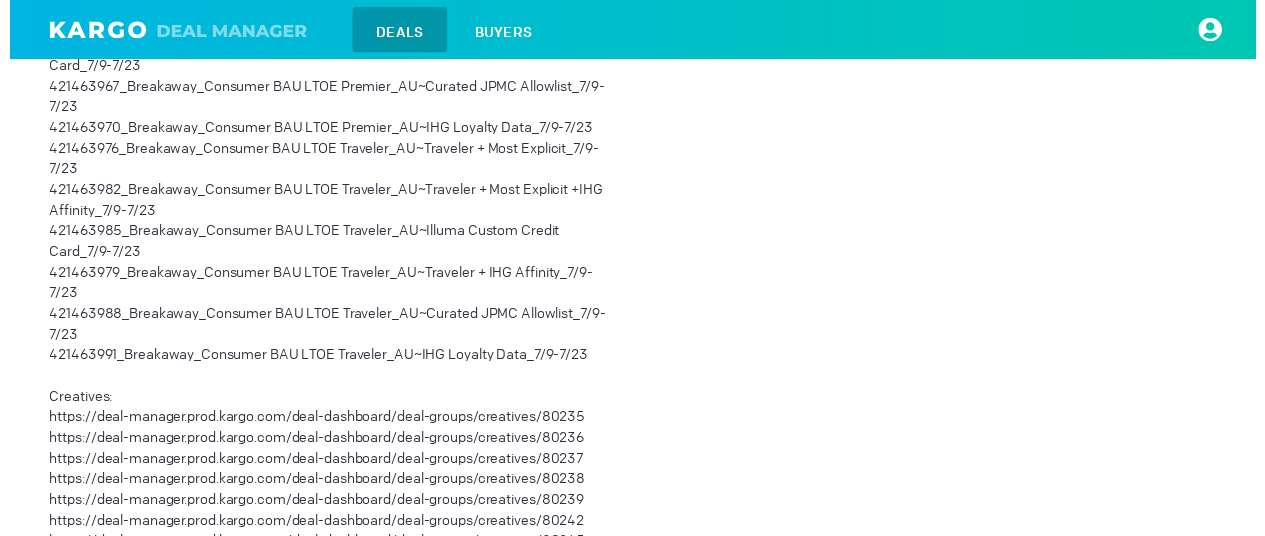 click on "JB [LAST] - EDIT Hi iOPEX Team,   Could you please QA 14 creatives by 2:30 PM PST?   DSP: TTD Tags: DCM, IAS -- Attached IVO: https://go.ivo.io/traffic/campaigns/37779 Ad Format: Breakaway | Animated   Placement Names: 421463952_Breakaway_Consumer BAU LTOE Premier_AU~Premier_7/9-7/23 421463973_Breakaway_Consumer BAU LTOE Traveler_AU~Traveler_7/9-7/23 421463955_Breakaway_Consumer BAU LTOE Premier_AU~Premier + Most Explicit_7/9-7/23 421463958_Breakaway_Consumer BAU LTOE Premier_AU~Premier + IHG Affinity_7/9-7/23 421463961_Breakaway_Consumer BAU LTOE Premier_AU~Premier + Most Explicit +IHG Affinity_7/9-7/23 421463964_Breakaway_Consumer BAU LTOE Premier_AU~Illuma Custom Credit Card_7/9-7/23 421463967_Breakaway_Consumer BAU LTOE Premier_AU~Curated JPMC Allowlist_7/9-7/23 421463970_Breakaway_Consumer BAU LTOE Premier_AU~IHG Loyalty Data_7/9-7/23 421463976_Breakaway_Consumer BAU LTOE Traveler_AU~Traveler + Most Explicit_7/9-7/23 421463979_Breakaway_Consumer BAU LTOE Traveler_AU~Traveler + IHG Affinity_7/9-7/23" at bounding box center [640, 301] 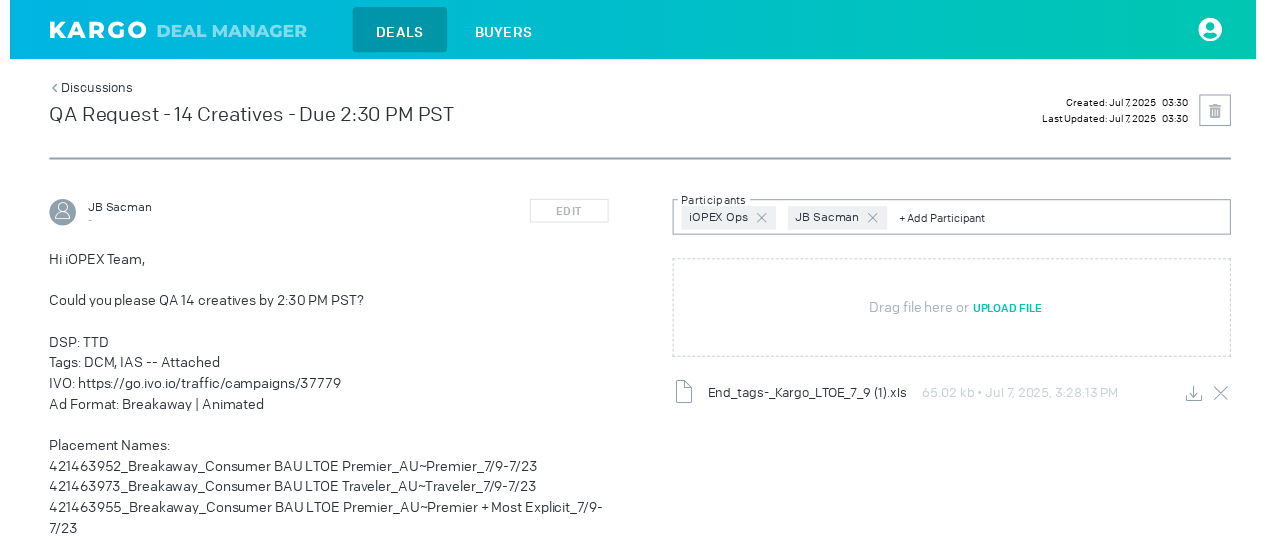 scroll, scrollTop: 105, scrollLeft: 0, axis: vertical 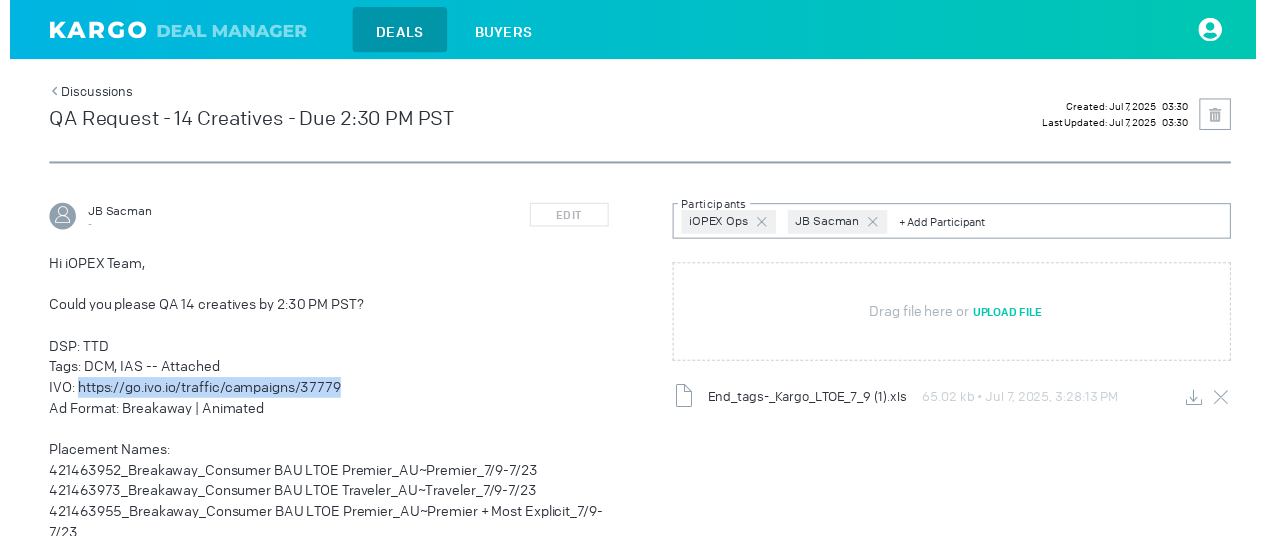 drag, startPoint x: 69, startPoint y: 390, endPoint x: 399, endPoint y: 387, distance: 330.01364 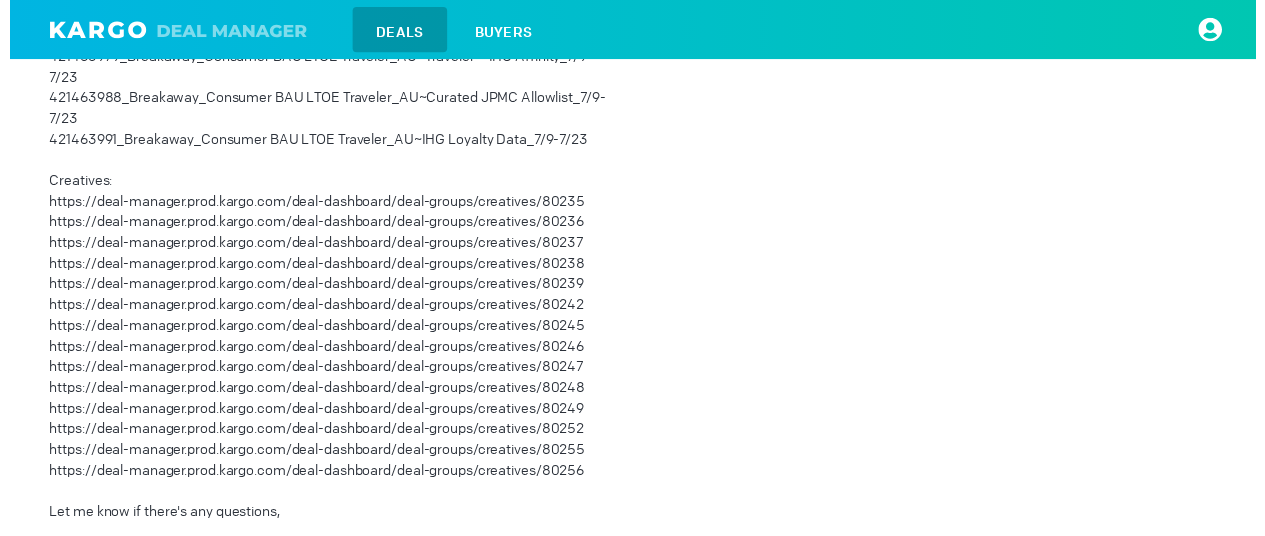 scroll, scrollTop: 1205, scrollLeft: 0, axis: vertical 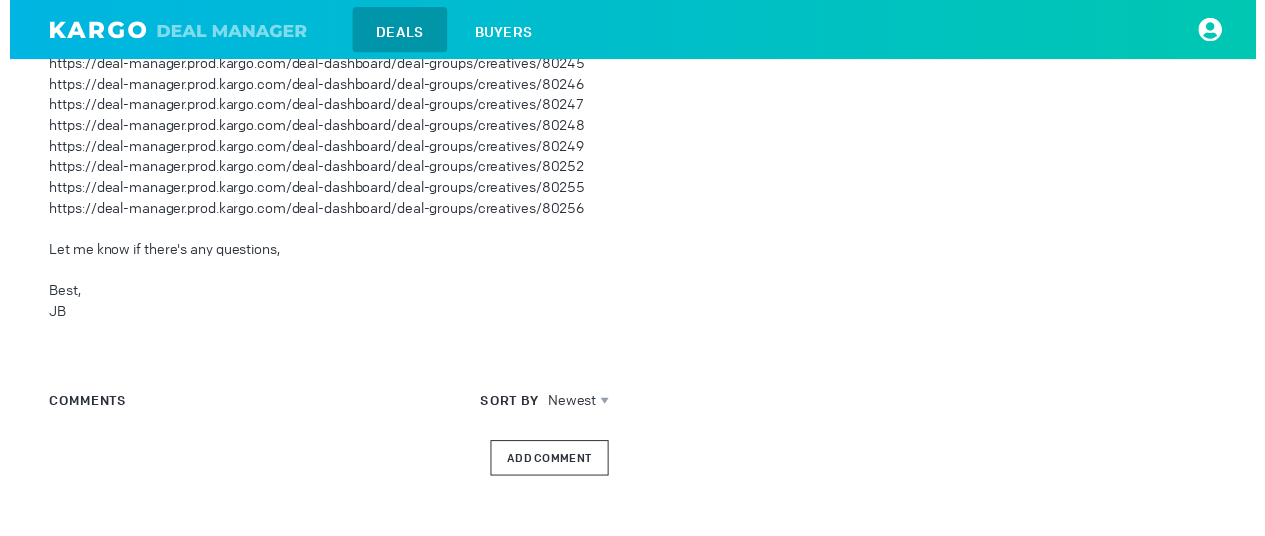 click on "Add Comment" at bounding box center (548, 465) 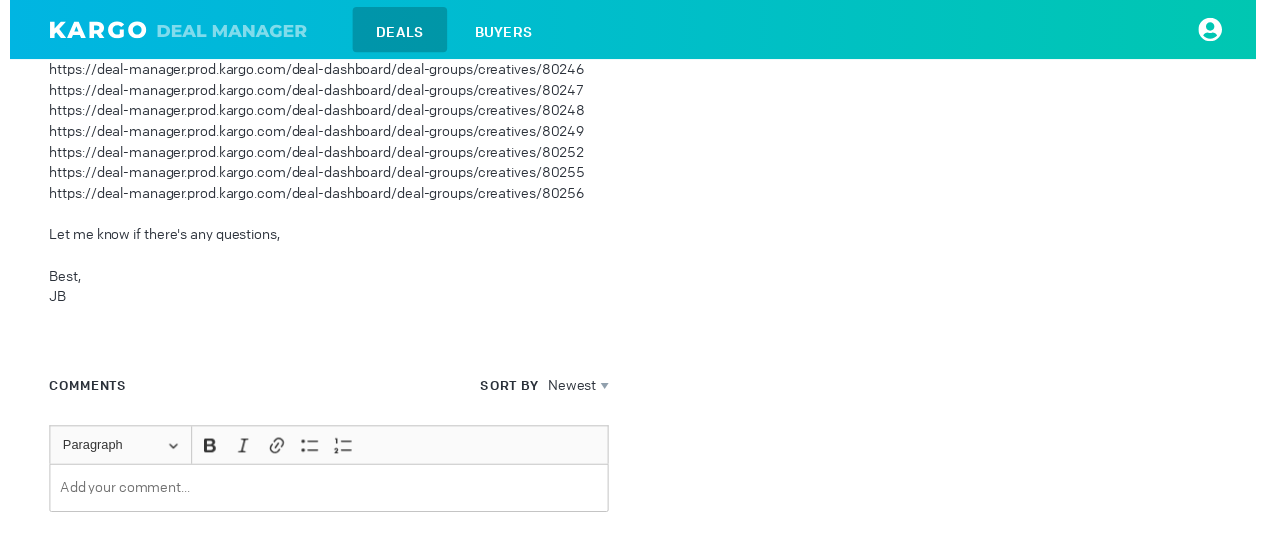 scroll, scrollTop: 1462, scrollLeft: 0, axis: vertical 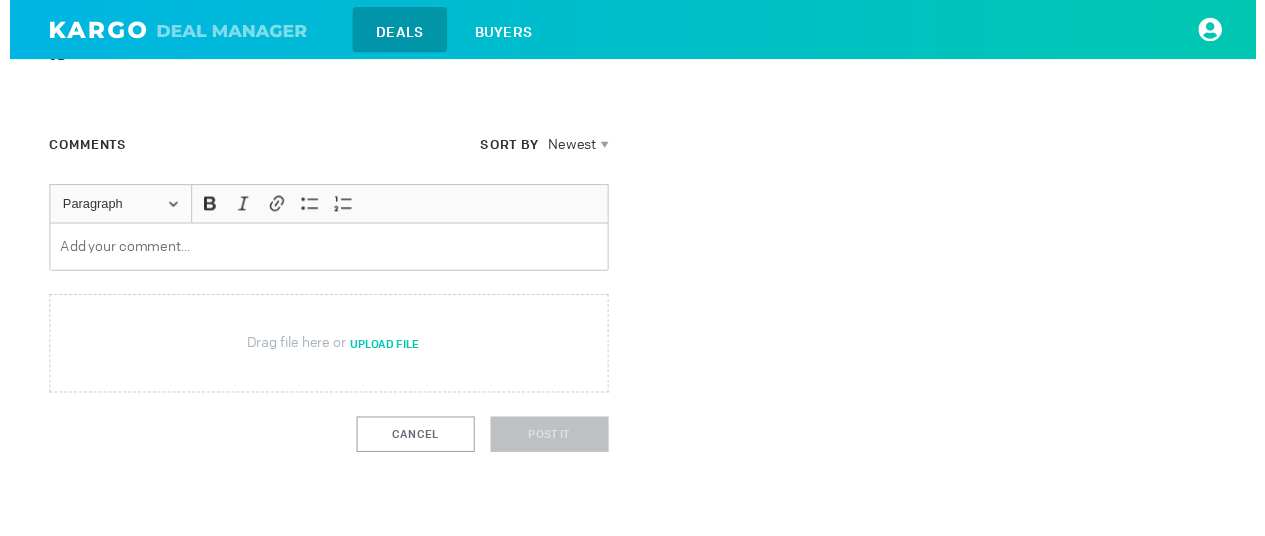 click on "Heading Paragraph Paragraph Heading 1 Heading 2 Bold (CTRL+B) Bold Italic (CTRL+I) Italic Link (Ctrl+K) Link Bulleted List Bulleted List Numbered List Numbered List" at bounding box center [324, 206] 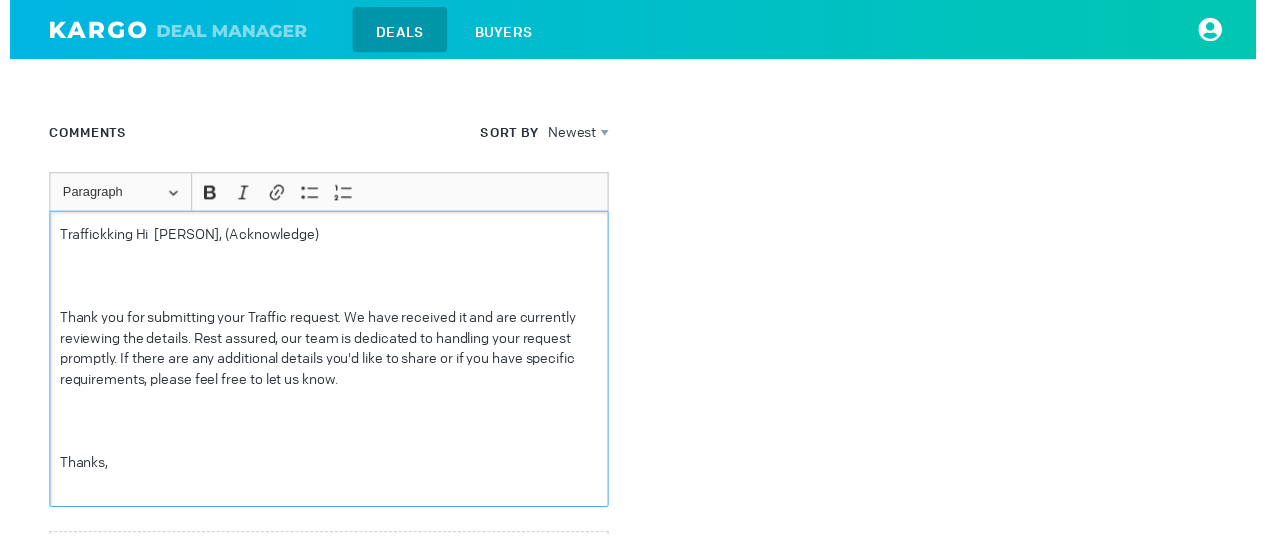 click on "Traffickking Hi  [PERSON], (Acknowledge)" at bounding box center [324, 238] 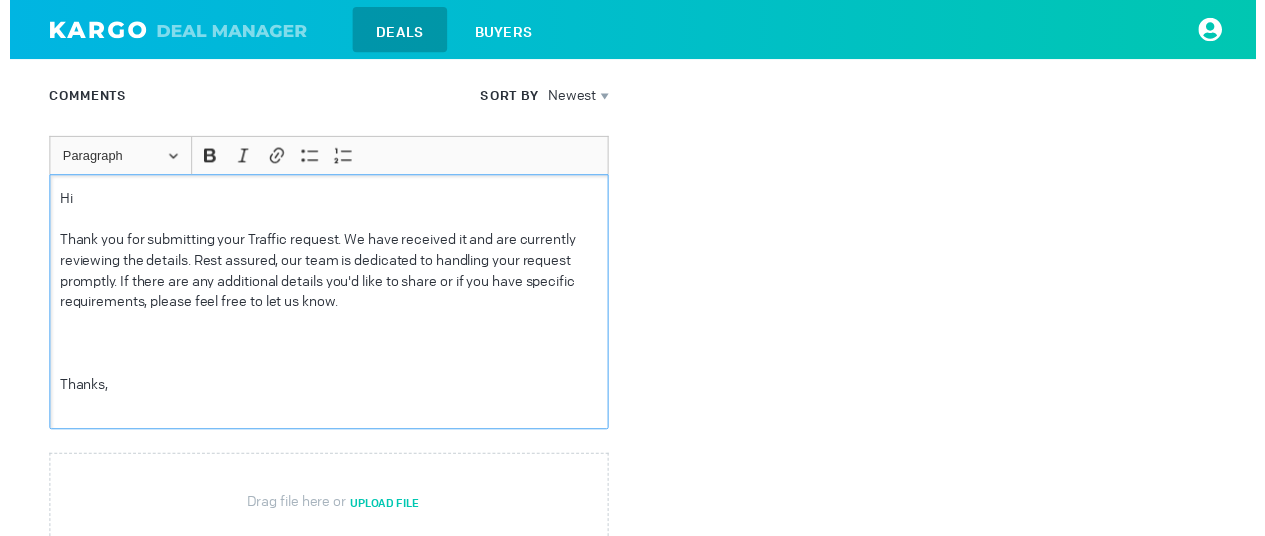 scroll, scrollTop: 1500, scrollLeft: 0, axis: vertical 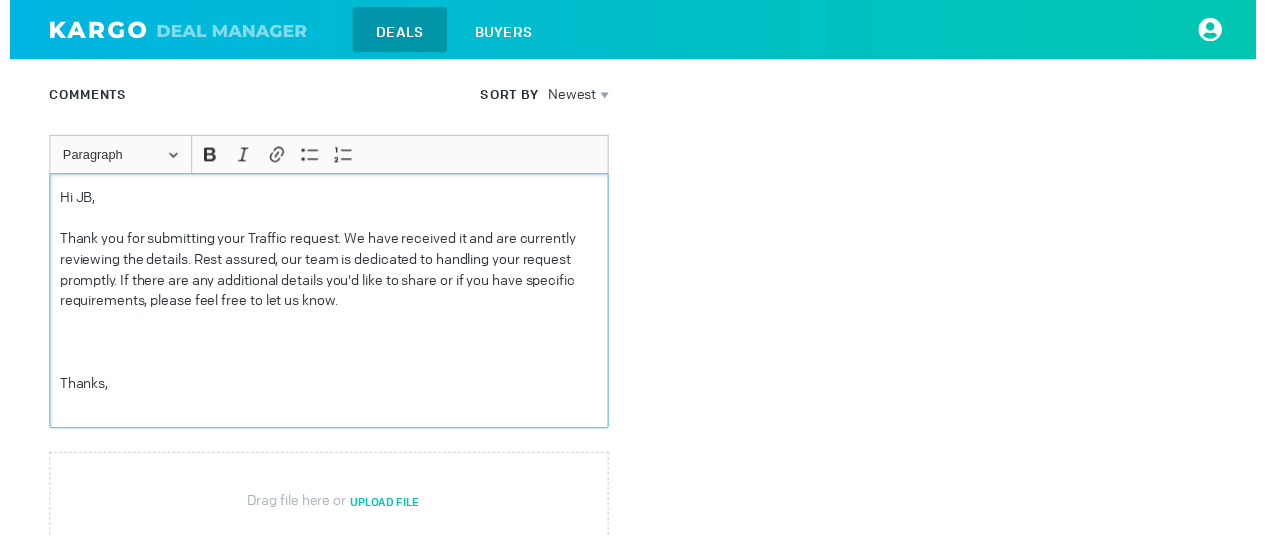 click on "Thank you for submitting your Traffic request. We have received it and are currently reviewing the details. Rest assured, our team is dedicated to handling your request promptly. If there are any additional details you'd like to share or if you have specific requirements, please feel free to let us know." at bounding box center (324, 274) 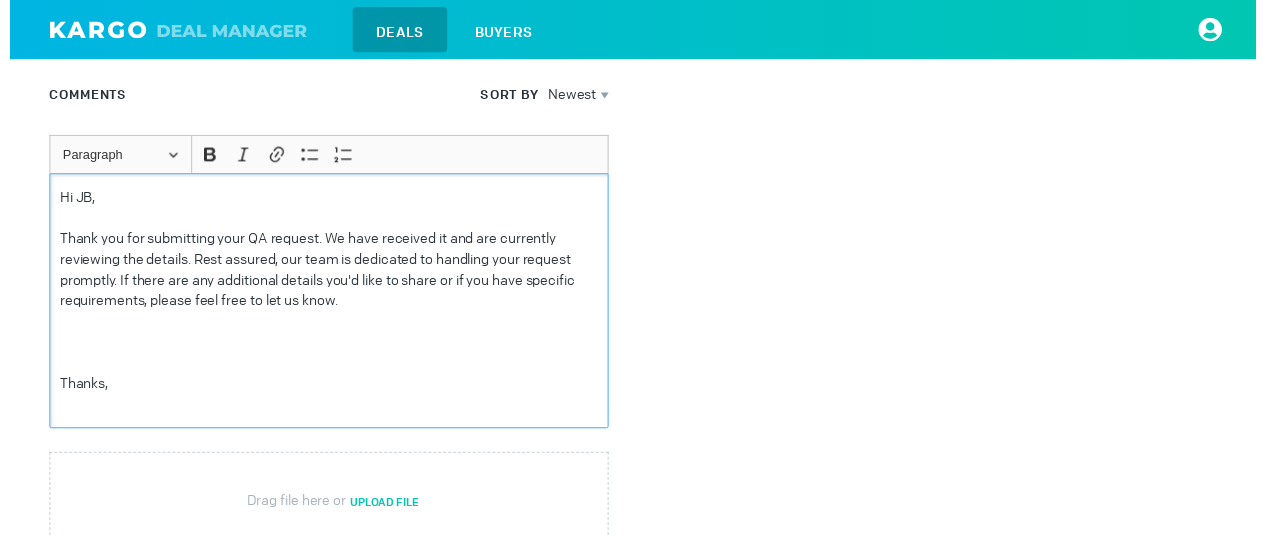 click on "Thanks," at bounding box center [324, 389] 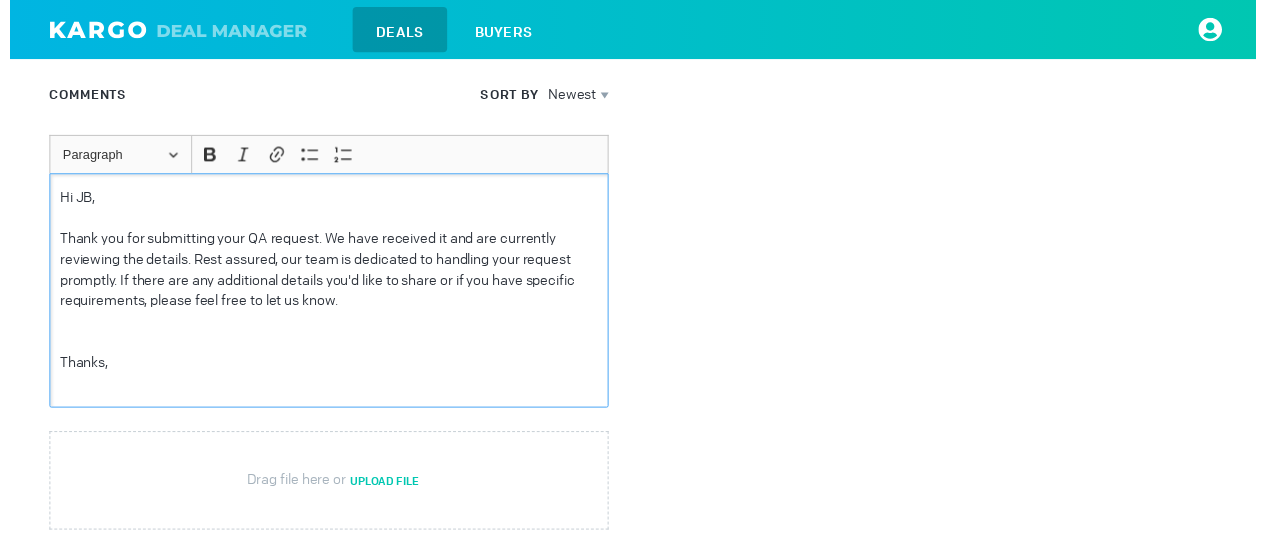 click at bounding box center [324, 347] 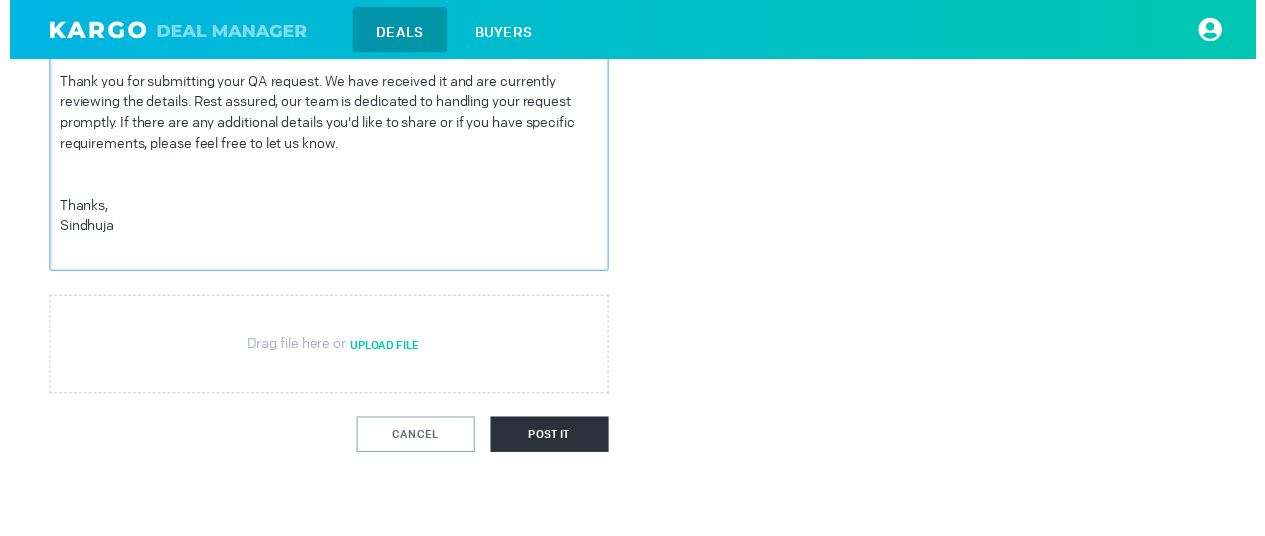 scroll, scrollTop: 1672, scrollLeft: 0, axis: vertical 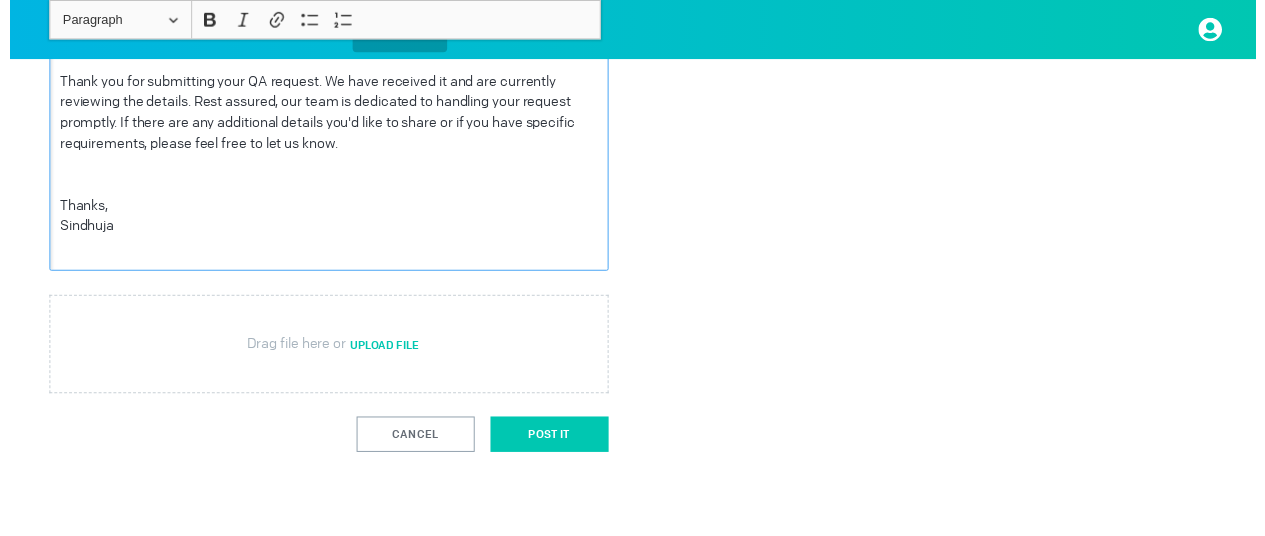 click on "Post It" at bounding box center (548, 441) 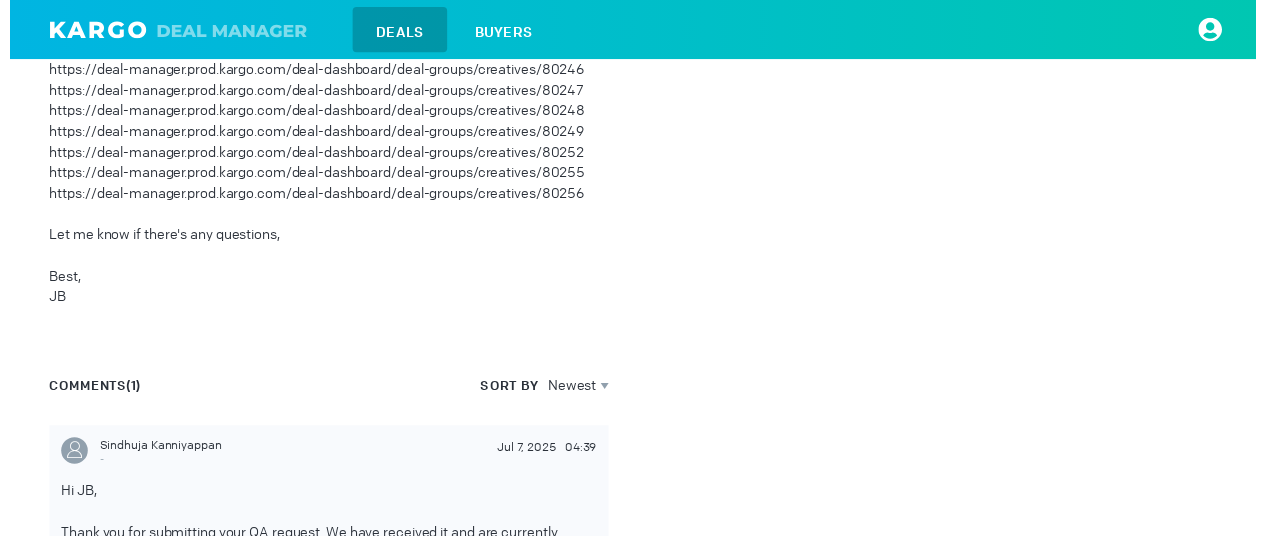 scroll, scrollTop: 1552, scrollLeft: 0, axis: vertical 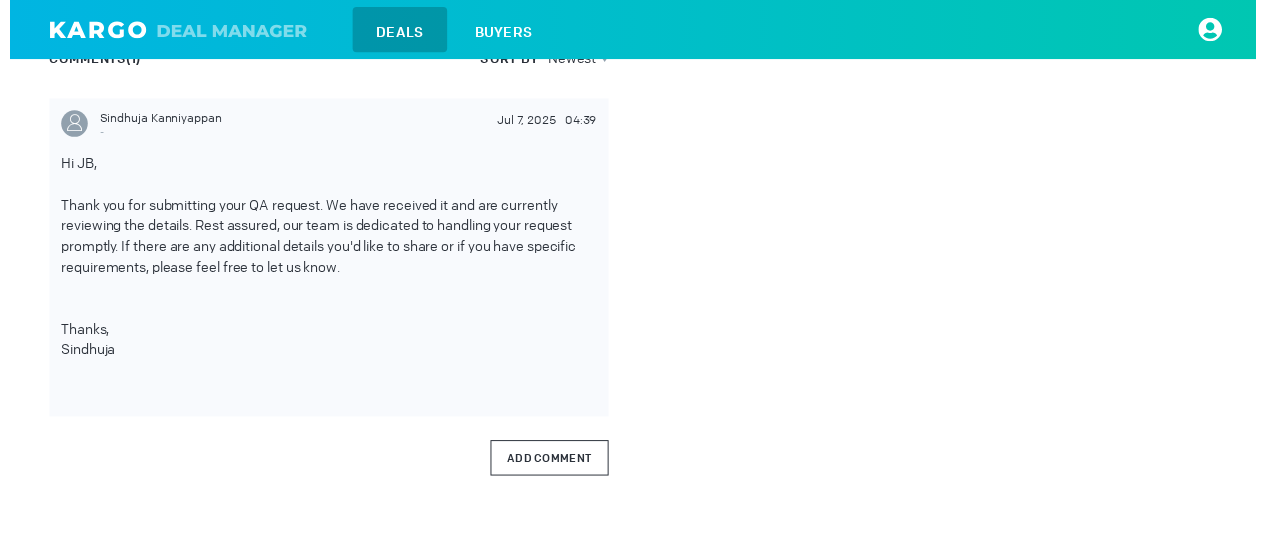 click on "Add Comment" at bounding box center (548, 465) 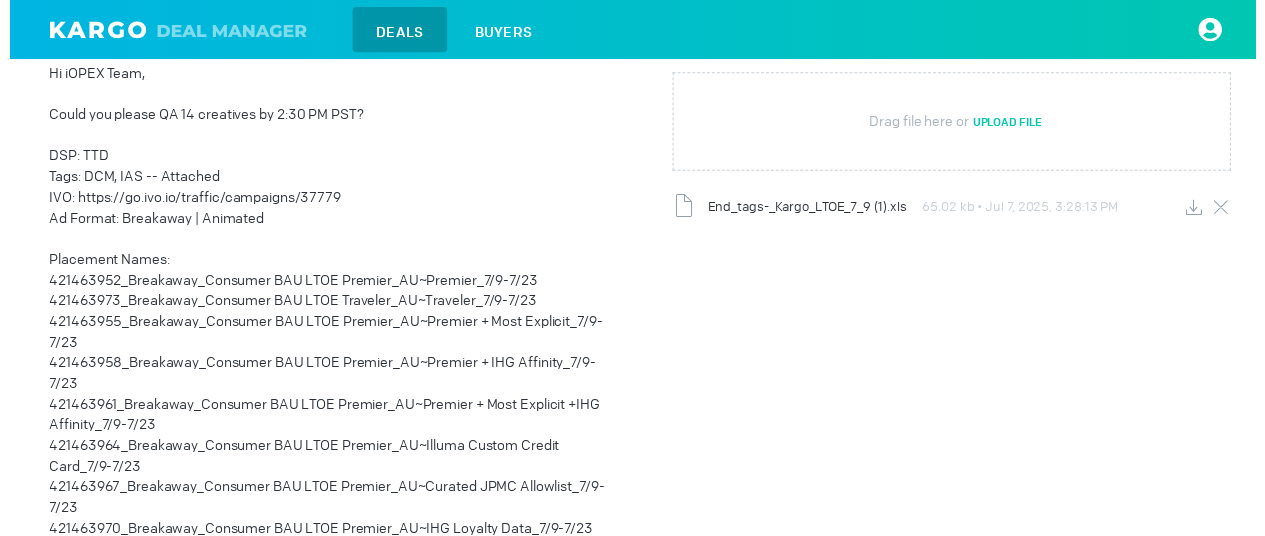 scroll, scrollTop: 210, scrollLeft: 0, axis: vertical 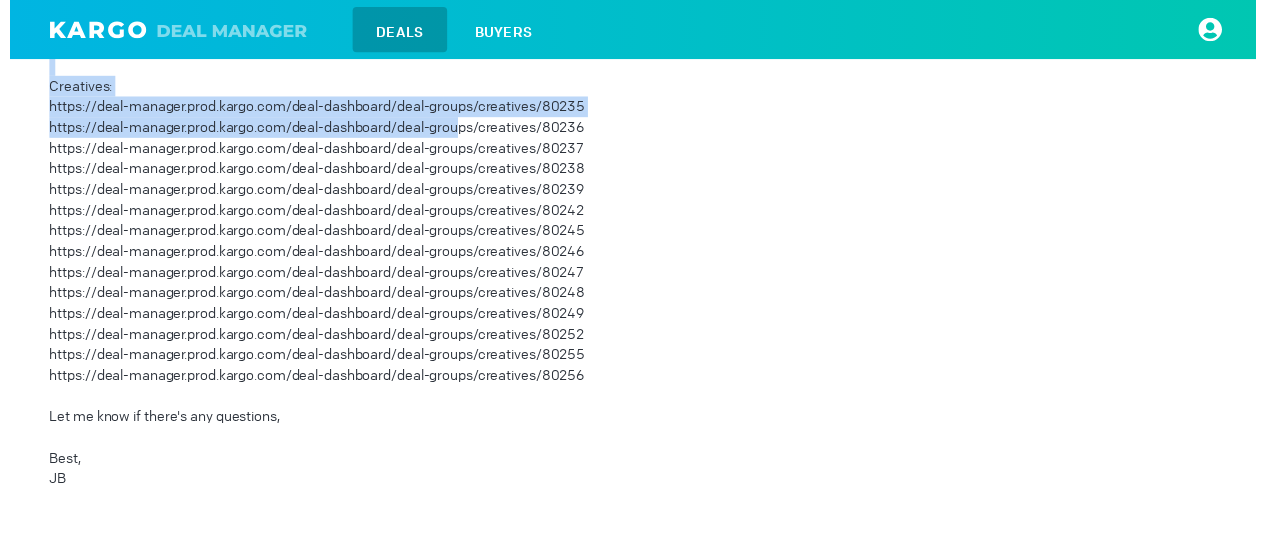drag, startPoint x: 41, startPoint y: 205, endPoint x: 454, endPoint y: 130, distance: 419.7547 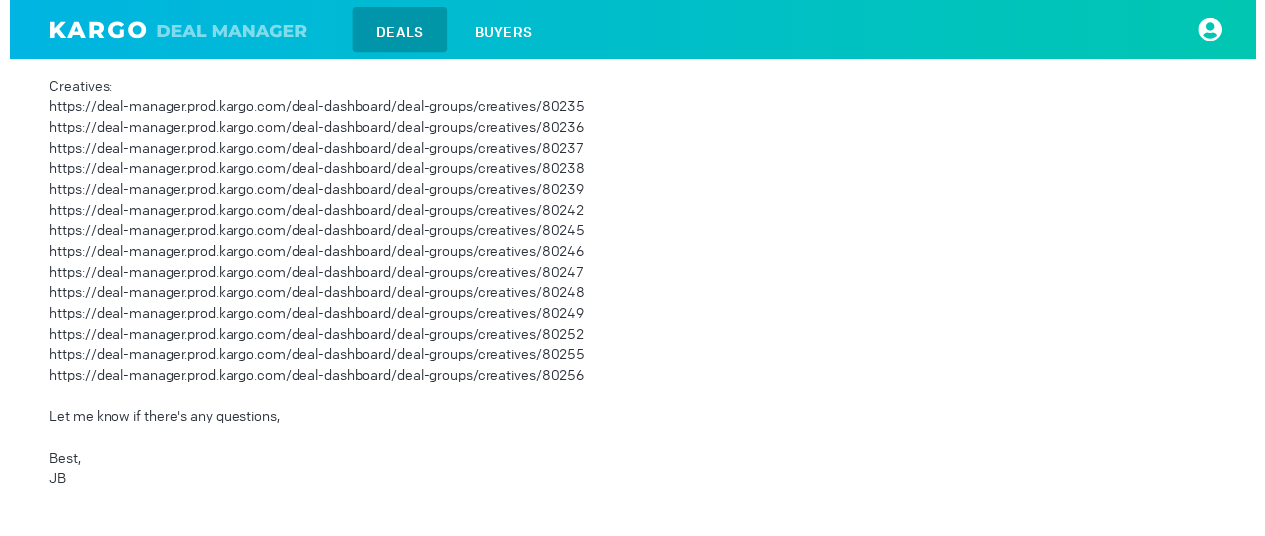 click on "JB [LAST] - EDIT Hi iOPEX Team,   Could you please QA 14 creatives by 2:30 PM PST?   DSP: TTD Tags: DCM, IAS -- Attached IVO: https://go.ivo.io/traffic/campaigns/37779 Ad Format: Breakaway | Animated   Placement Names: 421463952_Breakaway_Consumer BAU LTOE Premier_AU~Premier_7/9-7/23 421463973_Breakaway_Consumer BAU LTOE Traveler_AU~Traveler_7/9-7/23 421463955_Breakaway_Consumer BAU LTOE Premier_AU~Premier + Most Explicit_7/9-7/23 421463958_Breakaway_Consumer BAU LTOE Premier_AU~Premier + IHG Affinity_7/9-7/23 421463961_Breakaway_Consumer BAU LTOE Premier_AU~Premier + Most Explicit +IHG Affinity_7/9-7/23 421463964_Breakaway_Consumer BAU LTOE Premier_AU~Illuma Custom Credit Card_7/9-7/23 421463967_Breakaway_Consumer BAU LTOE Premier_AU~Curated JPMC Allowlist_7/9-7/23 421463970_Breakaway_Consumer BAU LTOE Premier_AU~IHG Loyalty Data_7/9-7/23 421463976_Breakaway_Consumer BAU LTOE Traveler_AU~Traveler + Most Explicit_7/9-7/23 421463979_Breakaway_Consumer BAU LTOE Traveler_AU~Traveler + IHG Affinity_7/9-7/23" at bounding box center [640, 289] 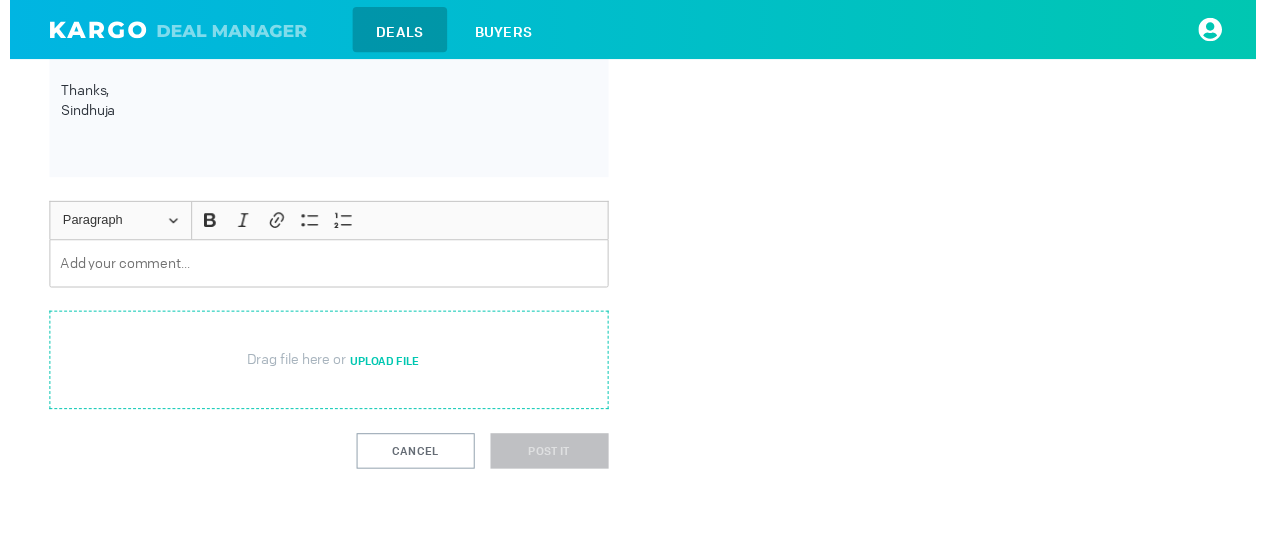 scroll, scrollTop: 1810, scrollLeft: 0, axis: vertical 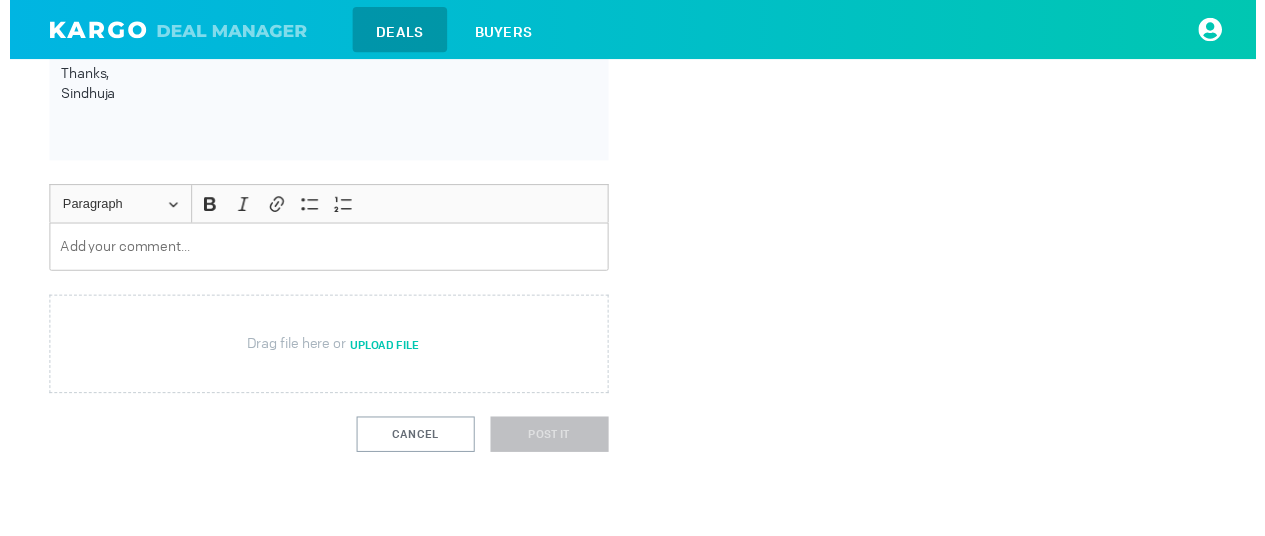 click at bounding box center [324, 250] 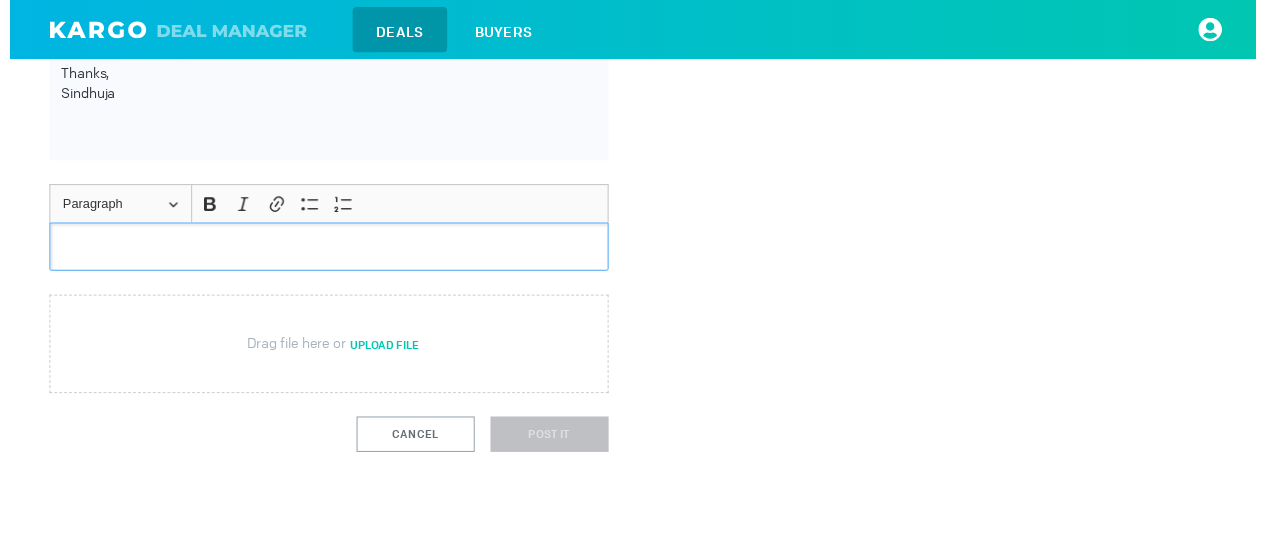 scroll, scrollTop: 1810, scrollLeft: 0, axis: vertical 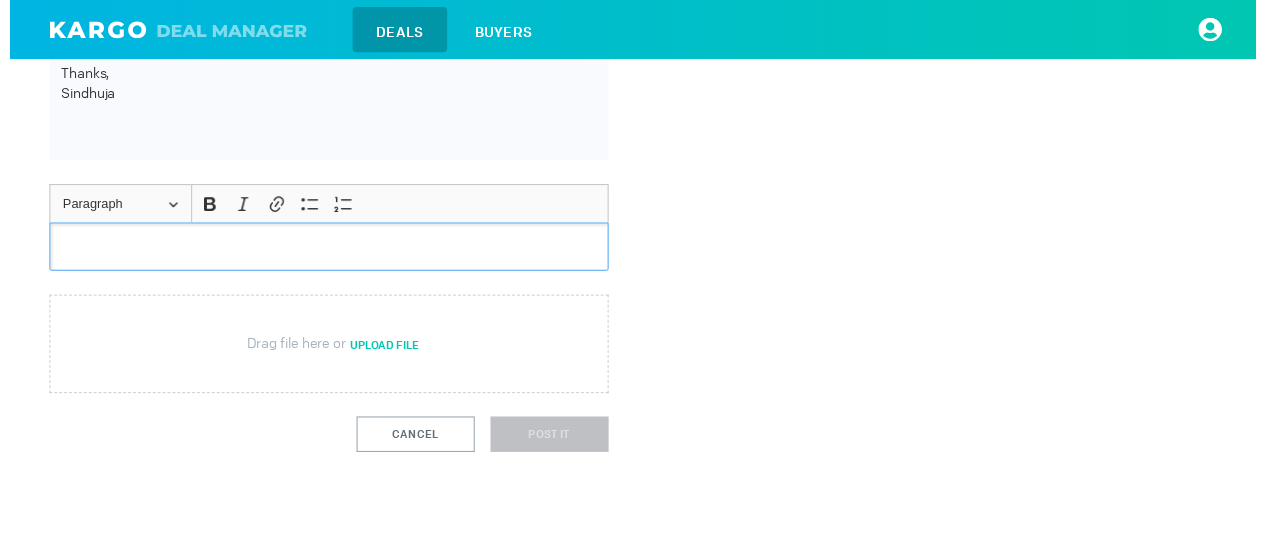 click on "JB [LAST] - EDIT Hi iOPEX Team,   Could you please QA 14 creatives by 2:30 PM PST?   DSP: TTD Tags: DCM, IAS -- Attached IVO: https://go.ivo.io/traffic/campaigns/37779 Ad Format: Breakaway | Animated   Placement Names: 421463952_Breakaway_Consumer BAU LTOE Premier_AU~Premier_7/9-7/23 421463973_Breakaway_Consumer BAU LTOE Traveler_AU~Traveler_7/9-7/23 421463955_Breakaway_Consumer BAU LTOE Premier_AU~Premier + Most Explicit_7/9-7/23 421463958_Breakaway_Consumer BAU LTOE Premier_AU~Premier + IHG Affinity_7/9-7/23 421463961_Breakaway_Consumer BAU LTOE Premier_AU~Premier + Most Explicit +IHG Affinity_7/9-7/23 421463964_Breakaway_Consumer BAU LTOE Premier_AU~Illuma Custom Credit Card_7/9-7/23 421463967_Breakaway_Consumer BAU LTOE Premier_AU~Curated JPMC Allowlist_7/9-7/23 421463970_Breakaway_Consumer BAU LTOE Premier_AU~IHG Loyalty Data_7/9-7/23 421463976_Breakaway_Consumer BAU LTOE Traveler_AU~Traveler + Most Explicit_7/9-7/23 421463979_Breakaway_Consumer BAU LTOE Traveler_AU~Traveler + IHG Affinity_7/9-7/23" at bounding box center (640, -488) 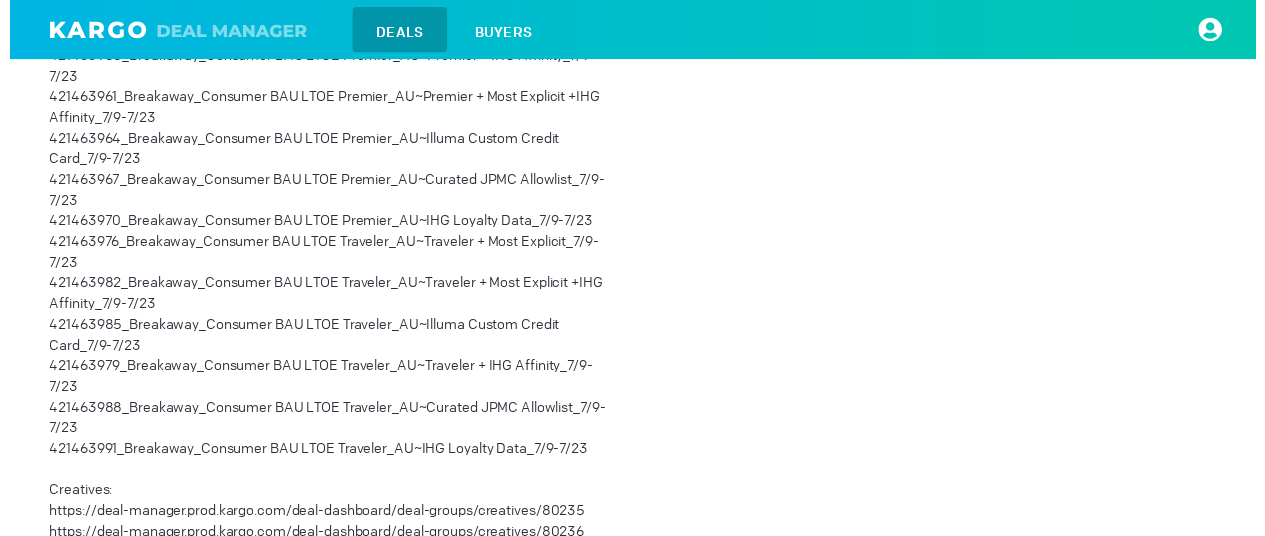 scroll, scrollTop: 110, scrollLeft: 0, axis: vertical 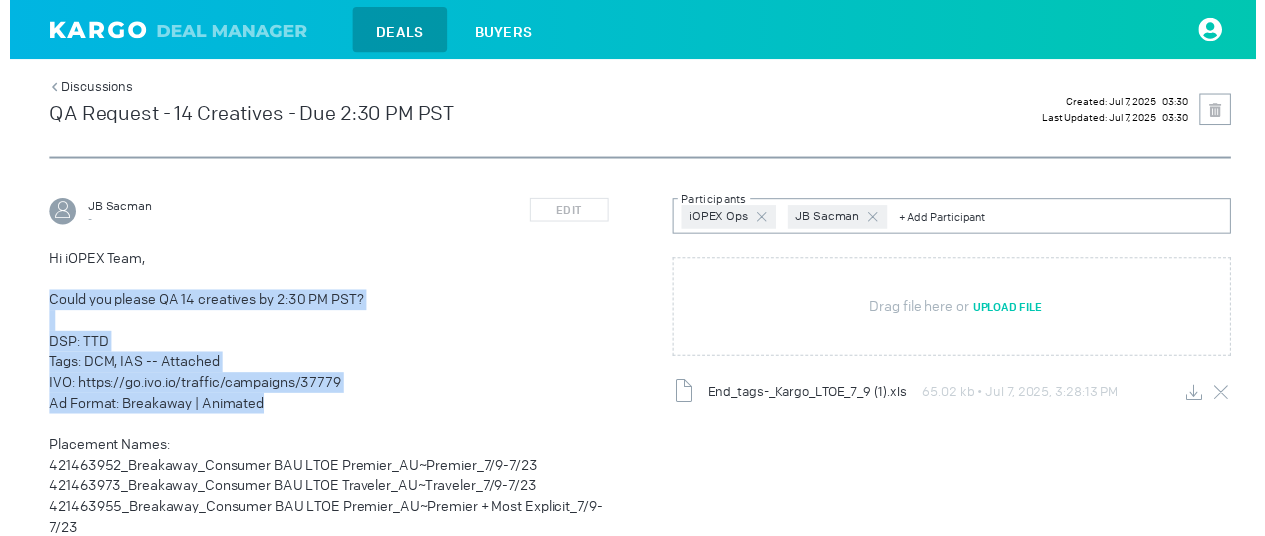 drag, startPoint x: 40, startPoint y: 307, endPoint x: 262, endPoint y: 413, distance: 246.00813 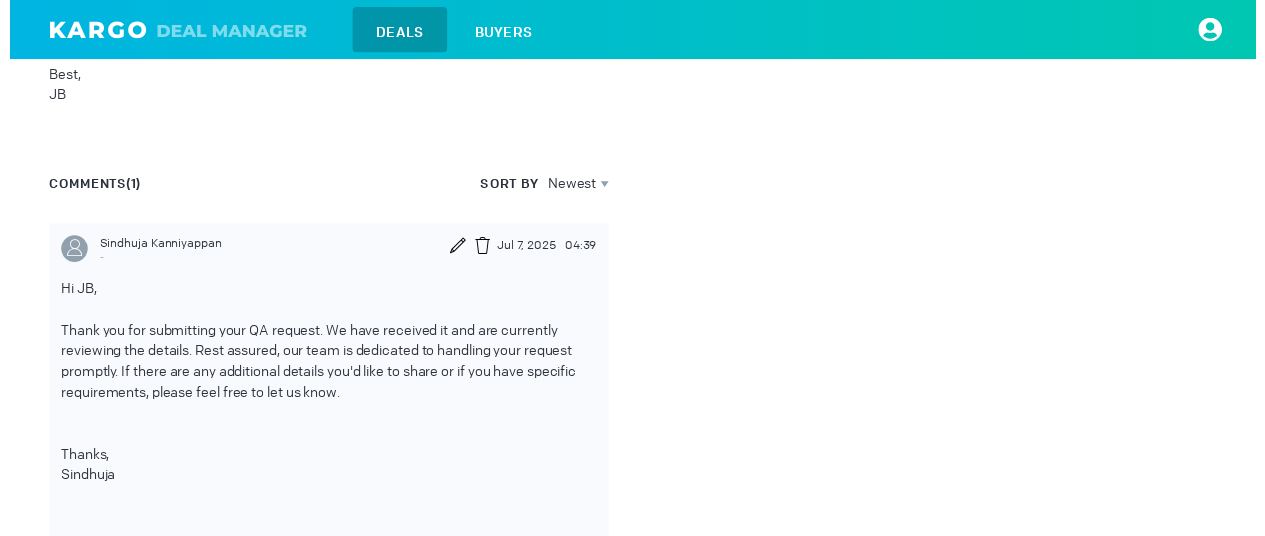 scroll, scrollTop: 1710, scrollLeft: 0, axis: vertical 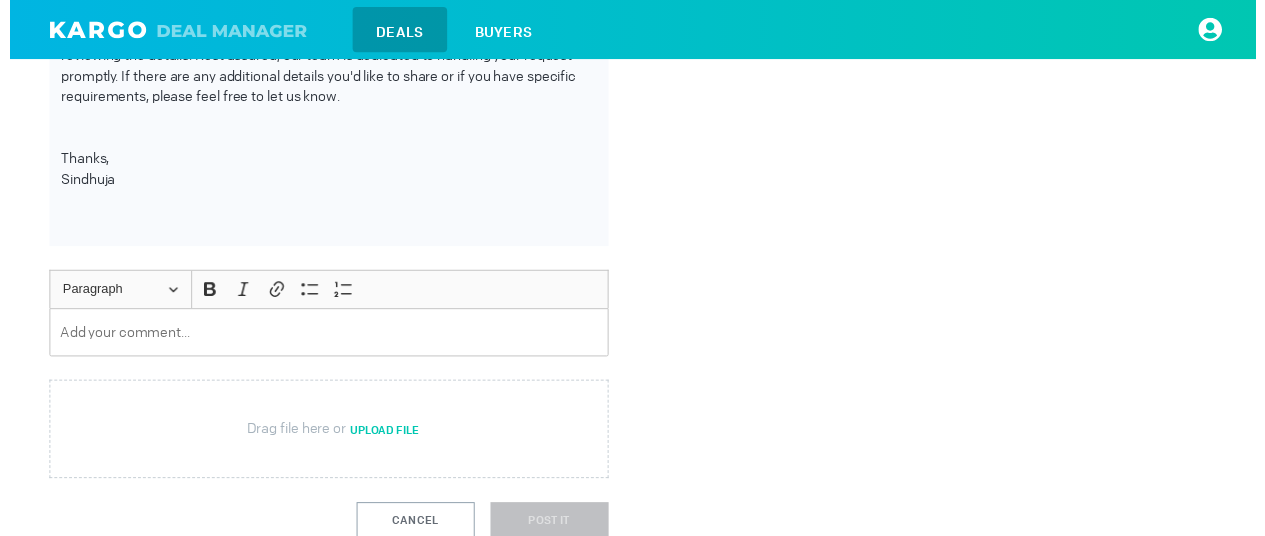 click at bounding box center (324, 337) 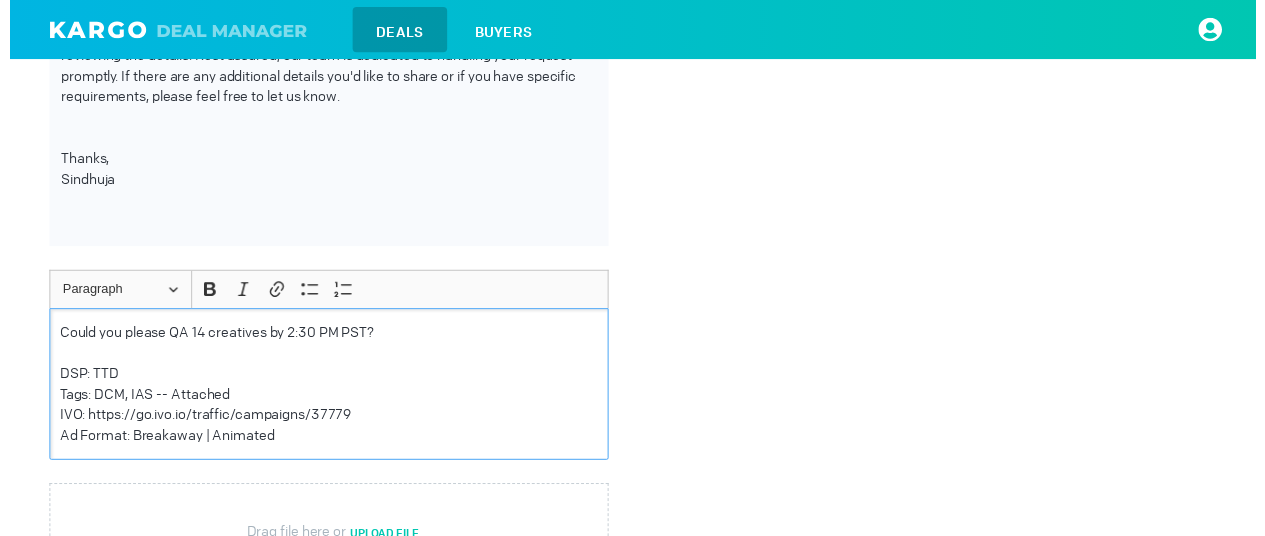 click on "Could you please QA 14 creatives by 2:30 PM PST?" at bounding box center [324, 337] 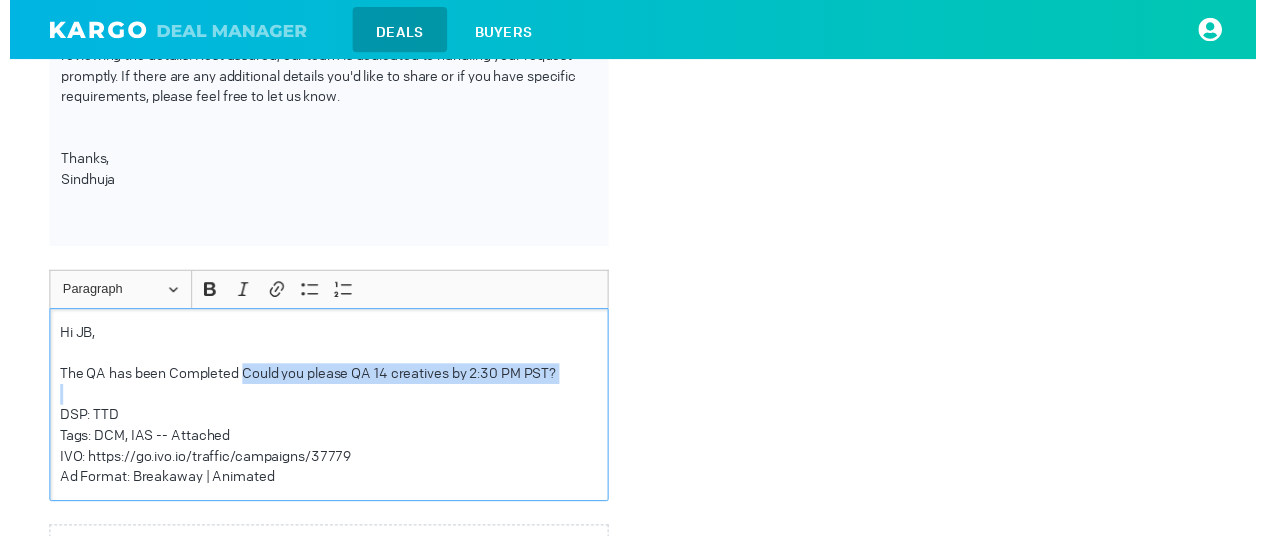 drag, startPoint x: 237, startPoint y: 381, endPoint x: 518, endPoint y: 404, distance: 281.9397 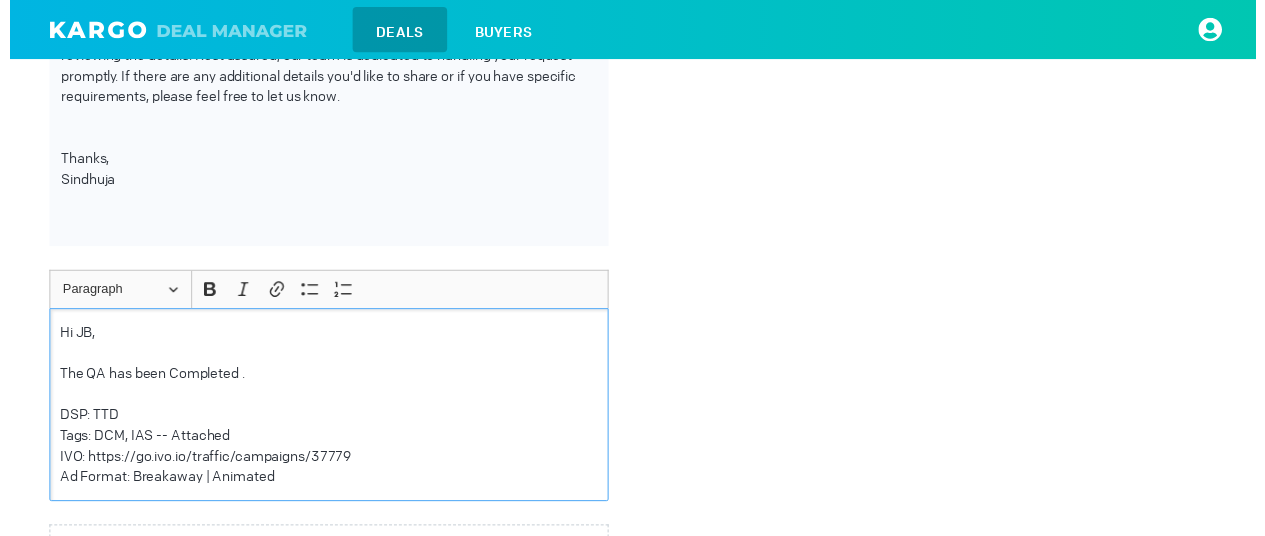 scroll, scrollTop: 1810, scrollLeft: 0, axis: vertical 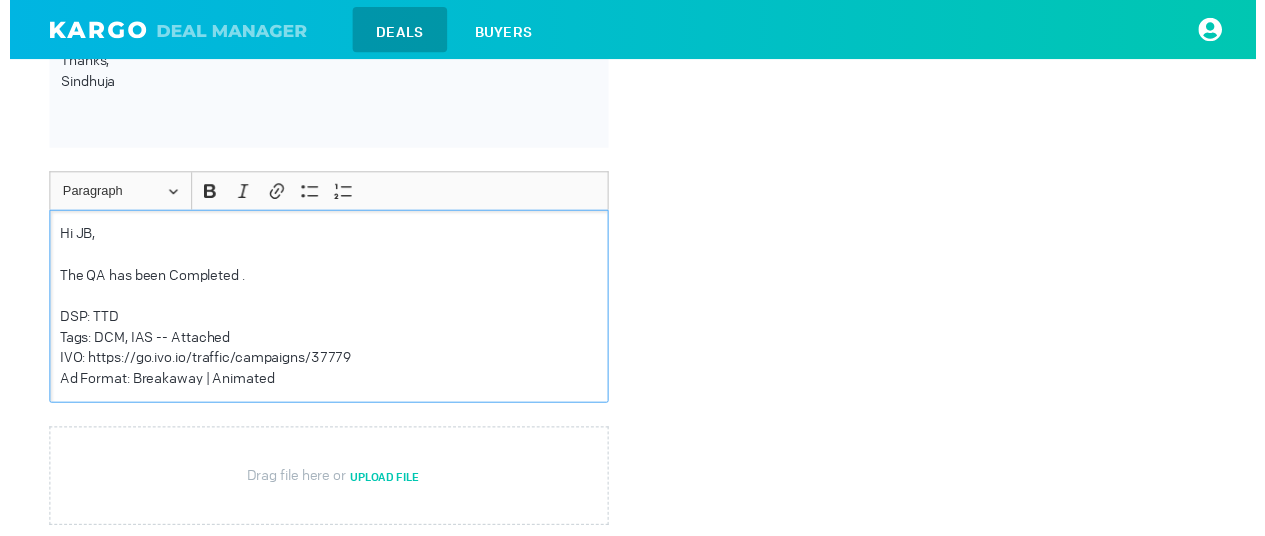 click on "Ad Format: Breakaway | Animated" at bounding box center [324, 384] 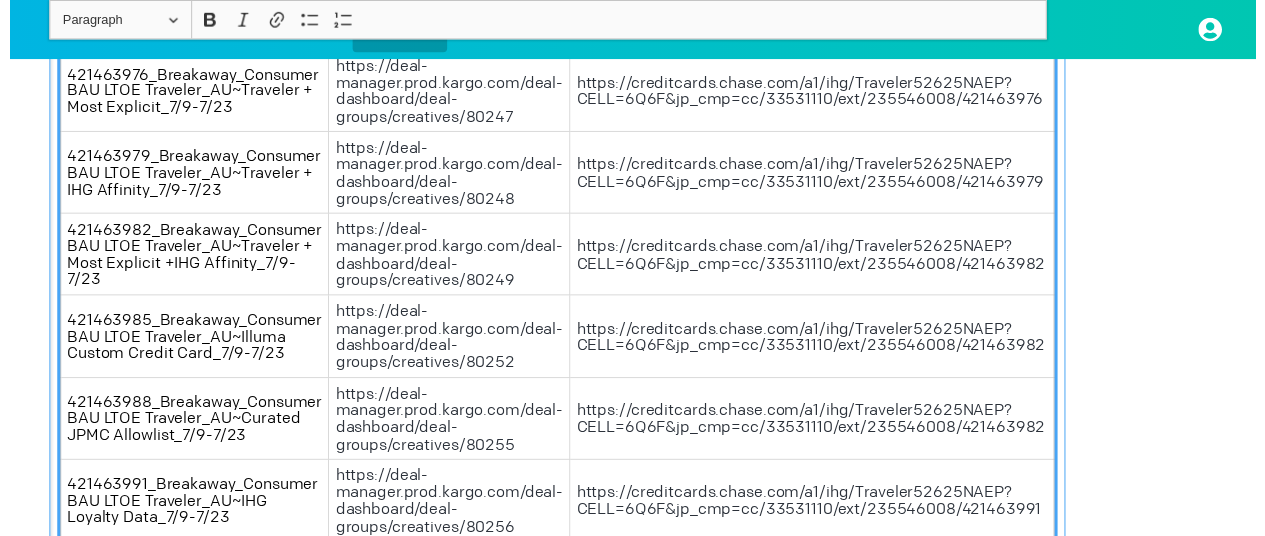 scroll, scrollTop: 1978, scrollLeft: 0, axis: vertical 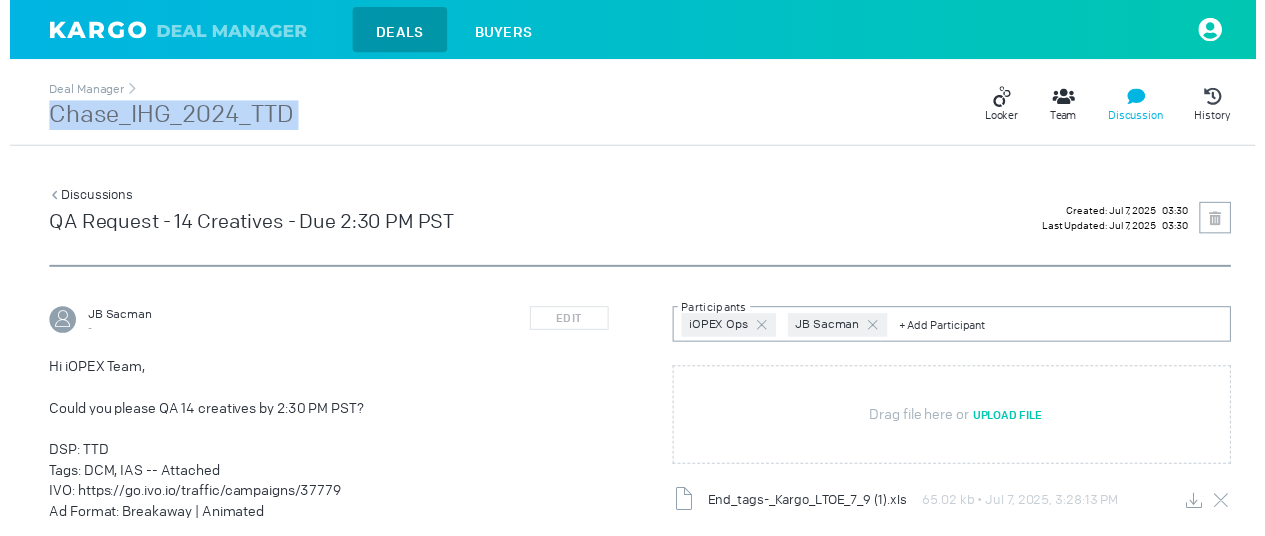 drag, startPoint x: 40, startPoint y: 118, endPoint x: 344, endPoint y: 116, distance: 304.0066 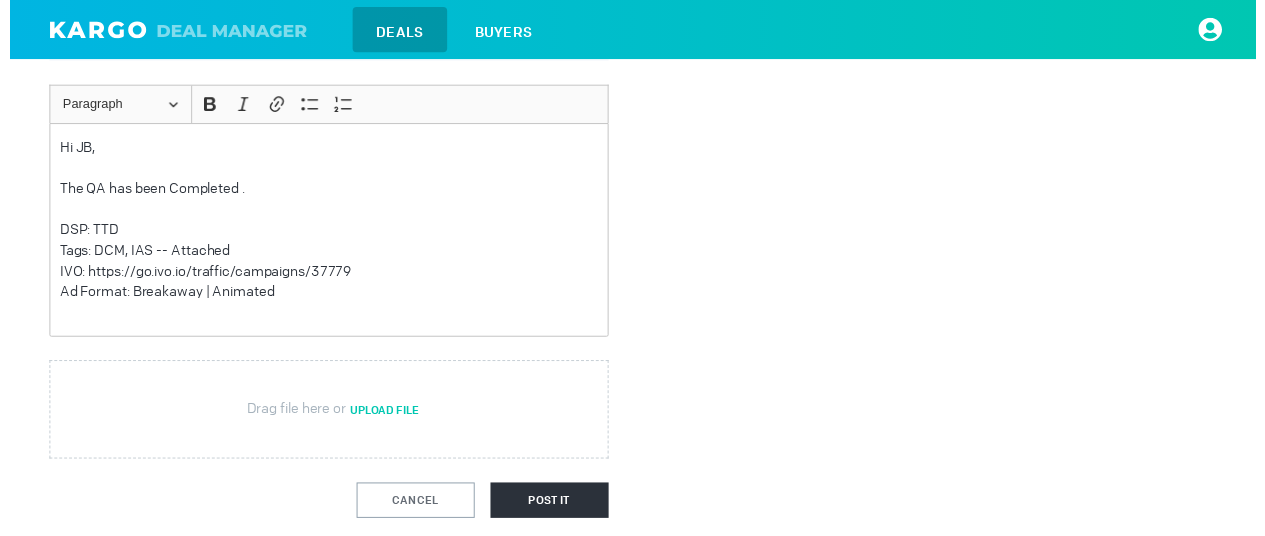 scroll, scrollTop: 1978, scrollLeft: 0, axis: vertical 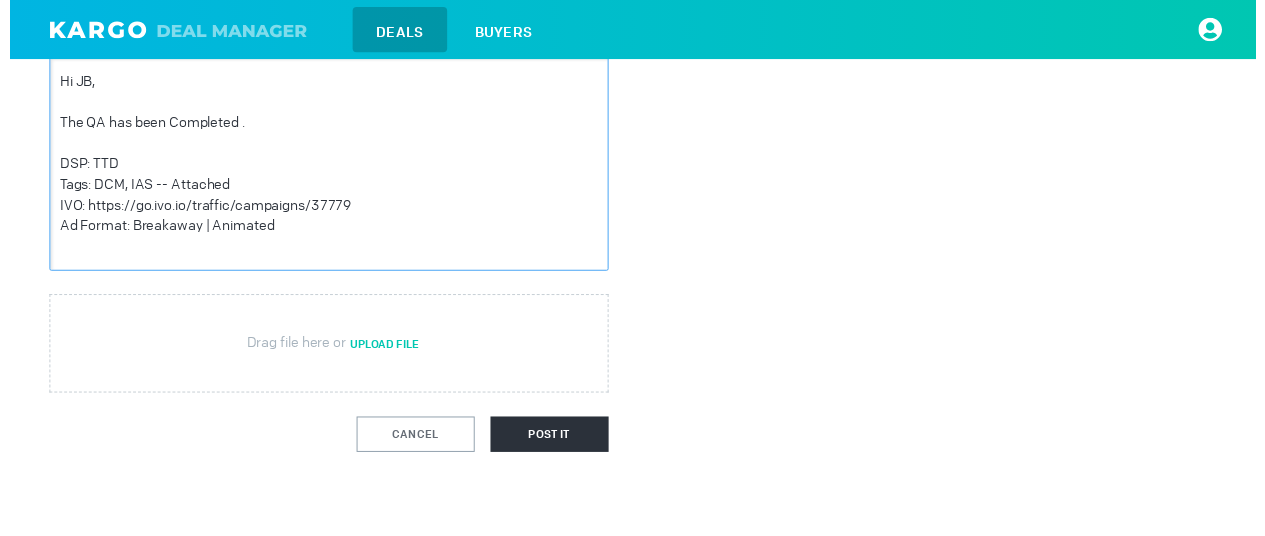 click on "Ad Format: Breakaway | Animated" at bounding box center (324, 229) 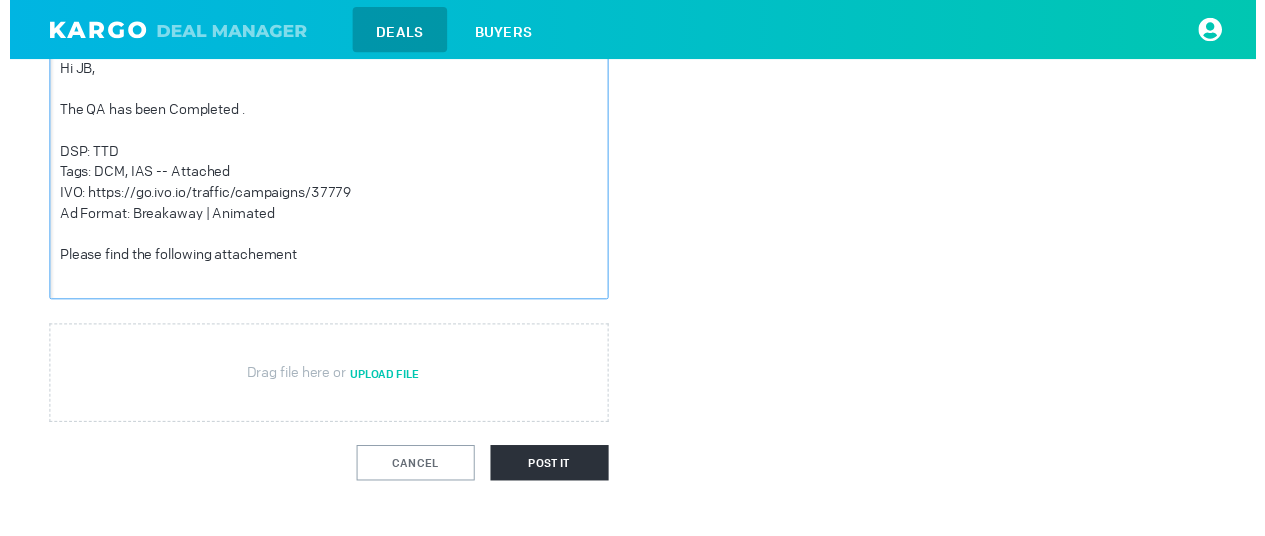 drag, startPoint x: 256, startPoint y: 259, endPoint x: 372, endPoint y: 78, distance: 214.9814 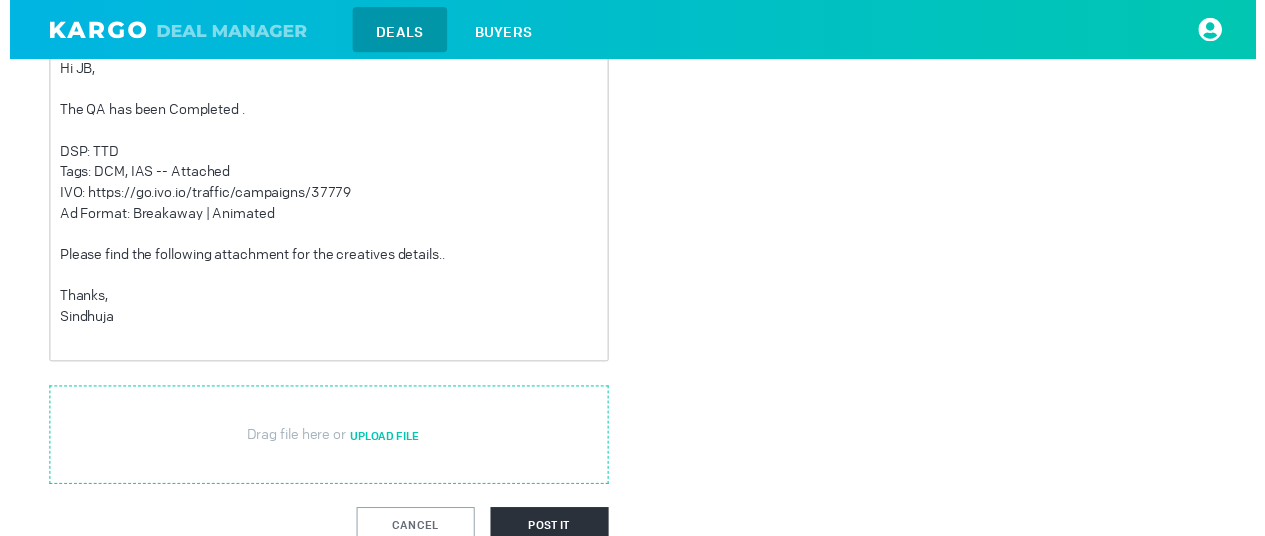 click at bounding box center [324, 441] 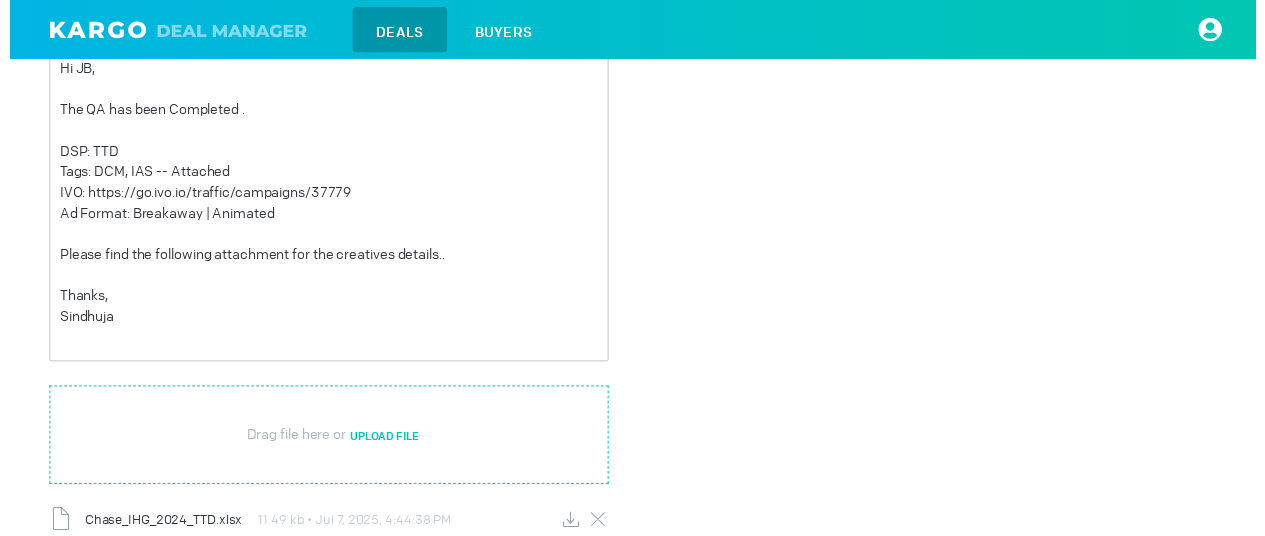 click at bounding box center (324, 441) 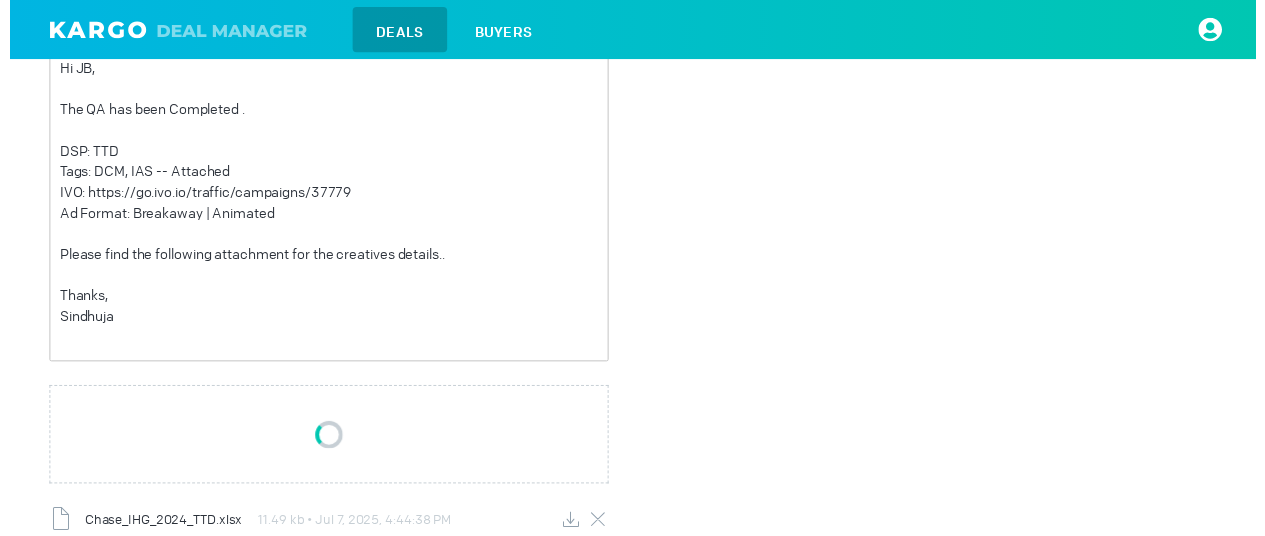 click on "The QA has been Completed ." at bounding box center [324, 111] 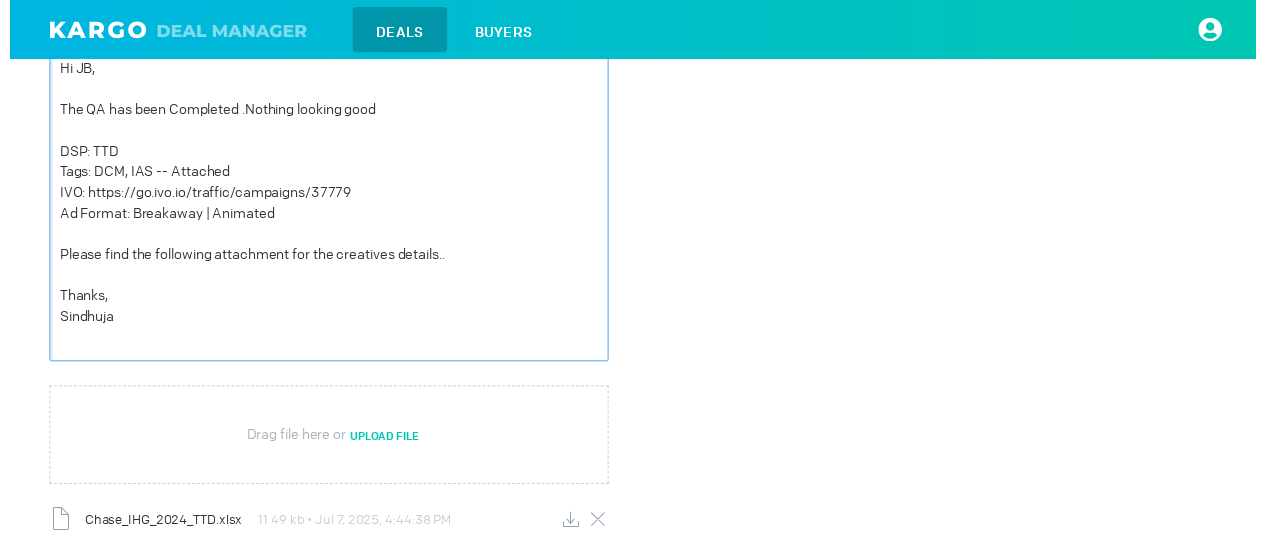 click on "The QA has been Completed .Nothing looking good" at bounding box center [324, 111] 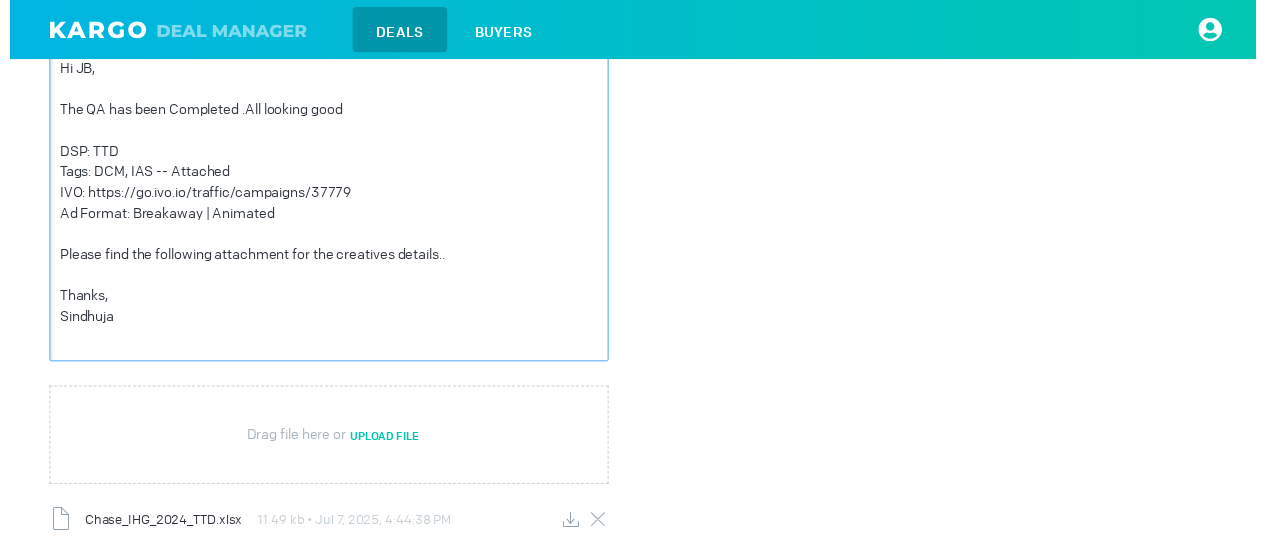 click on "The QA has been Completed .All looking good" at bounding box center (324, 111) 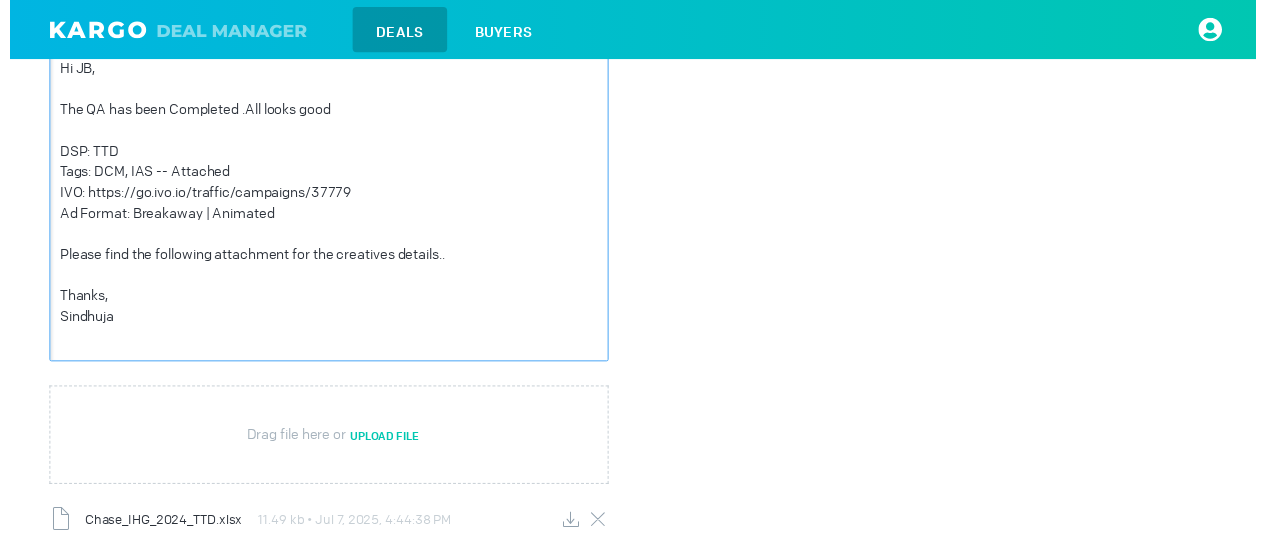 click at bounding box center (324, 132) 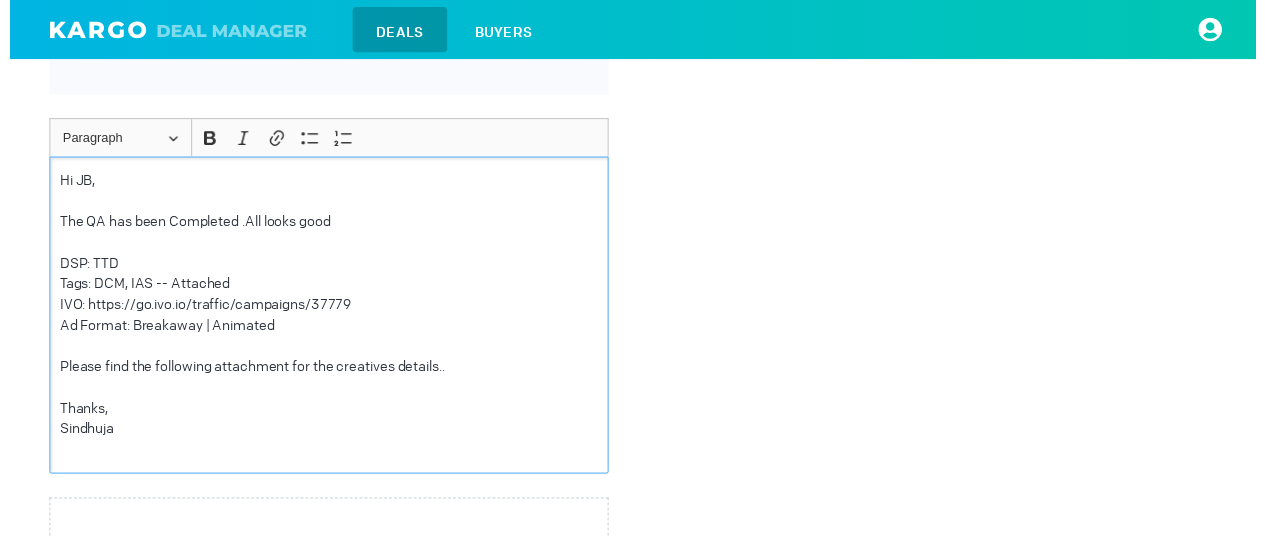 scroll, scrollTop: 2164, scrollLeft: 0, axis: vertical 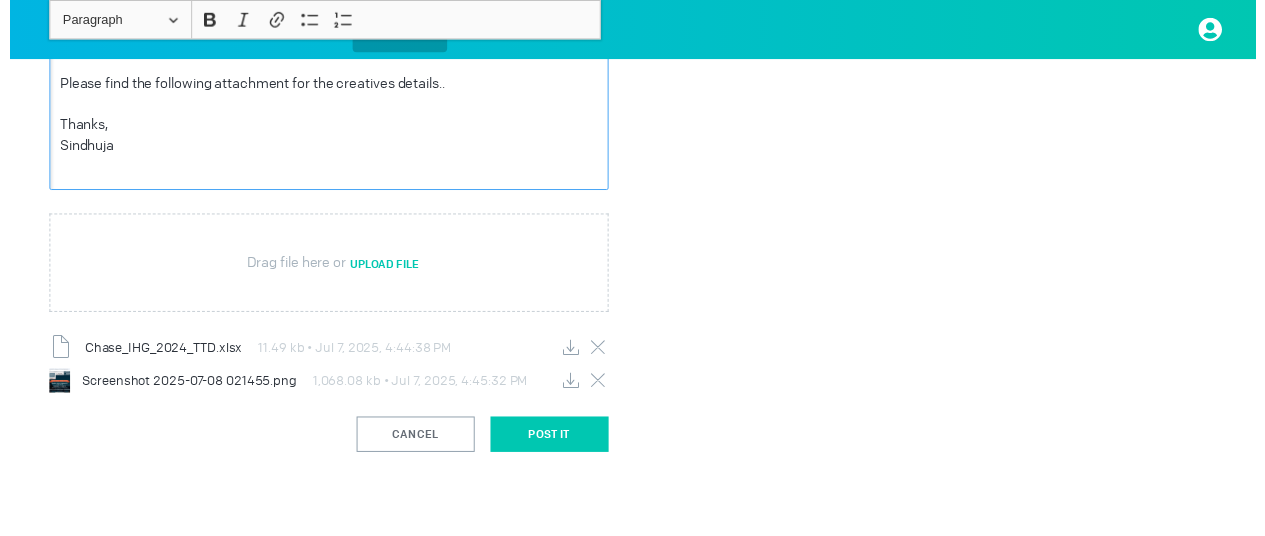 click on "Rich Text Editor Heading Paragraph Paragraph Heading 1 Heading 2 Bold (CTRL+B) Bold Italic (CTRL+I) Italic Link (Ctrl+K) Link Bulleted List Bulleted List Numbered List Numbered List Hi JB, The QA has been Completed .All looks good DSP: TTD Tags: DCM, IAS -- Attached IVO: https://go.ivo.io/traffic/campaigns/37779 Ad Format: Breakaway | Animated Please find the following attachment for the creatives details.. Thanks, Sindhuja  Drag file here or Upload File  Chase_IHG_2024_TTD.xlsx  11.49 kb • Jul 7, 2025, 4:44:38 PM  Screenshot 2025-07-08 021455.png  1,068.08 kb • Jul 7, 2025, 4:45:32 PM  Cancel   Post It" at bounding box center [324, 146] 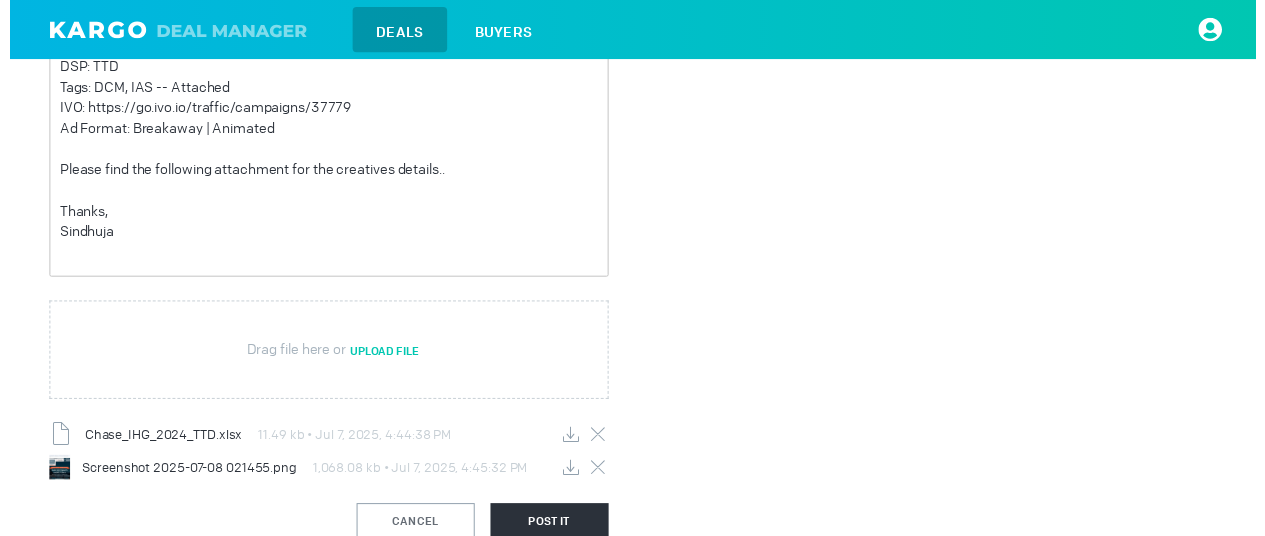 scroll, scrollTop: 2164, scrollLeft: 0, axis: vertical 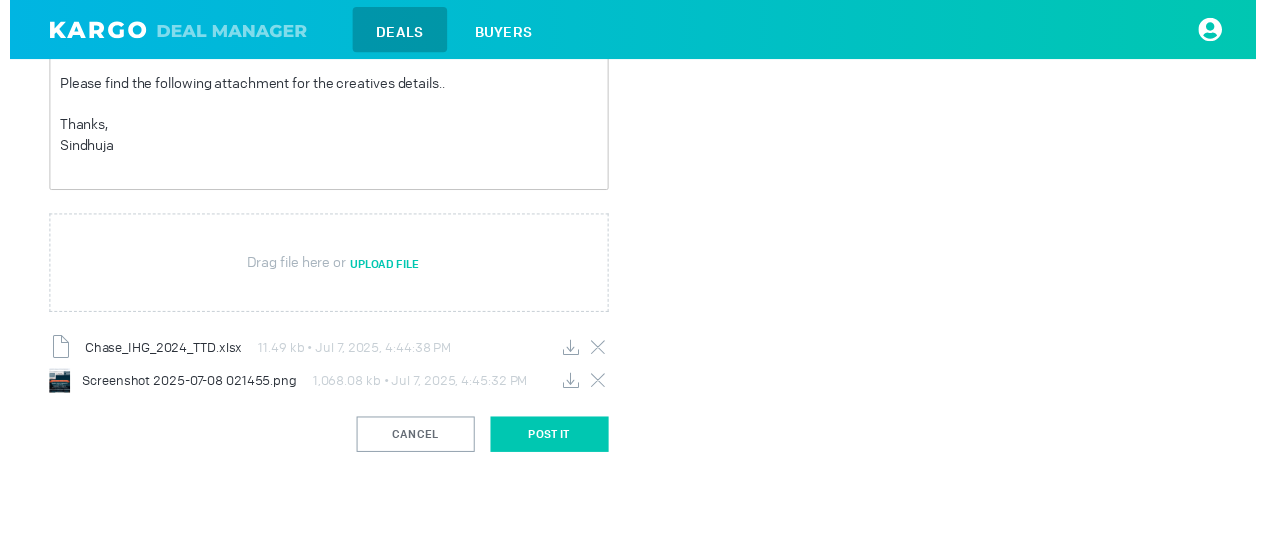 click on "Post It" at bounding box center (548, 441) 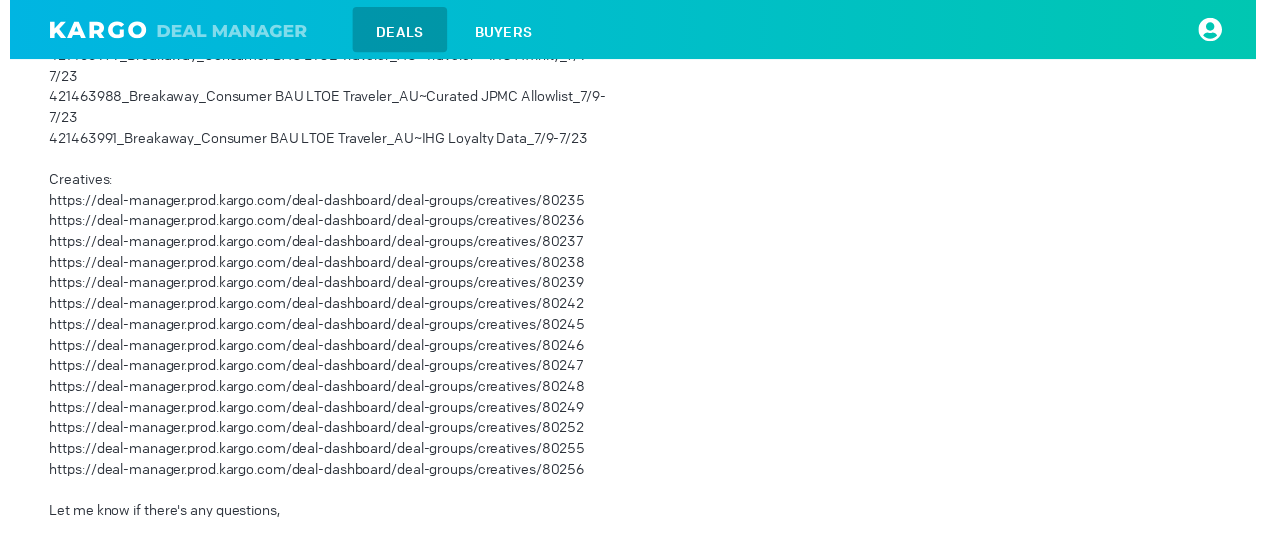 scroll, scrollTop: 820, scrollLeft: 0, axis: vertical 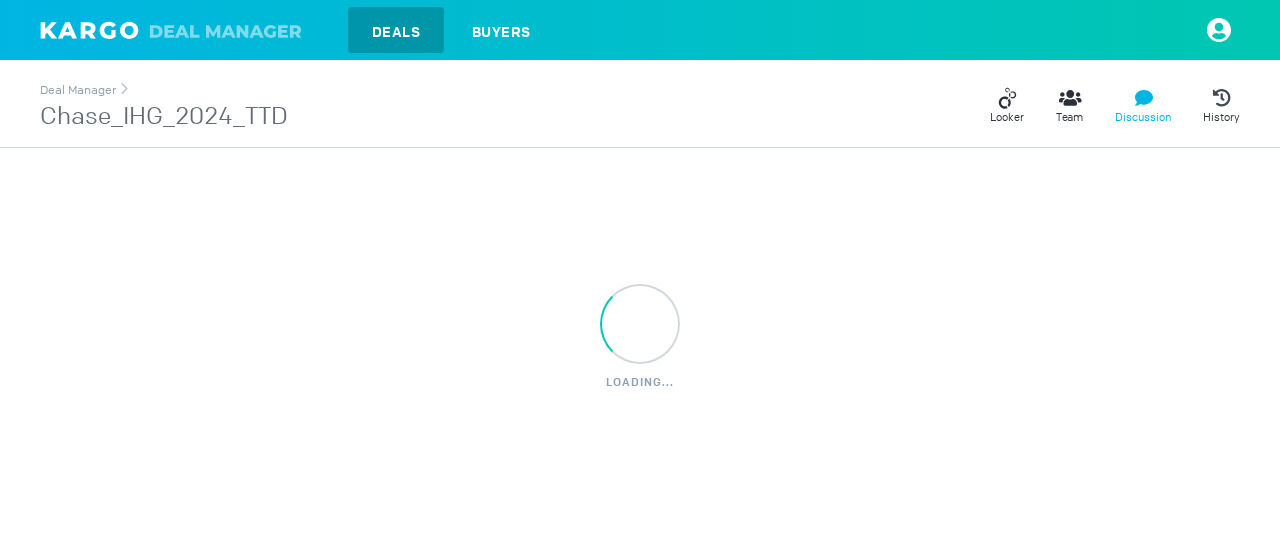 click on "Chase_IHG_2024_TTD" at bounding box center (164, 117) 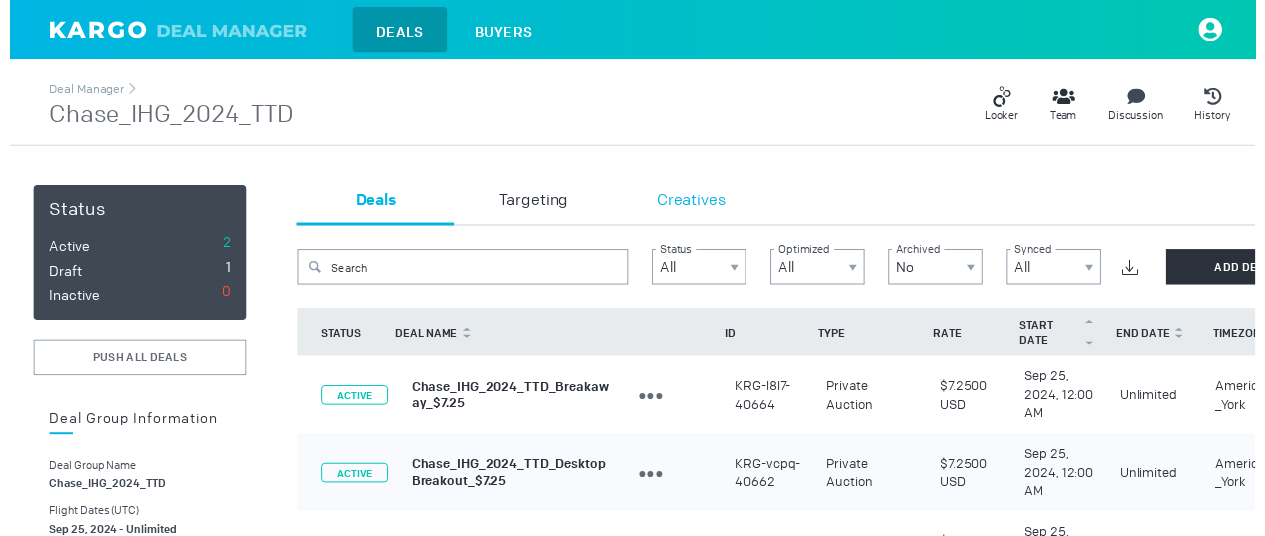 click on "Creatives" at bounding box center [692, 204] 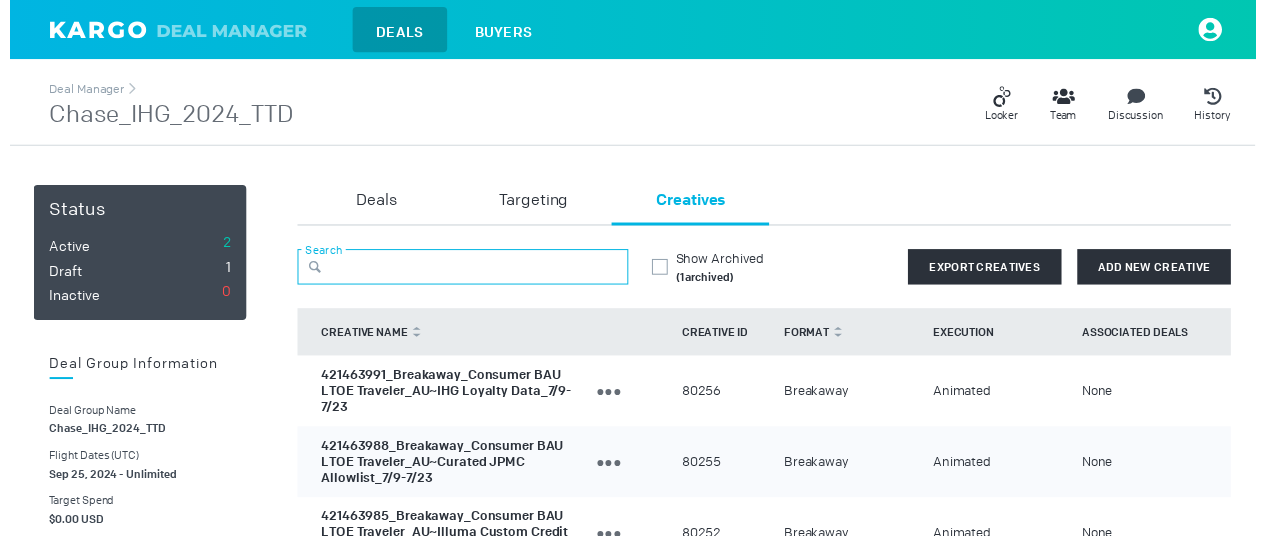 click at bounding box center (460, 271) 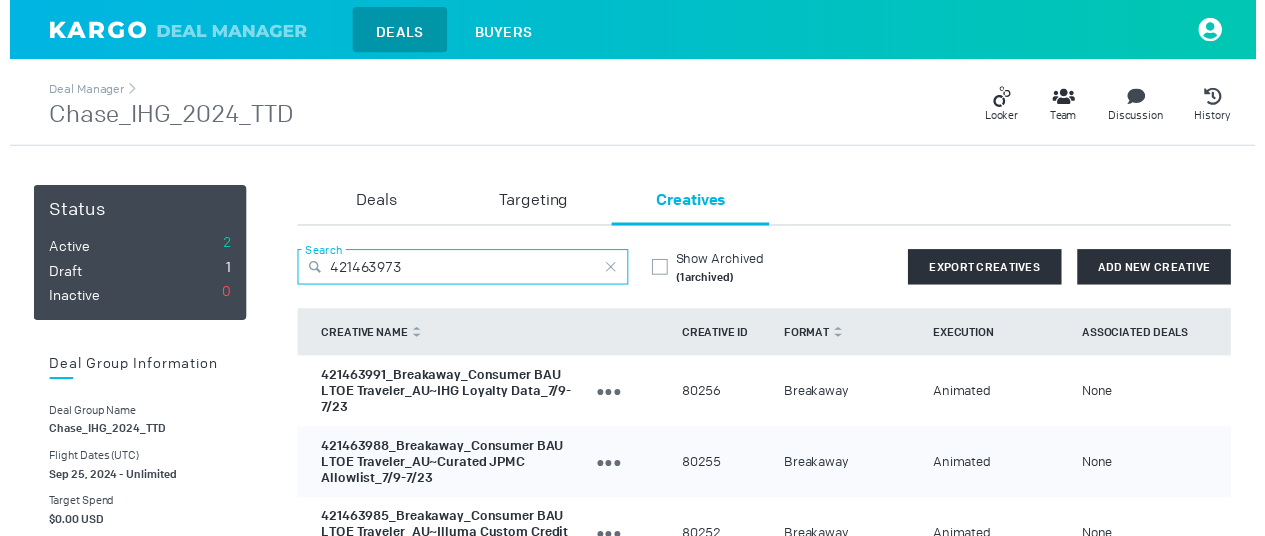 type on "421463973" 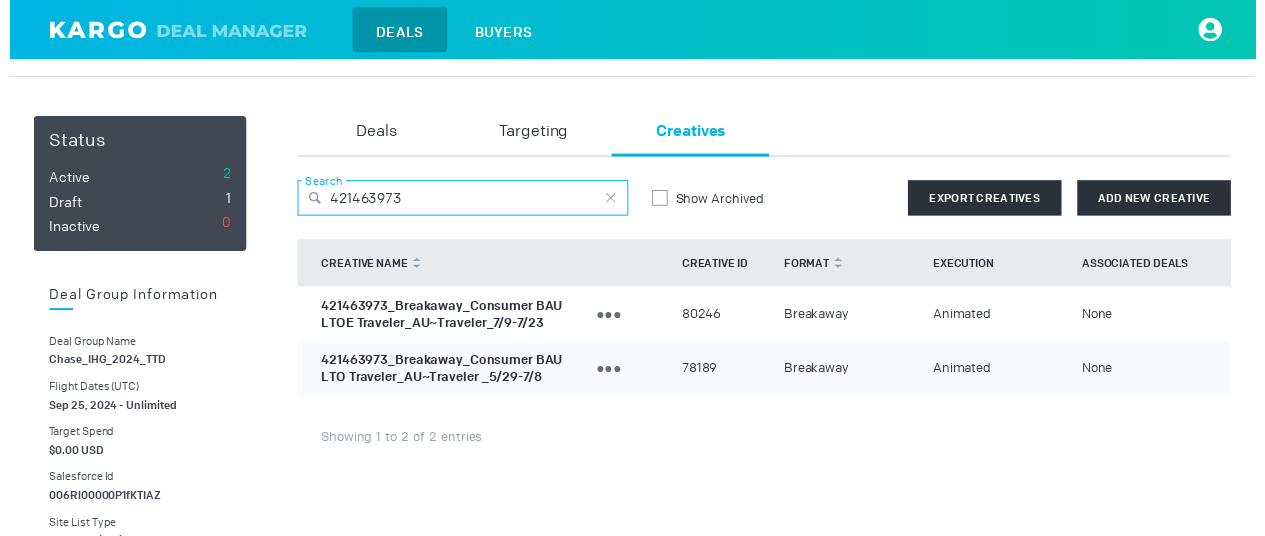 scroll, scrollTop: 100, scrollLeft: 0, axis: vertical 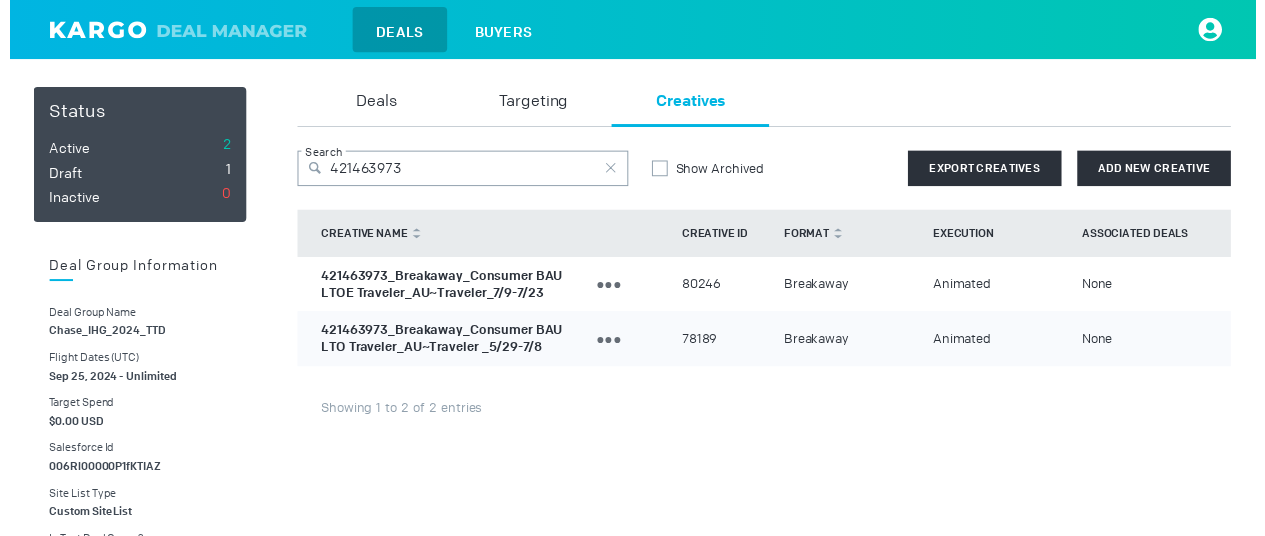 click on "421463973_Breakaway_Consumer BAU LTOE Traveler_AU~Traveler_7/9-7/23" at bounding box center (438, 289) 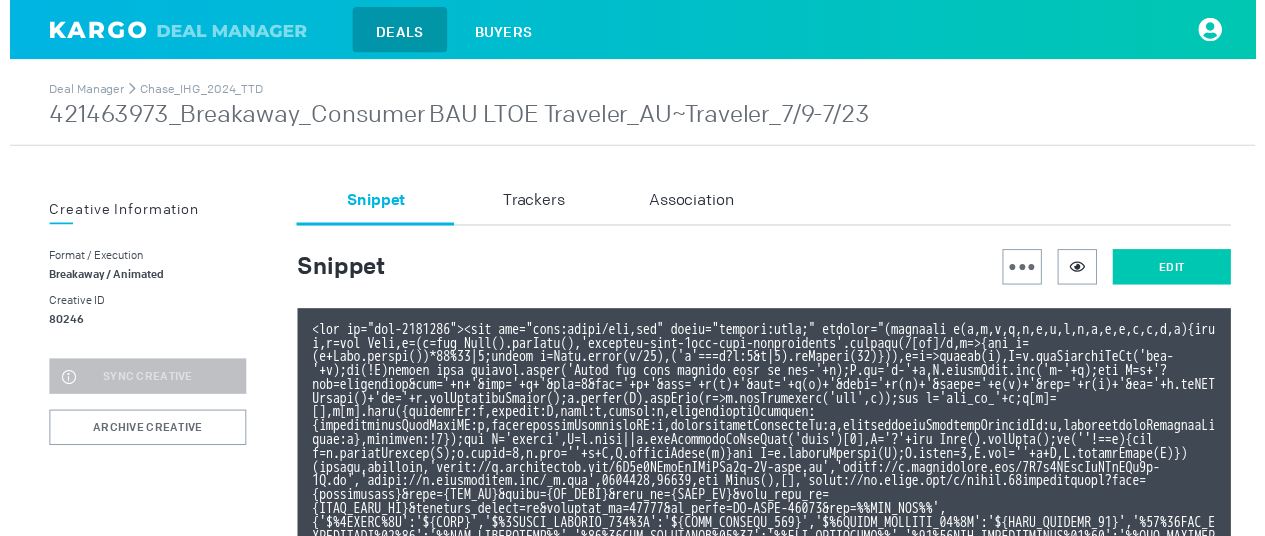 click on "Edit" at bounding box center [1180, 271] 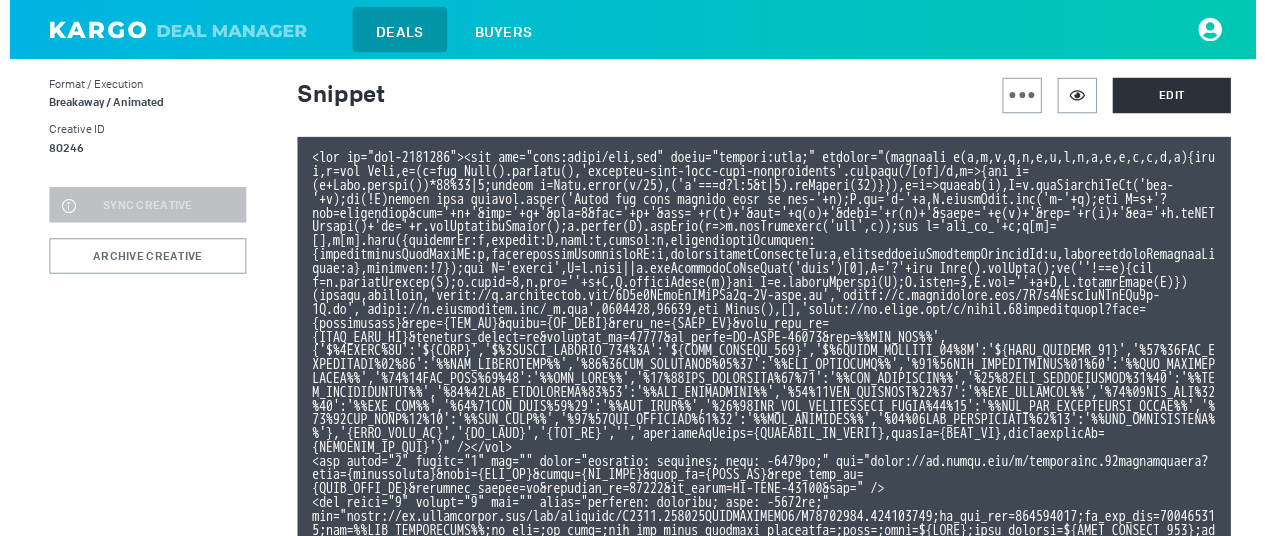 scroll, scrollTop: 200, scrollLeft: 0, axis: vertical 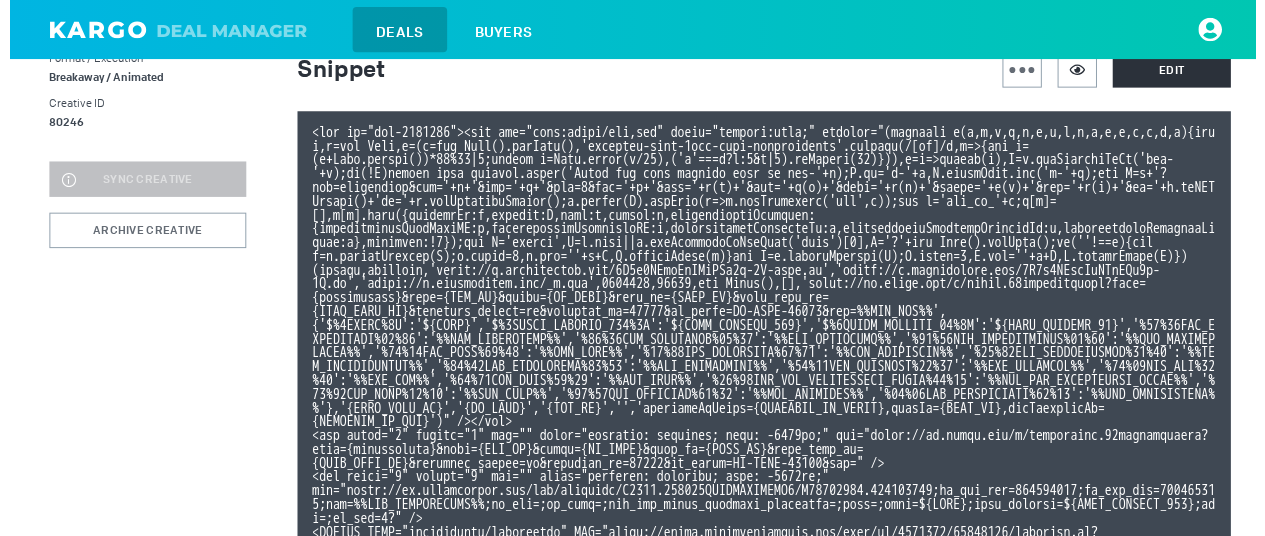type 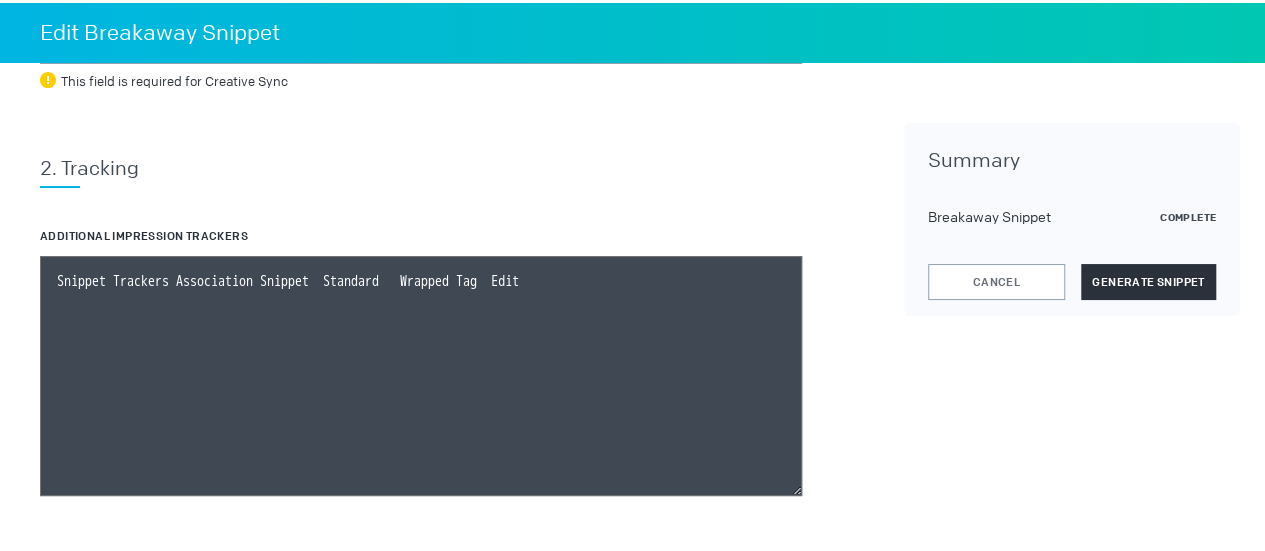 scroll, scrollTop: 1146, scrollLeft: 0, axis: vertical 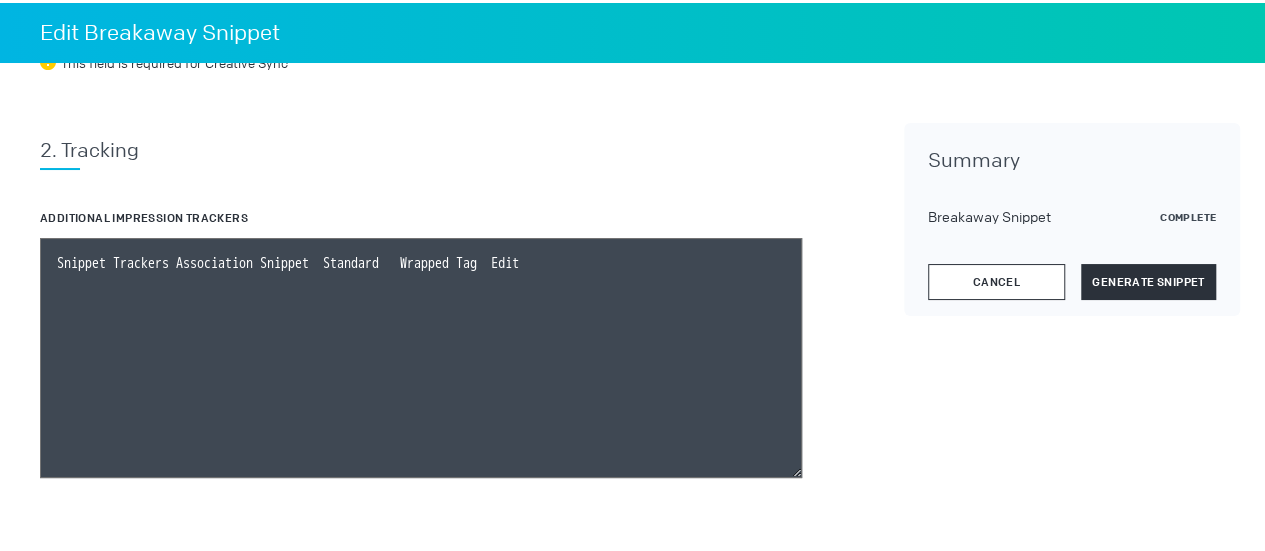 click on "Cancel" at bounding box center [996, 279] 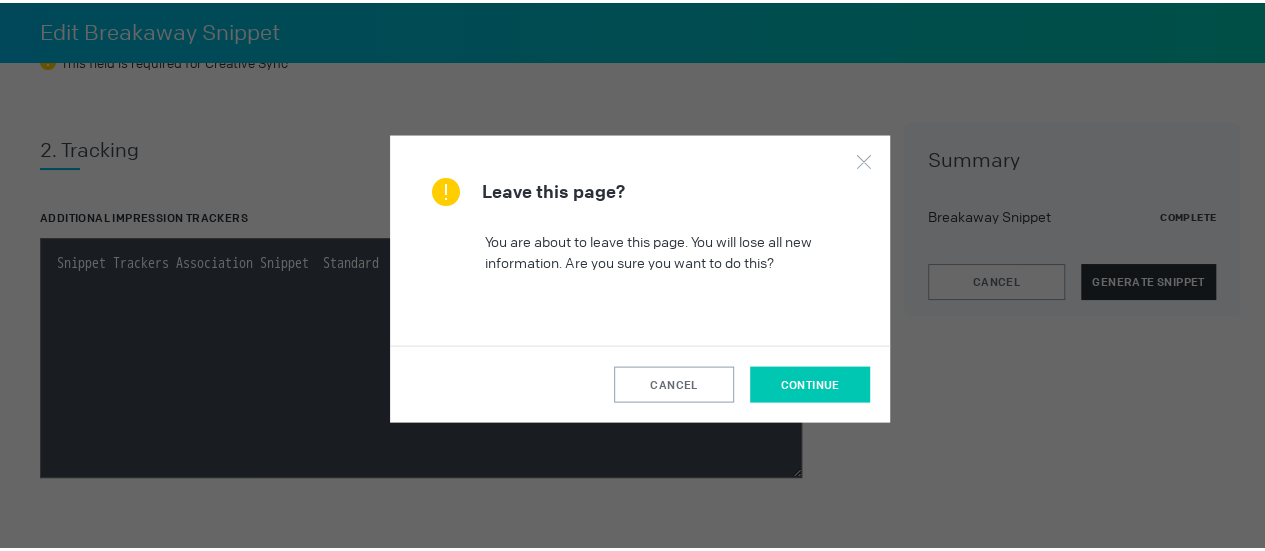 click on "continue" at bounding box center [810, 381] 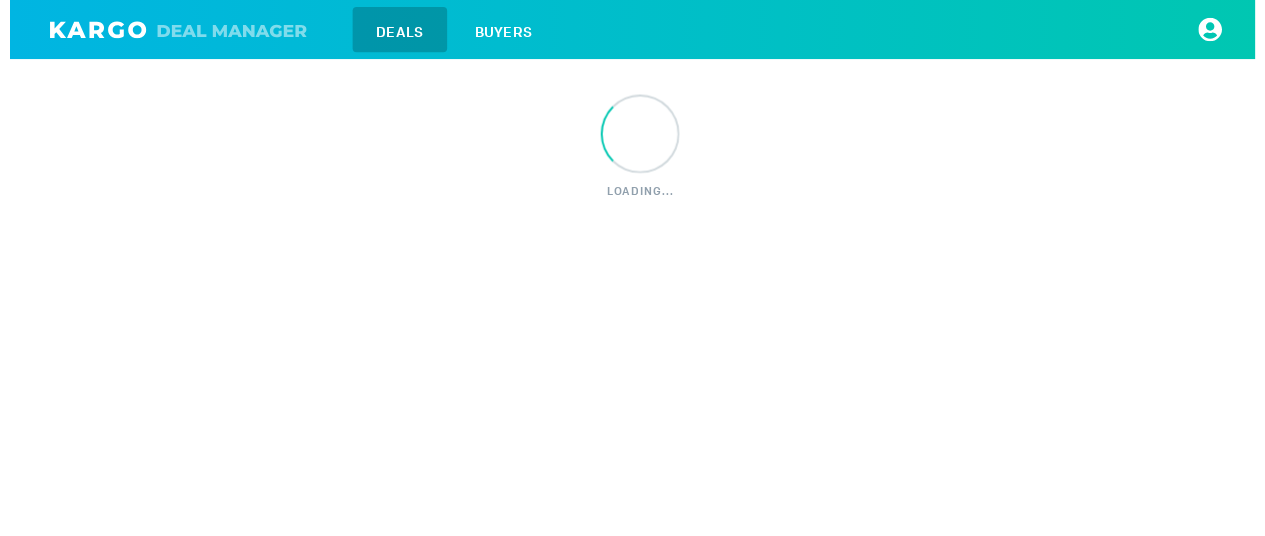 scroll, scrollTop: 0, scrollLeft: 0, axis: both 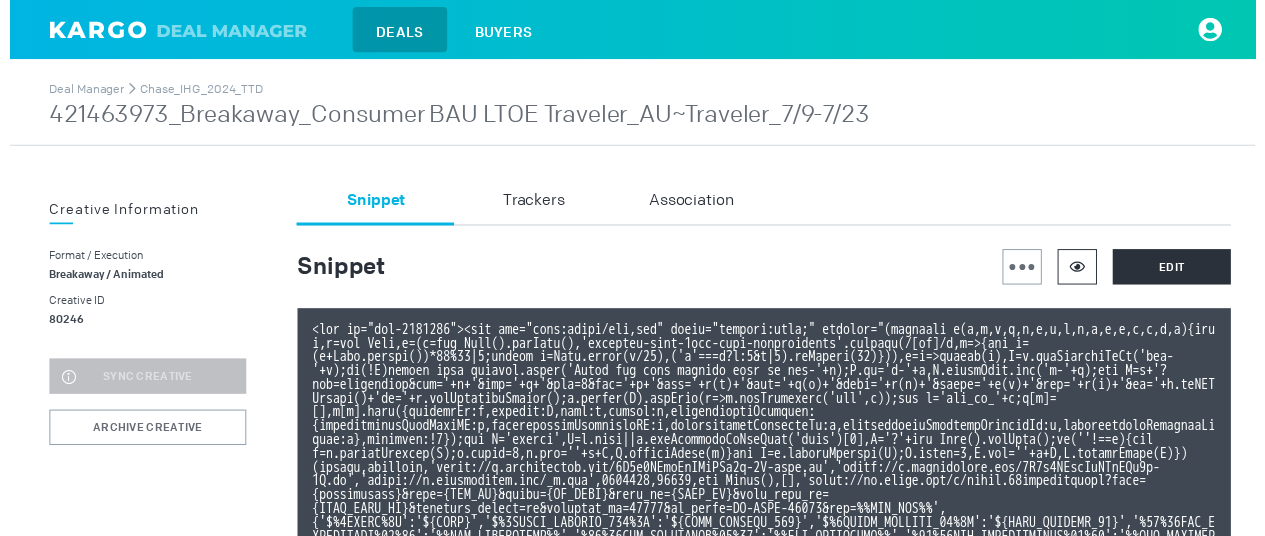click at bounding box center [1084, 271] 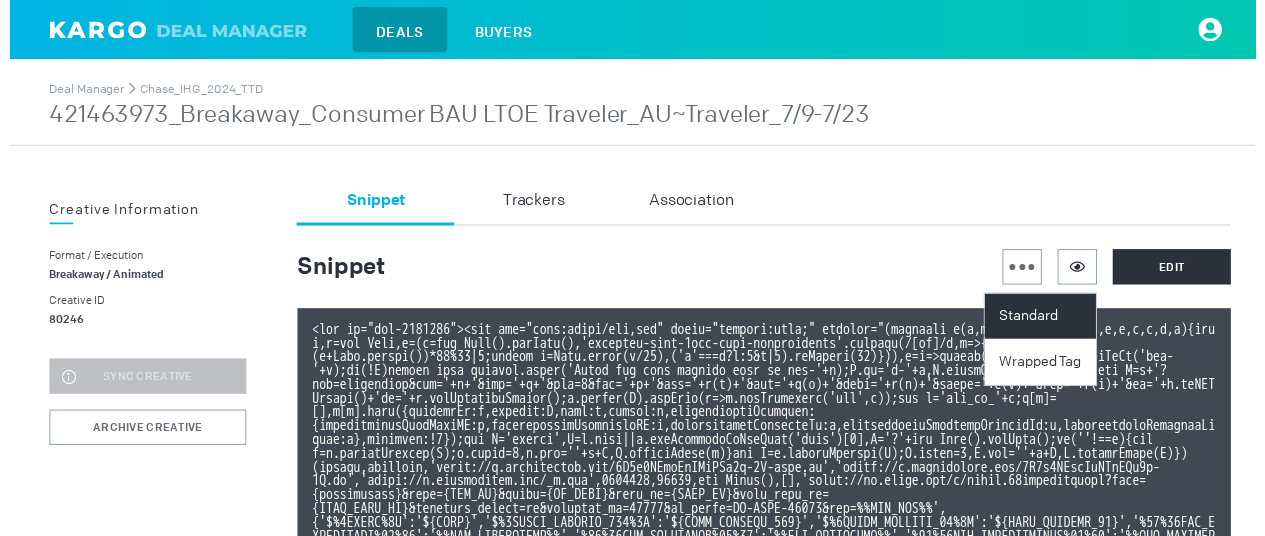 click on "Standard" at bounding box center (1049, 321) 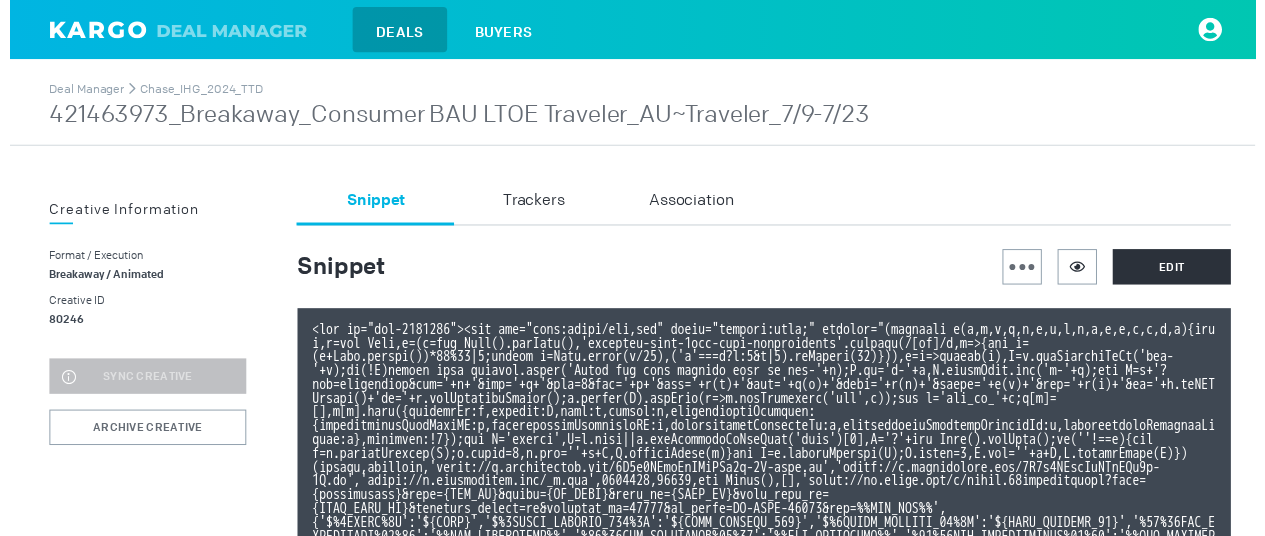 click on "421463973_Breakaway_Consumer BAU LTOE Traveler_AU~Traveler_7/9-7/23" at bounding box center (456, 117) 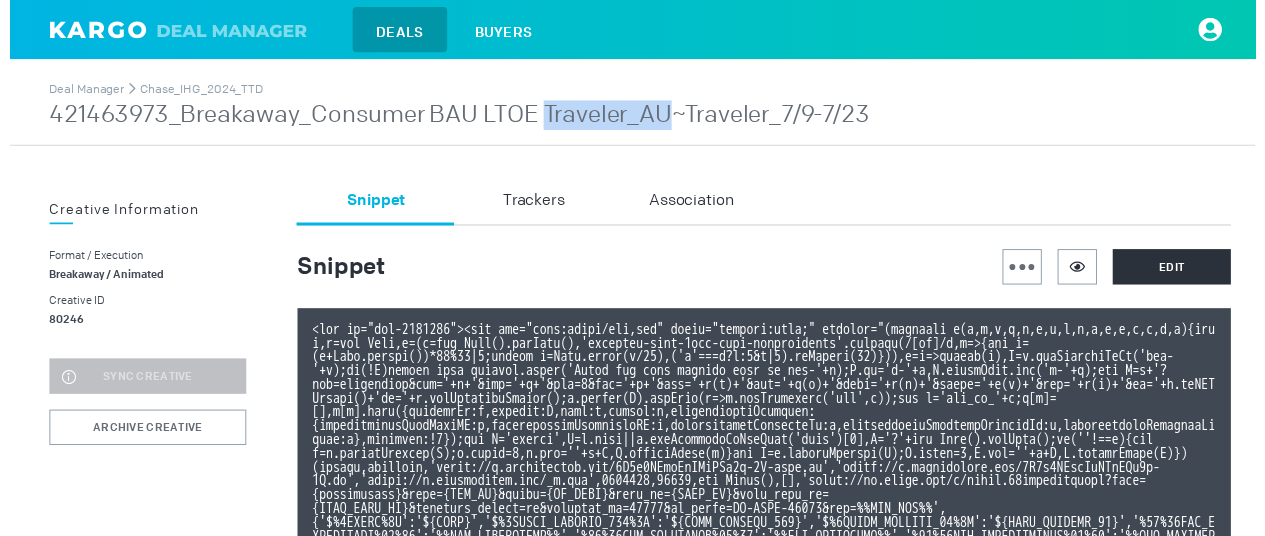 click on "421463973_Breakaway_Consumer BAU LTOE Traveler_AU~Traveler_7/9-7/23" at bounding box center [456, 117] 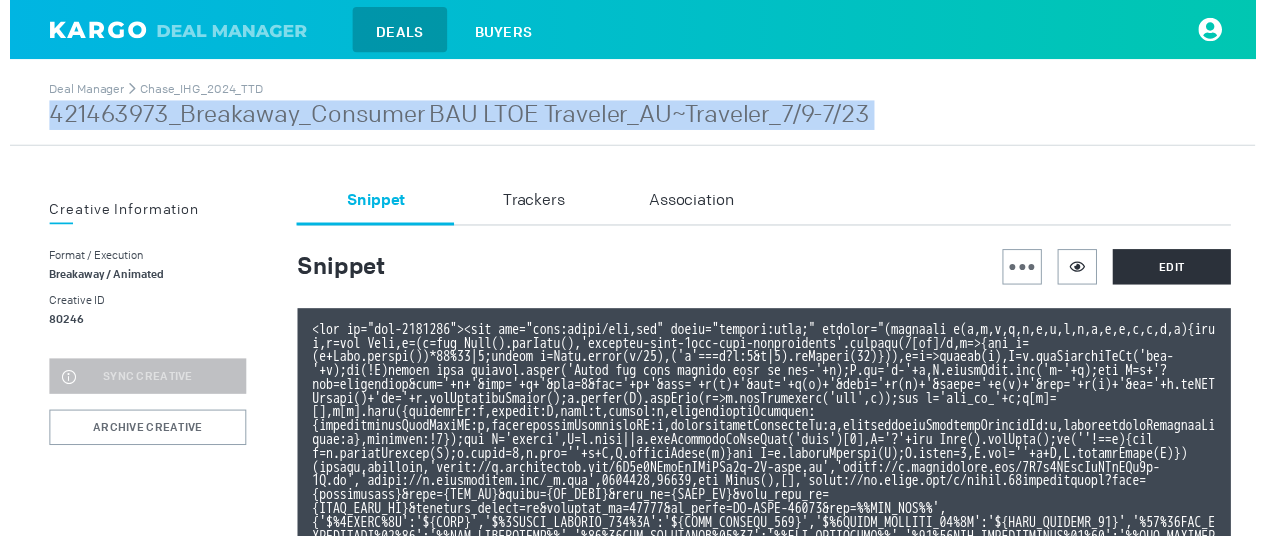 click on "421463973_Breakaway_Consumer BAU LTOE Traveler_AU~Traveler_7/9-7/23" at bounding box center [456, 117] 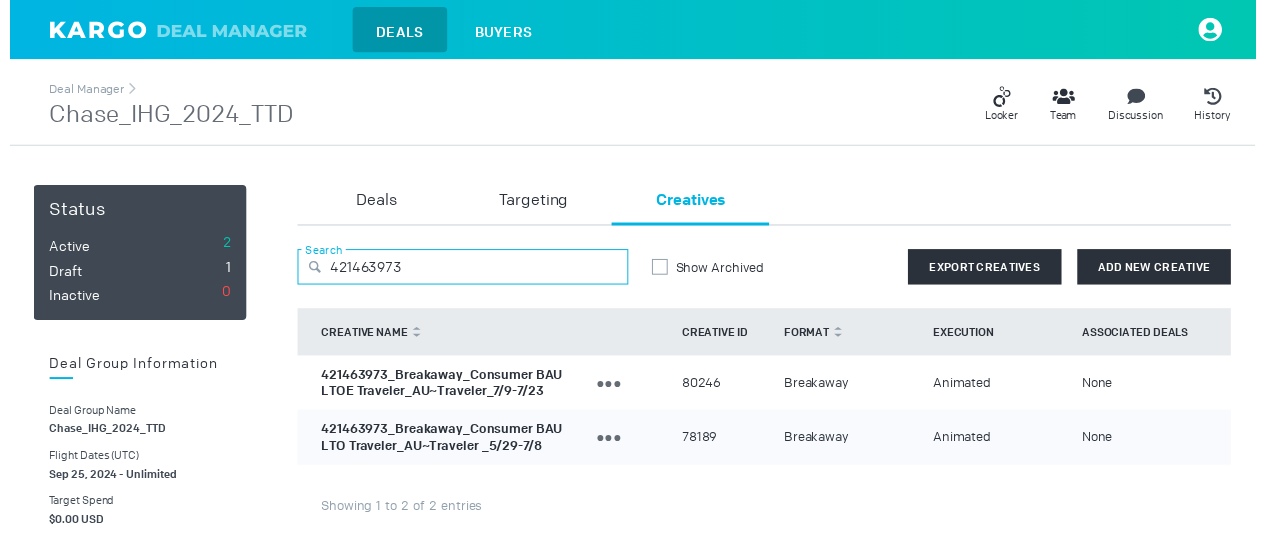 drag, startPoint x: 440, startPoint y: 274, endPoint x: 290, endPoint y: 264, distance: 150.33296 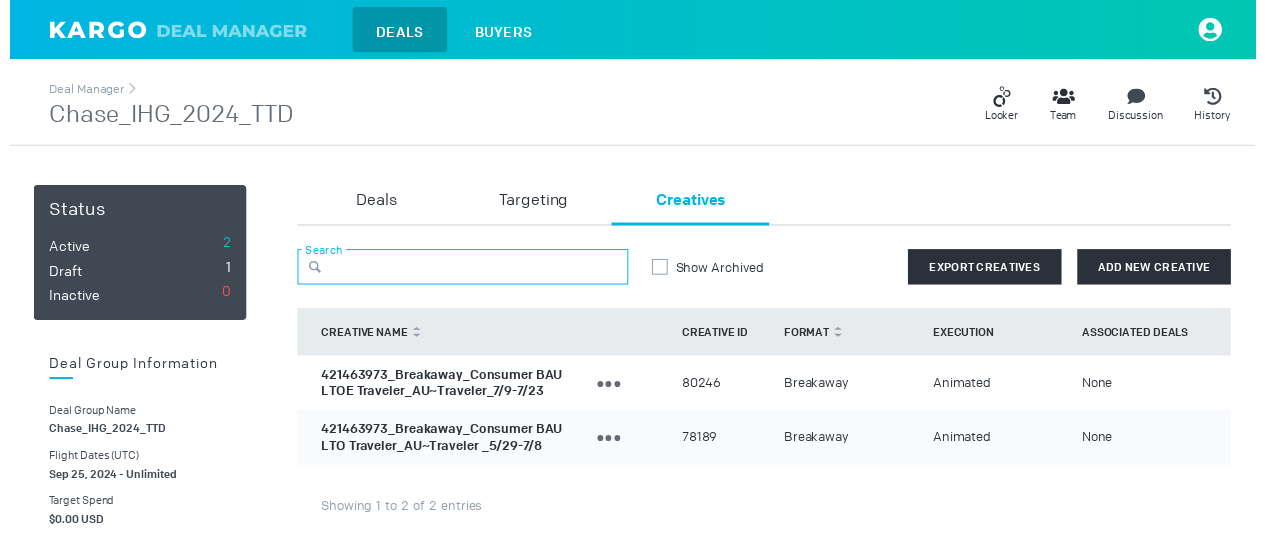 paste on "421463976" 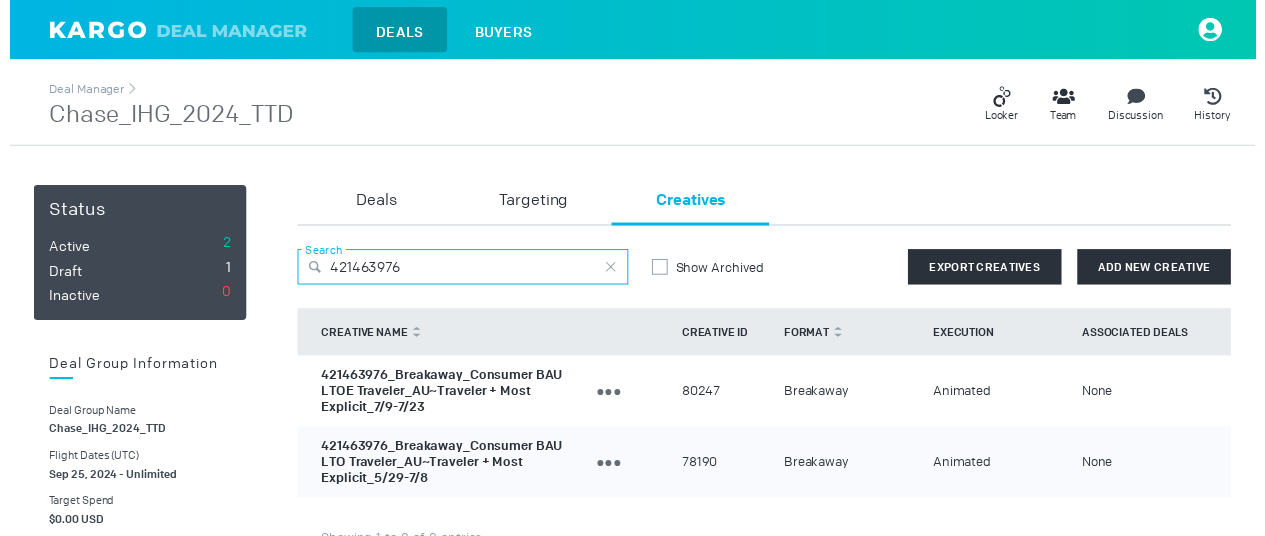 type on "421463976" 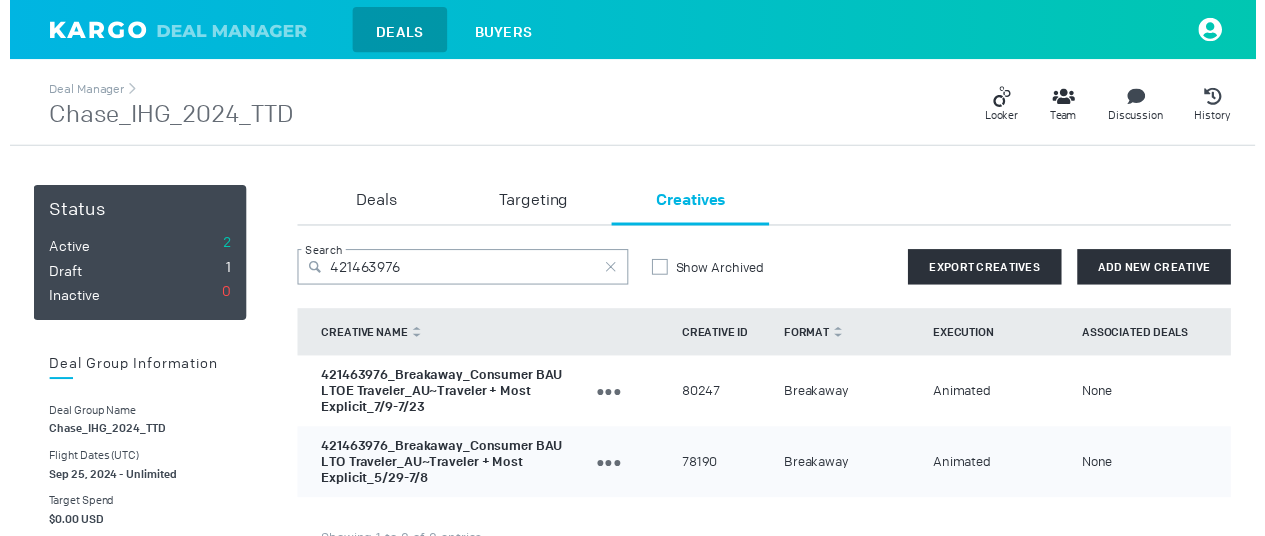 click on "421463976_Breakaway_Consumer BAU LTOE Traveler_AU~Traveler + Most Explicit_7/9-7/23" at bounding box center [438, 397] 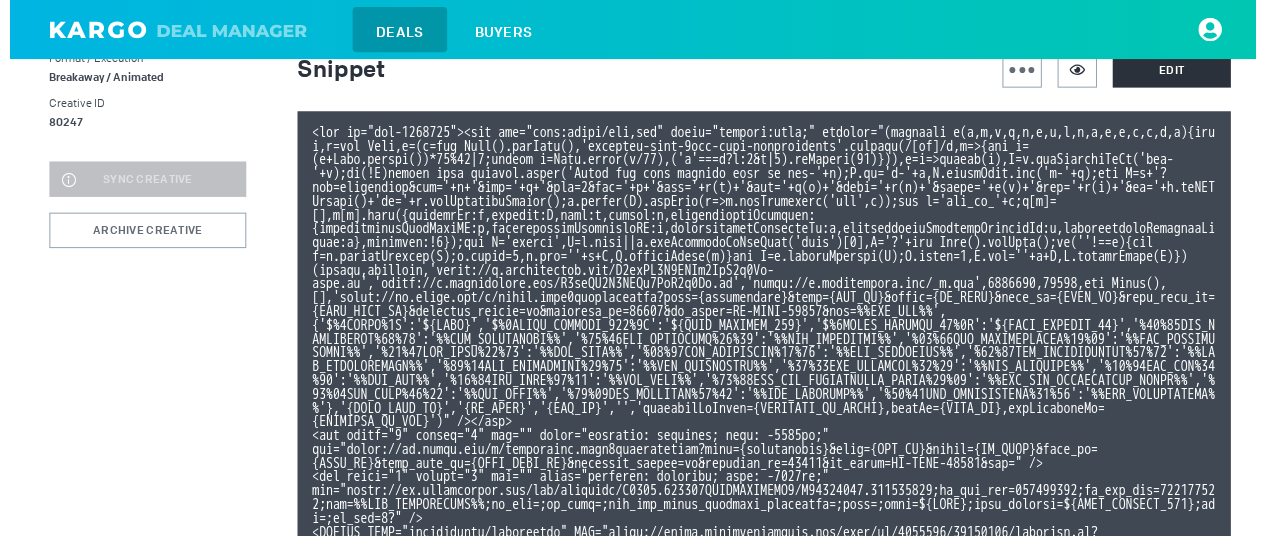 scroll, scrollTop: 100, scrollLeft: 0, axis: vertical 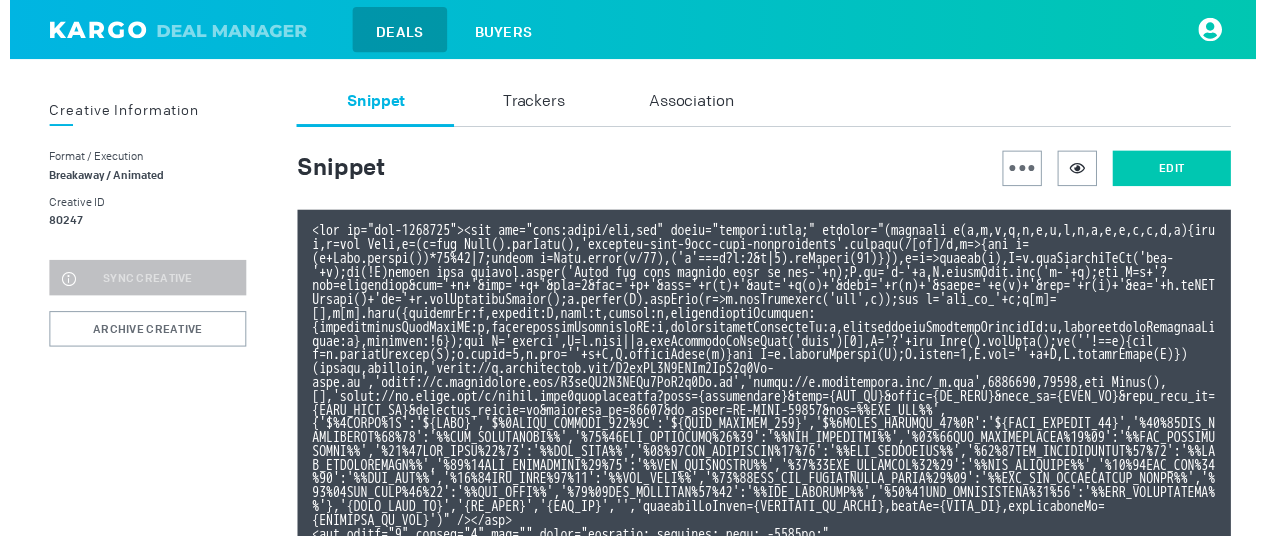 click on "Edit" at bounding box center [1180, 171] 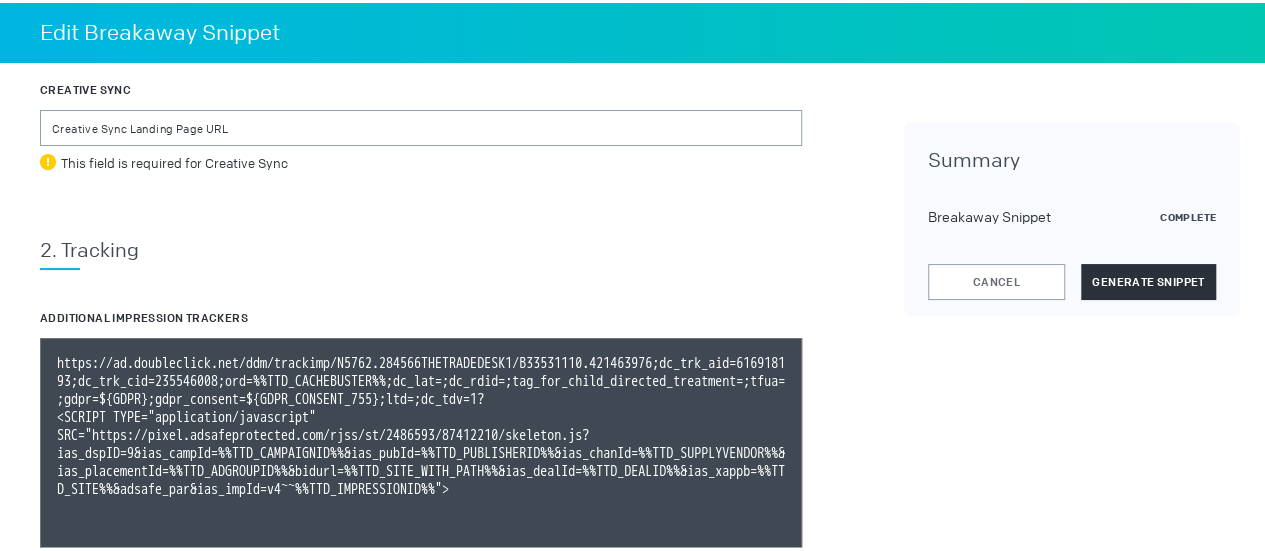 scroll, scrollTop: 1046, scrollLeft: 0, axis: vertical 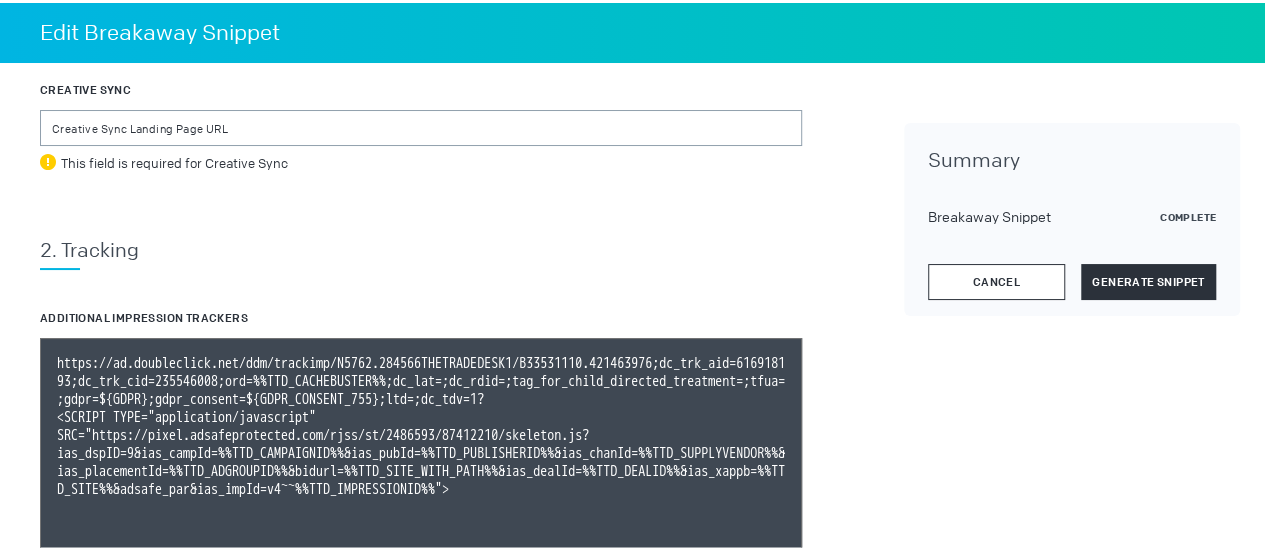 click on "Cancel" at bounding box center [996, 279] 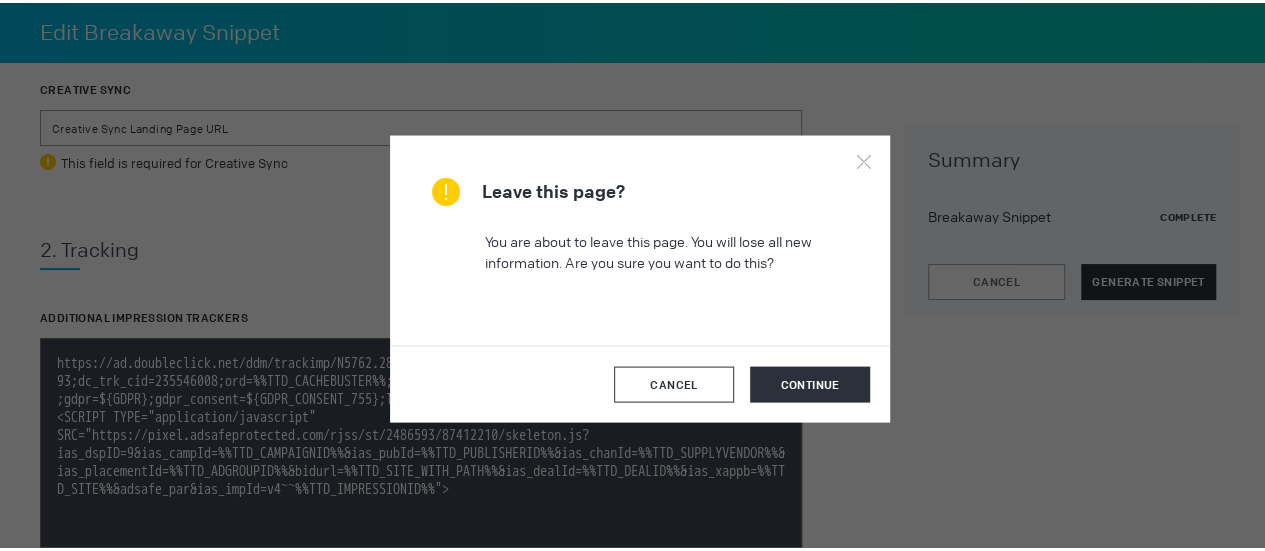 click on "cancel" at bounding box center [674, 381] 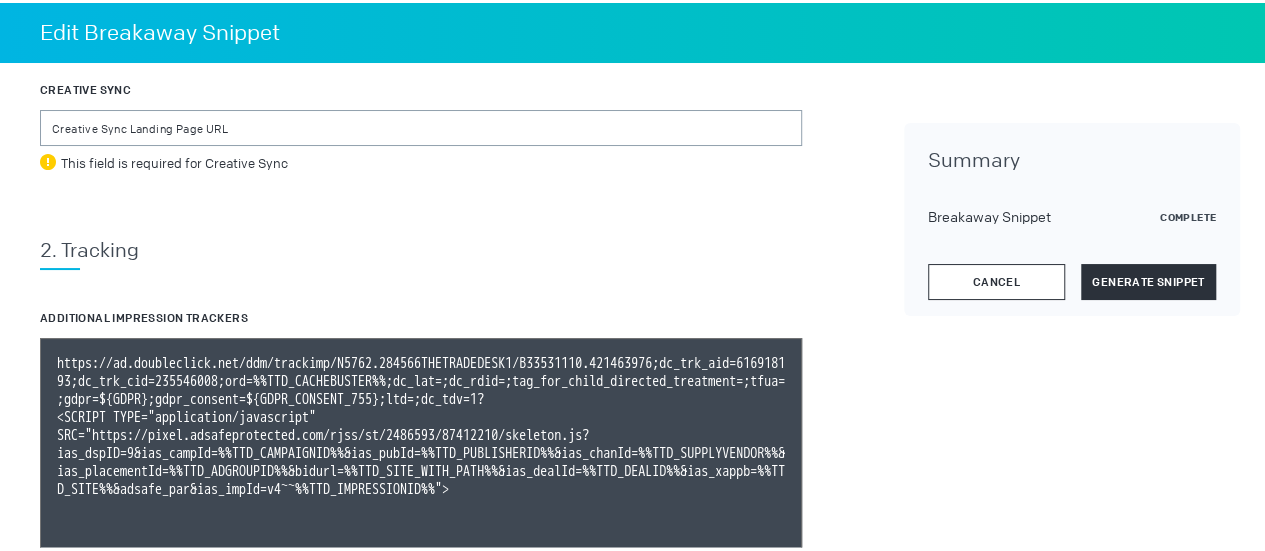 click on "Cancel" at bounding box center [996, 279] 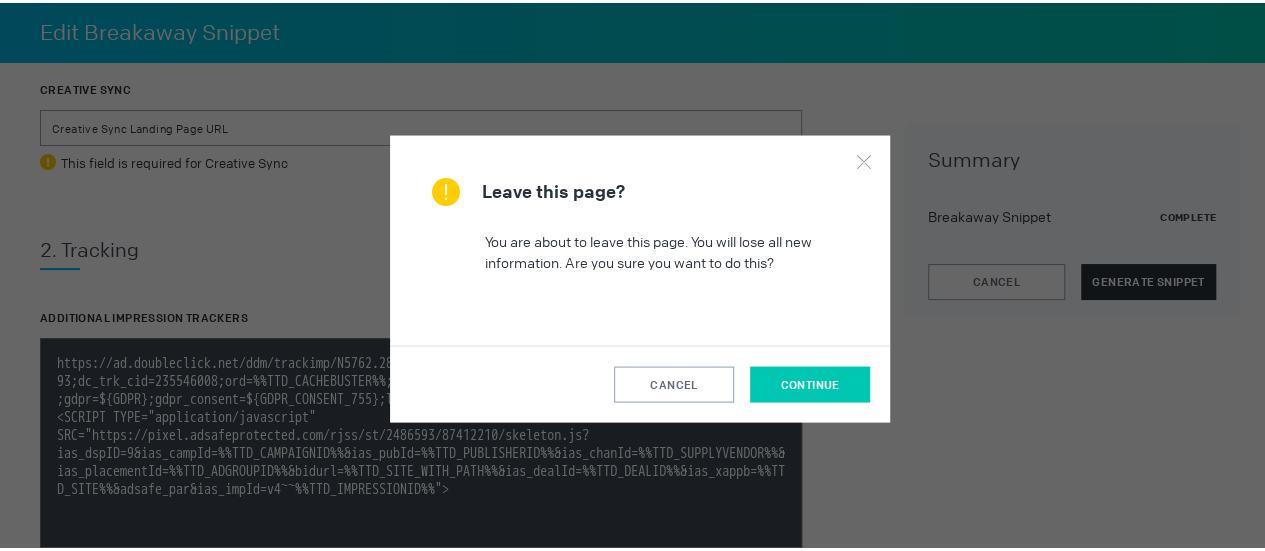 click on "continue" at bounding box center [810, 381] 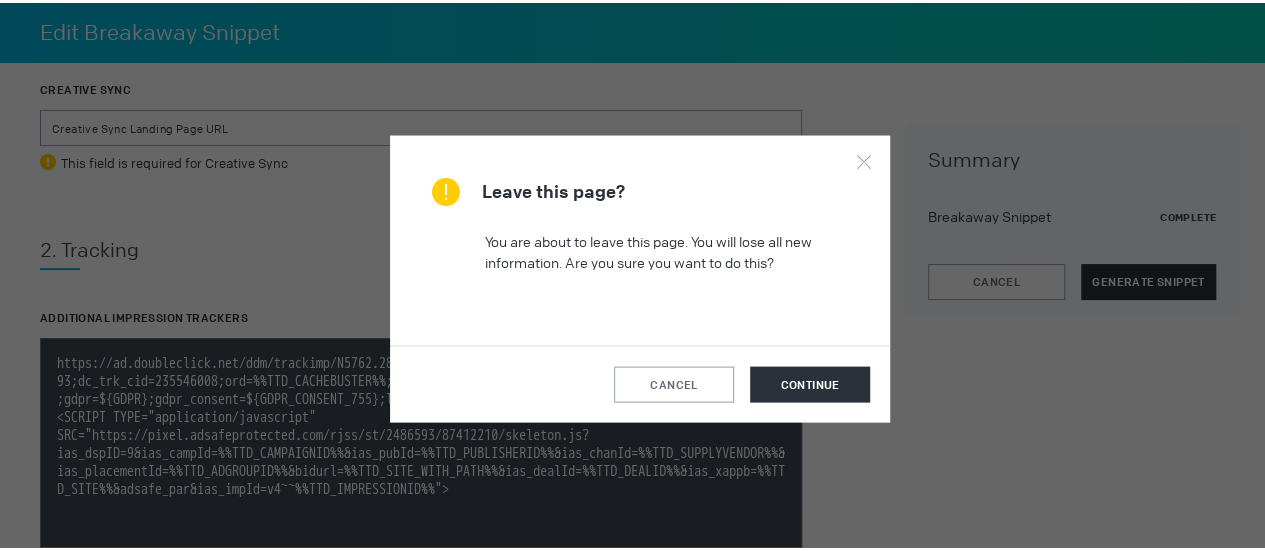 scroll, scrollTop: 0, scrollLeft: 0, axis: both 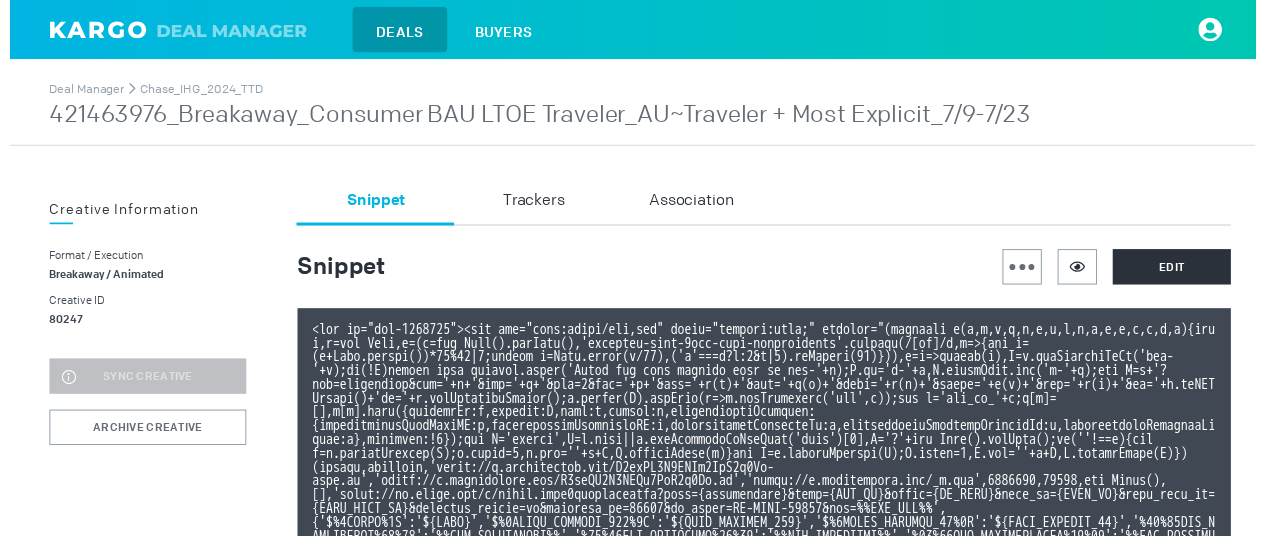 click on "421463976_Breakaway_Consumer BAU LTOE Traveler_AU~Traveler + Most Explicit_7/9-7/23" at bounding box center (538, 117) 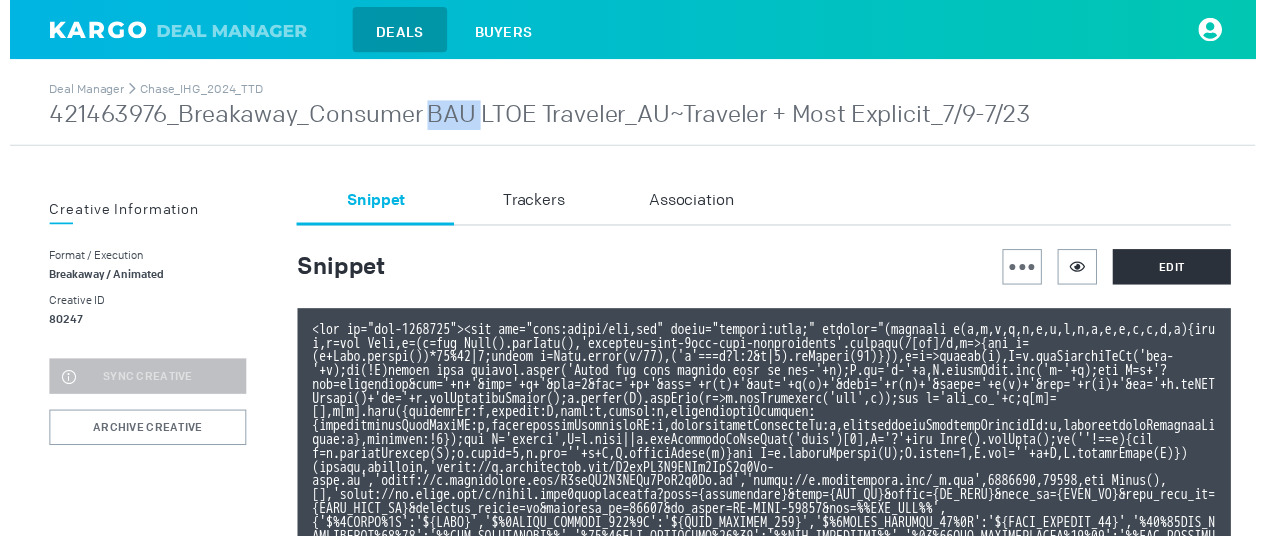 click on "421463976_Breakaway_Consumer BAU LTOE Traveler_AU~Traveler + Most Explicit_7/9-7/23" at bounding box center [538, 117] 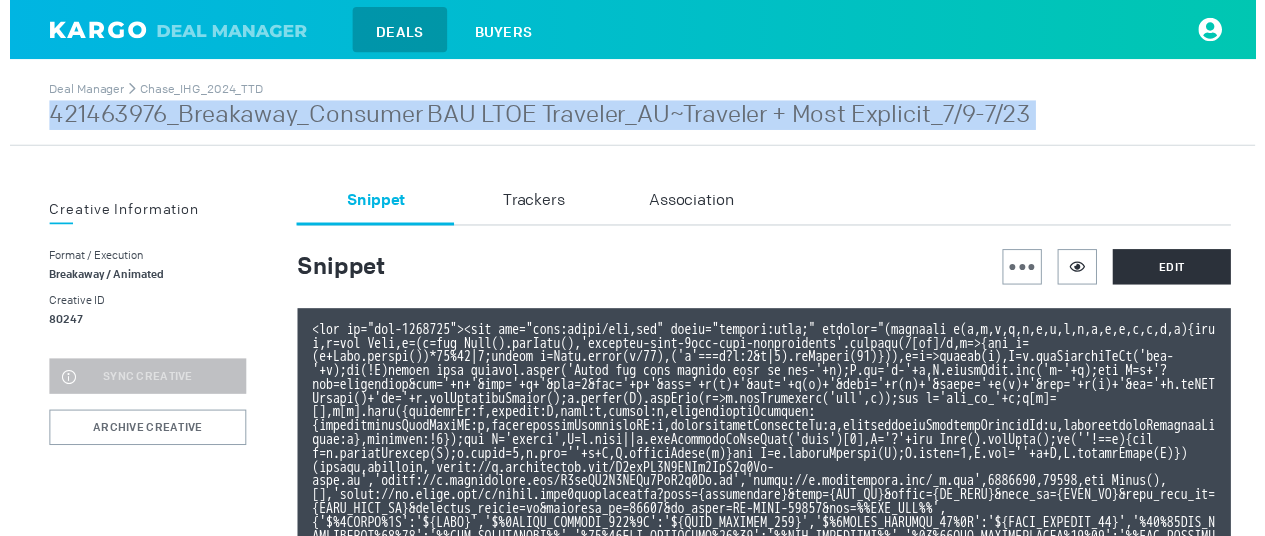 click on "421463976_Breakaway_Consumer BAU LTOE Traveler_AU~Traveler + Most Explicit_7/9-7/23" at bounding box center [538, 117] 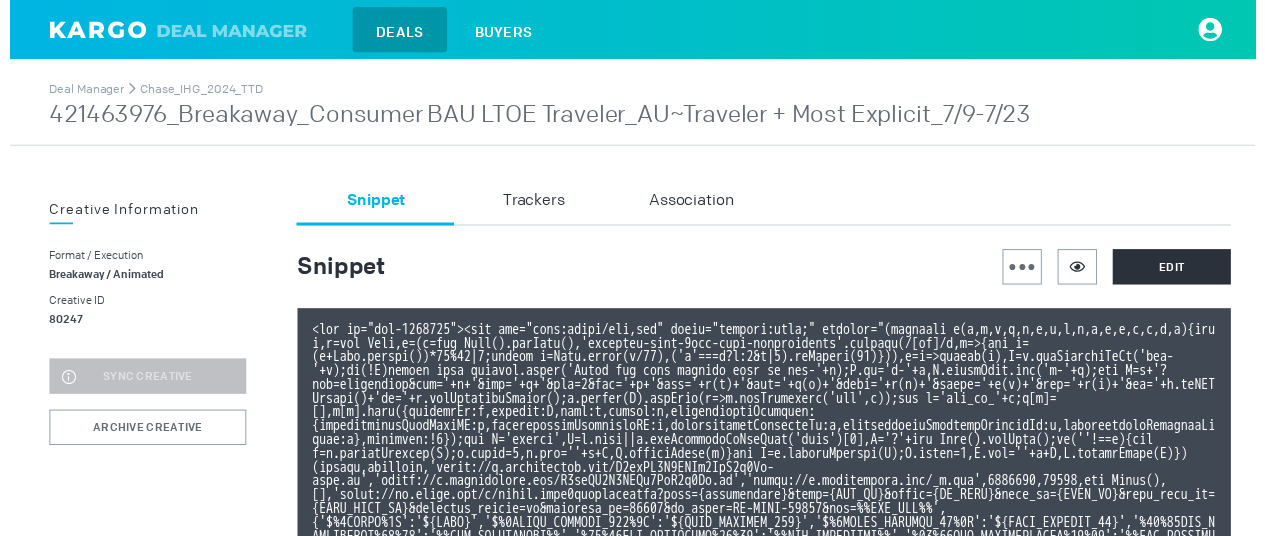 click at bounding box center [722, 271] 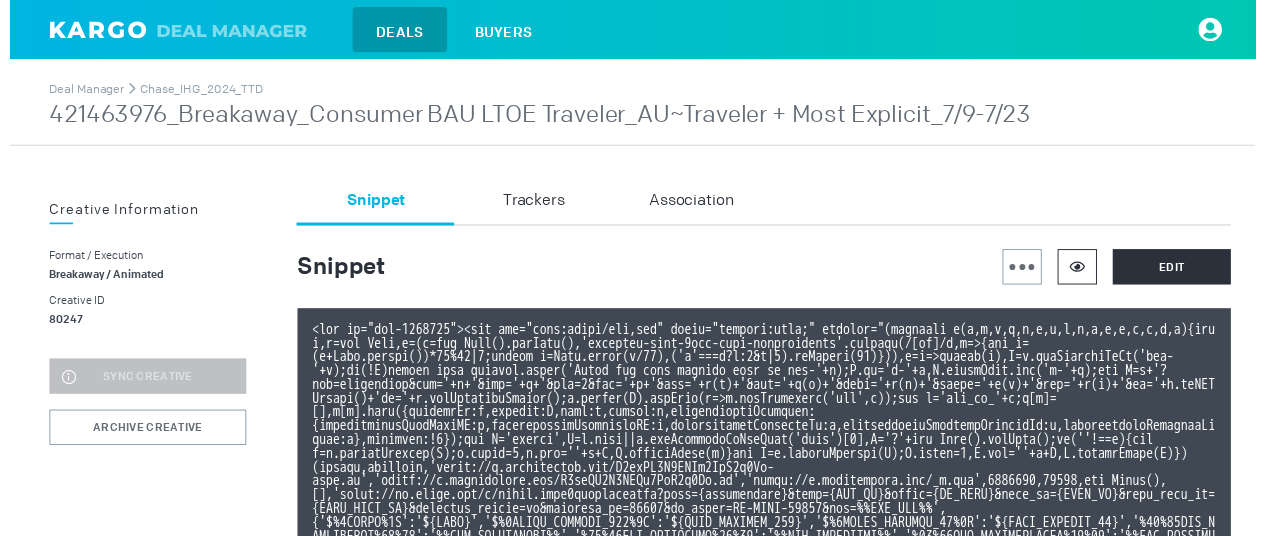 click at bounding box center [1084, 270] 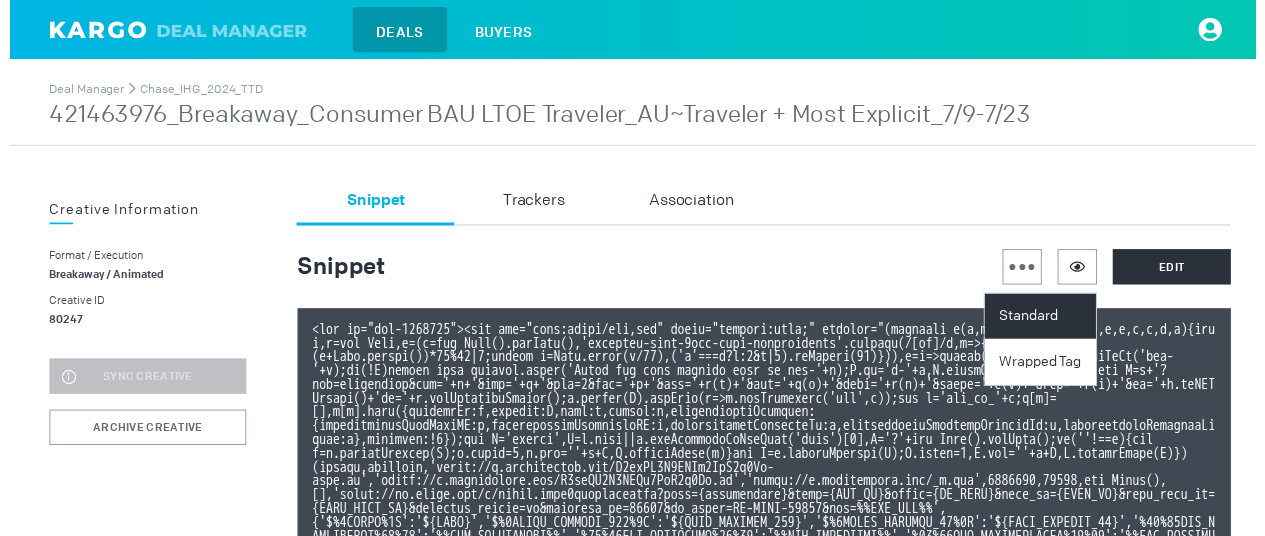 click on "Standard" at bounding box center [1049, 321] 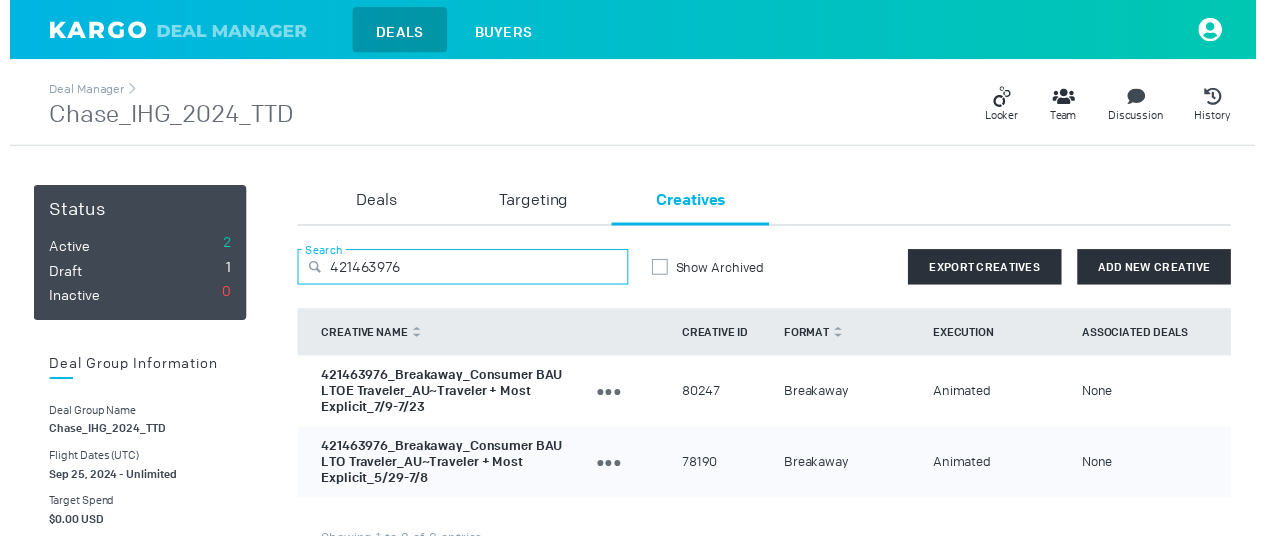 click on "421463976" at bounding box center [460, 271] 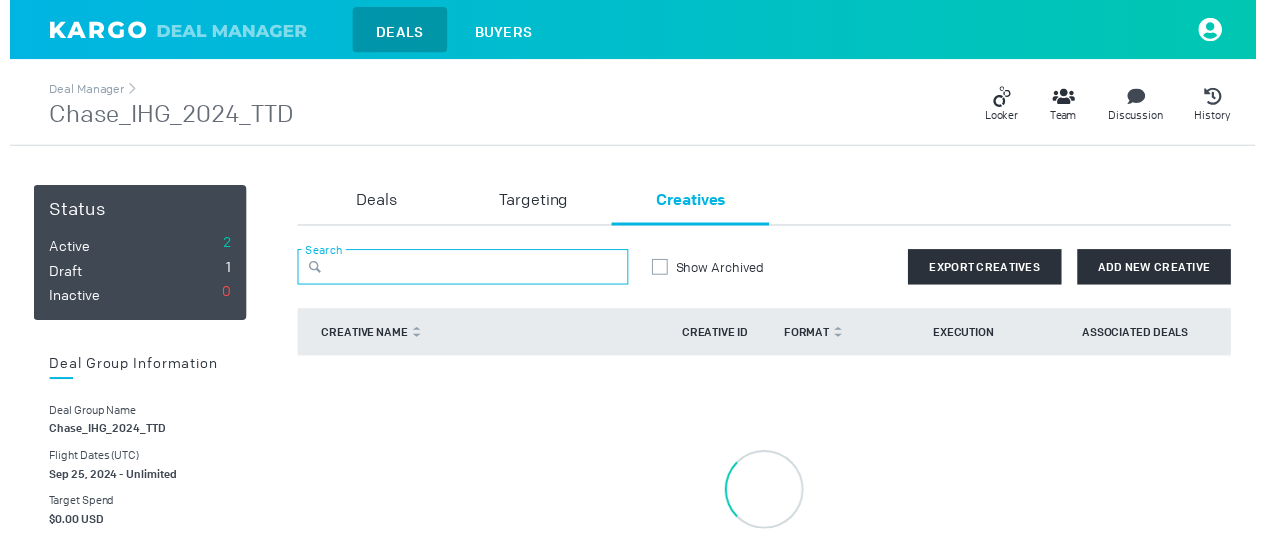 paste on "421463979" 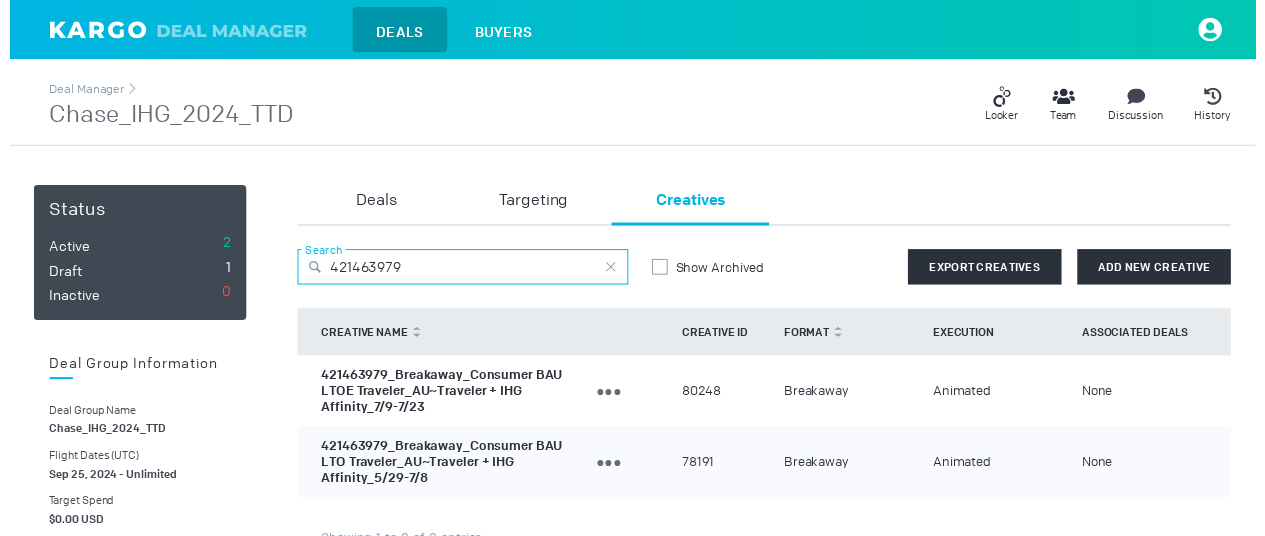 type on "421463979" 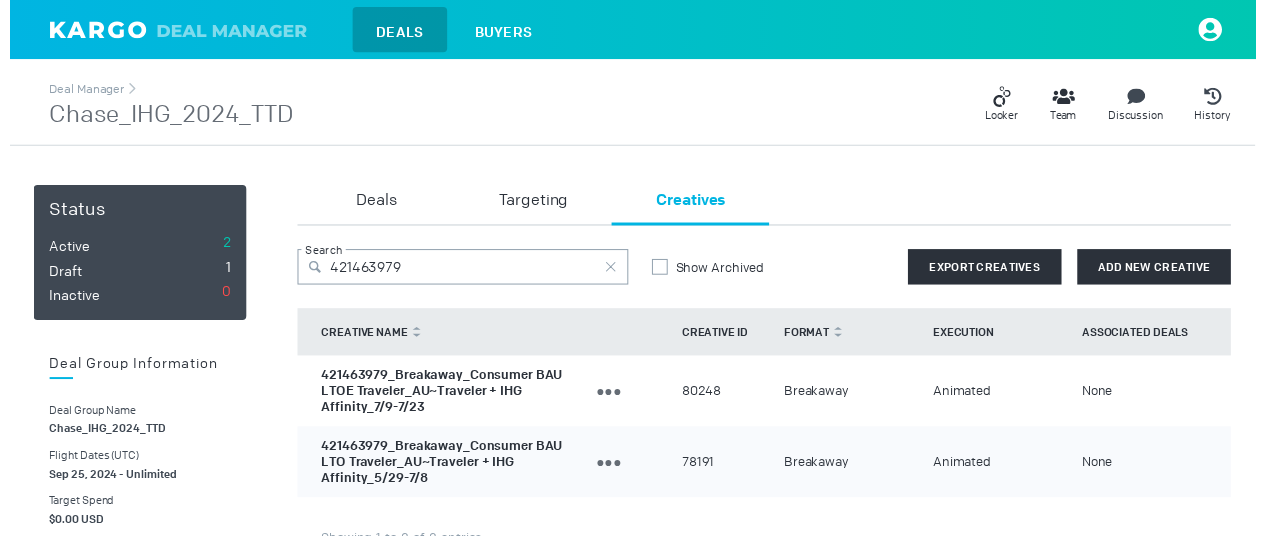 click on "421463979_Breakaway_Consumer BAU LTOE Traveler_AU~Traveler + IHG Affinity_7/9-7/23" at bounding box center [438, 397] 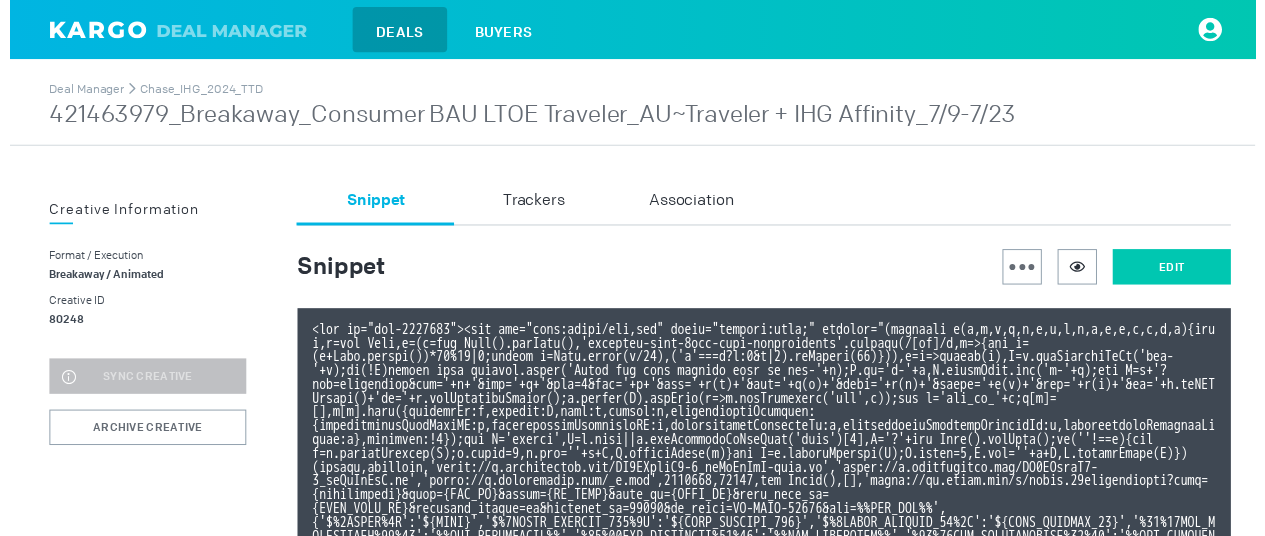 click on "Edit" at bounding box center (1180, 271) 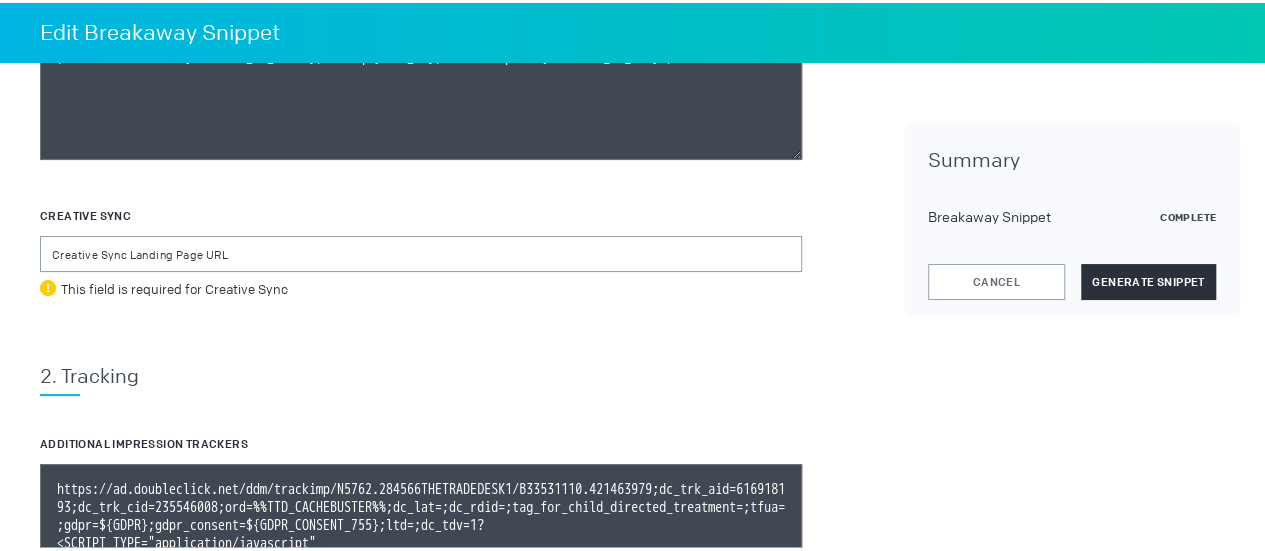 scroll, scrollTop: 1062, scrollLeft: 0, axis: vertical 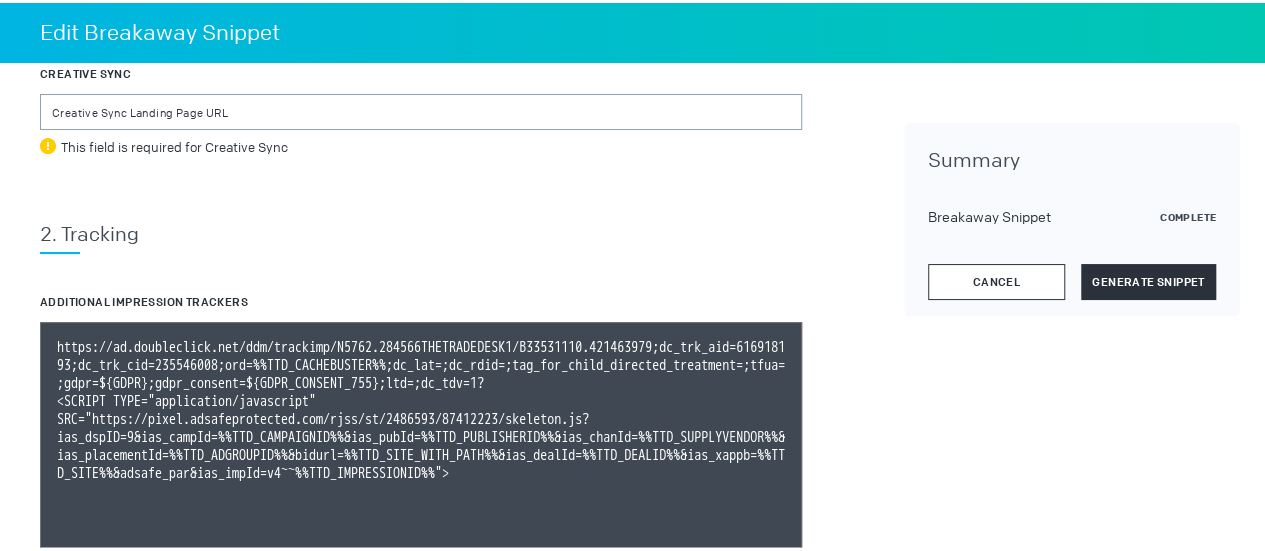 click on "Cancel" at bounding box center [996, 279] 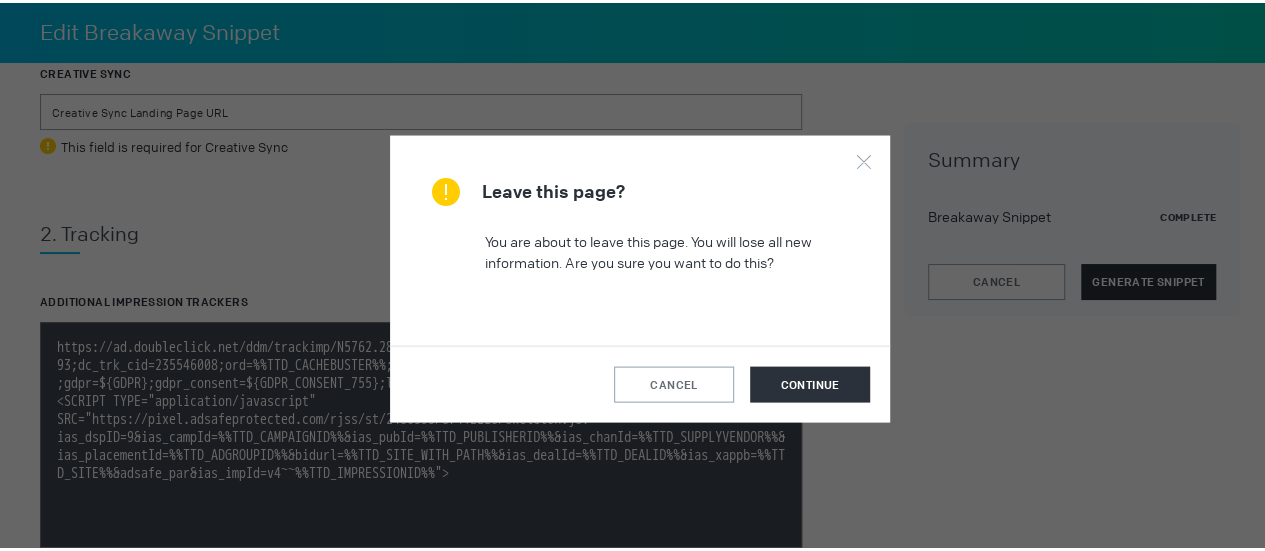 click at bounding box center [640, 275] 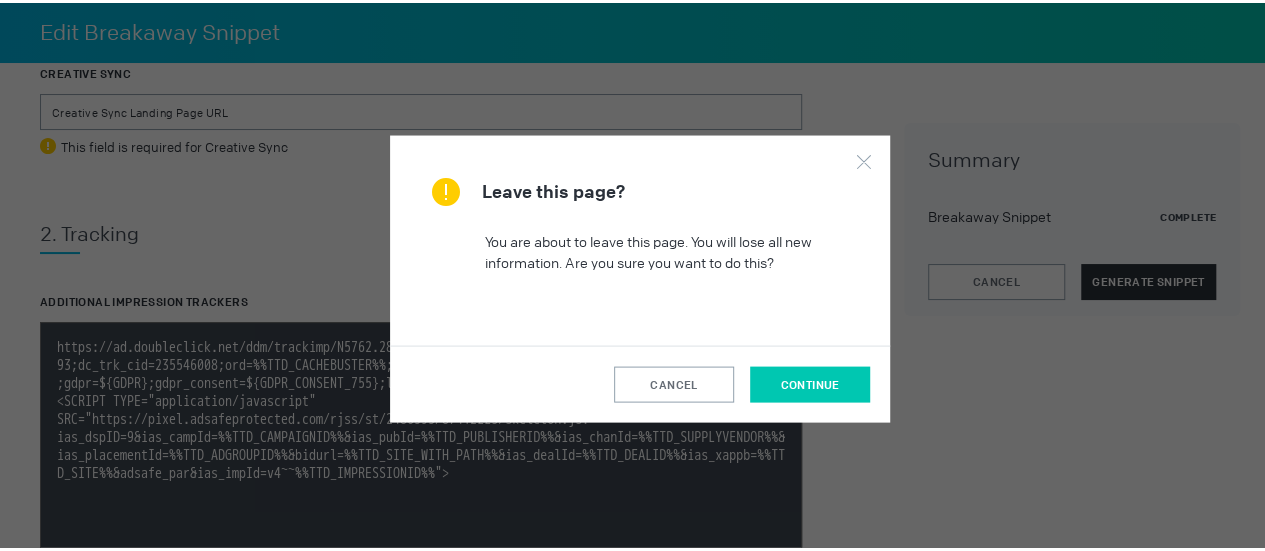 click on "continue" at bounding box center [809, 381] 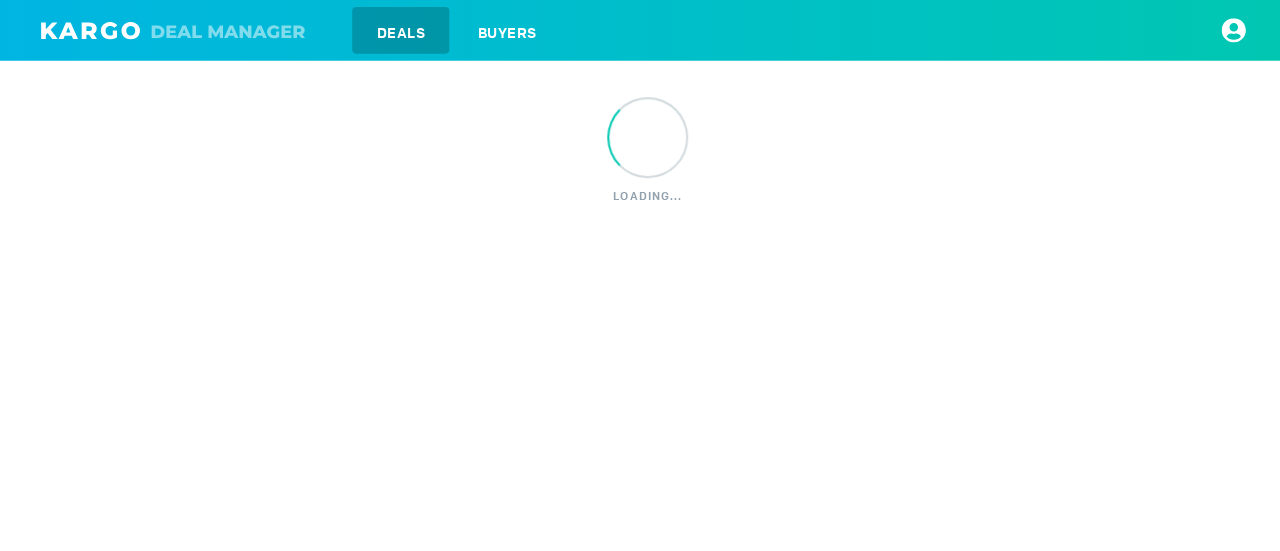 scroll, scrollTop: 0, scrollLeft: 0, axis: both 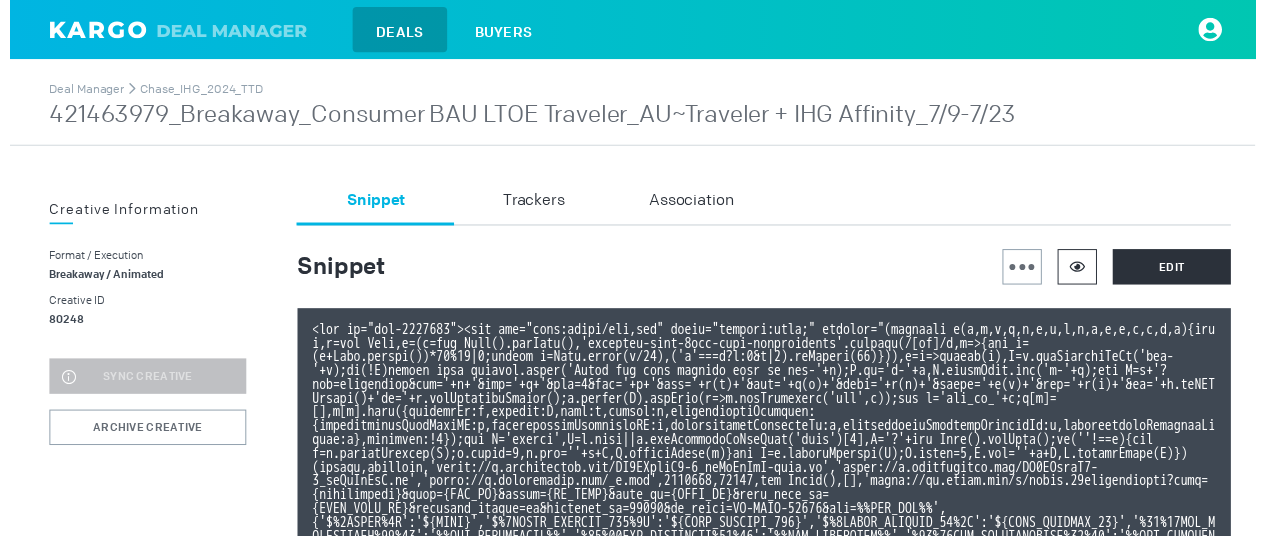 click at bounding box center [1084, 270] 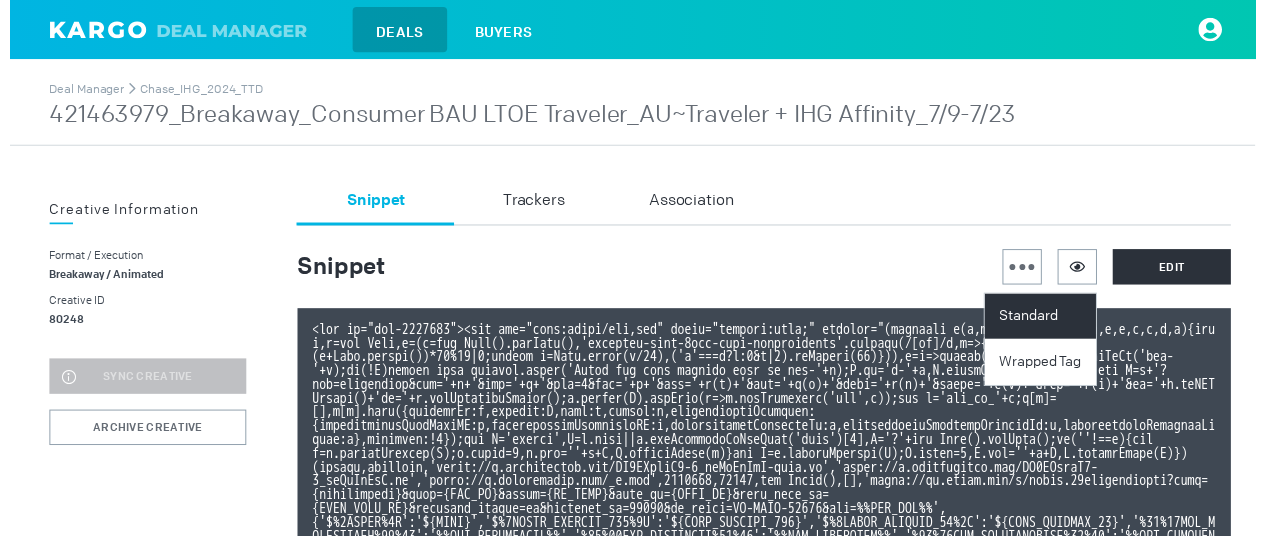 click on "Standard" at bounding box center (1049, 321) 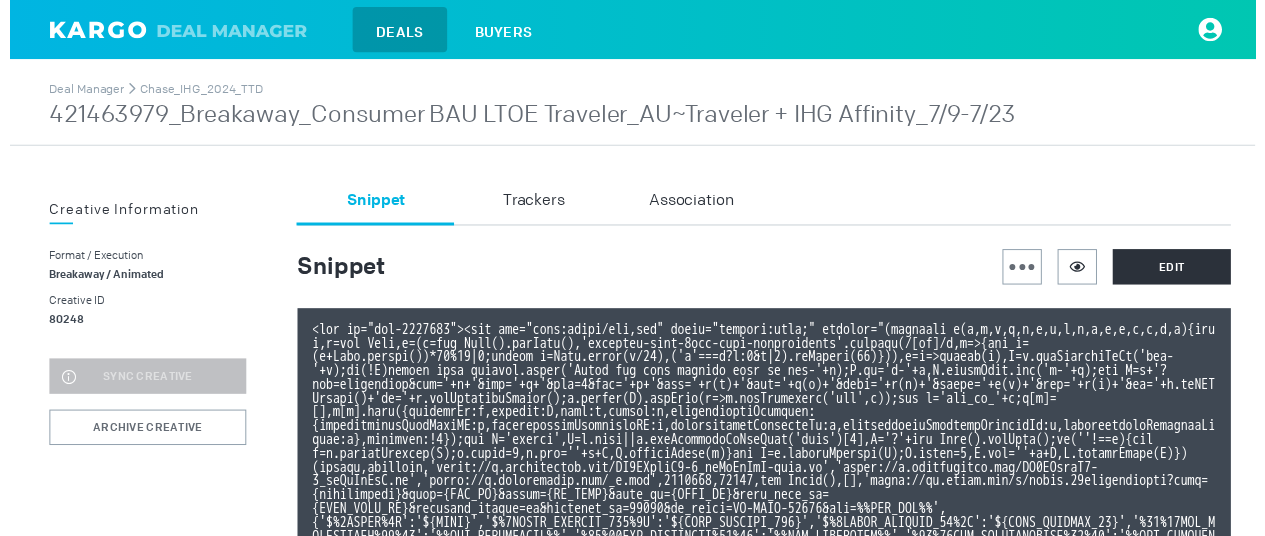 click on "421463979_Breakaway_Consumer BAU LTOE Traveler_AU~Traveler + IHG Affinity_7/9-7/23" at bounding box center (531, 117) 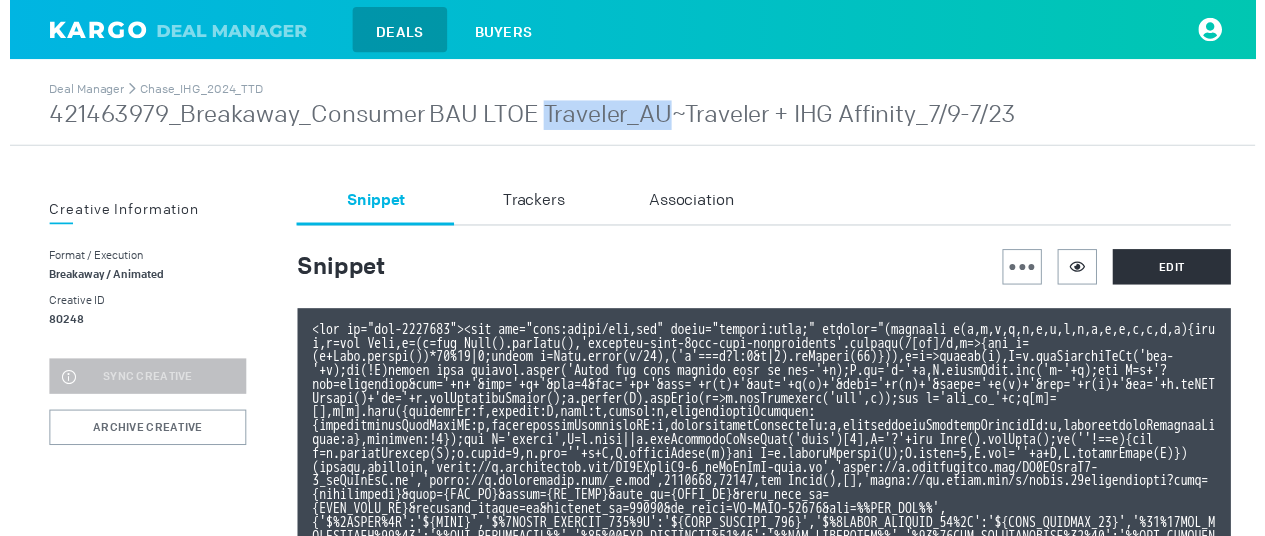 click on "421463979_Breakaway_Consumer BAU LTOE Traveler_AU~Traveler + IHG Affinity_7/9-7/23" at bounding box center (531, 117) 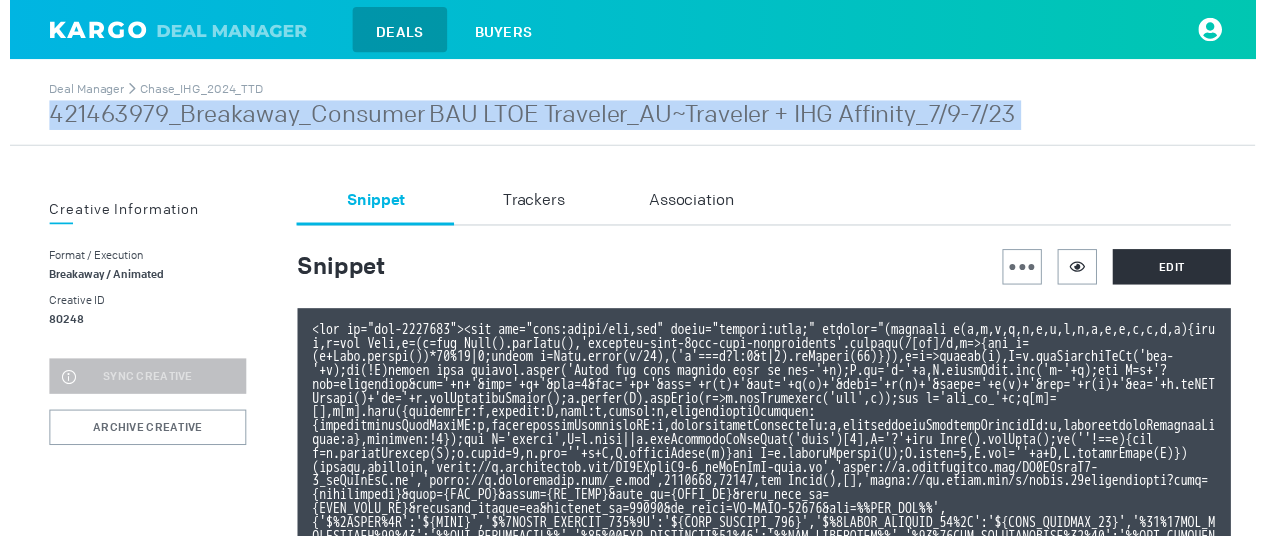 click on "421463979_Breakaway_Consumer BAU LTOE Traveler_AU~Traveler + IHG Affinity_7/9-7/23" at bounding box center (531, 117) 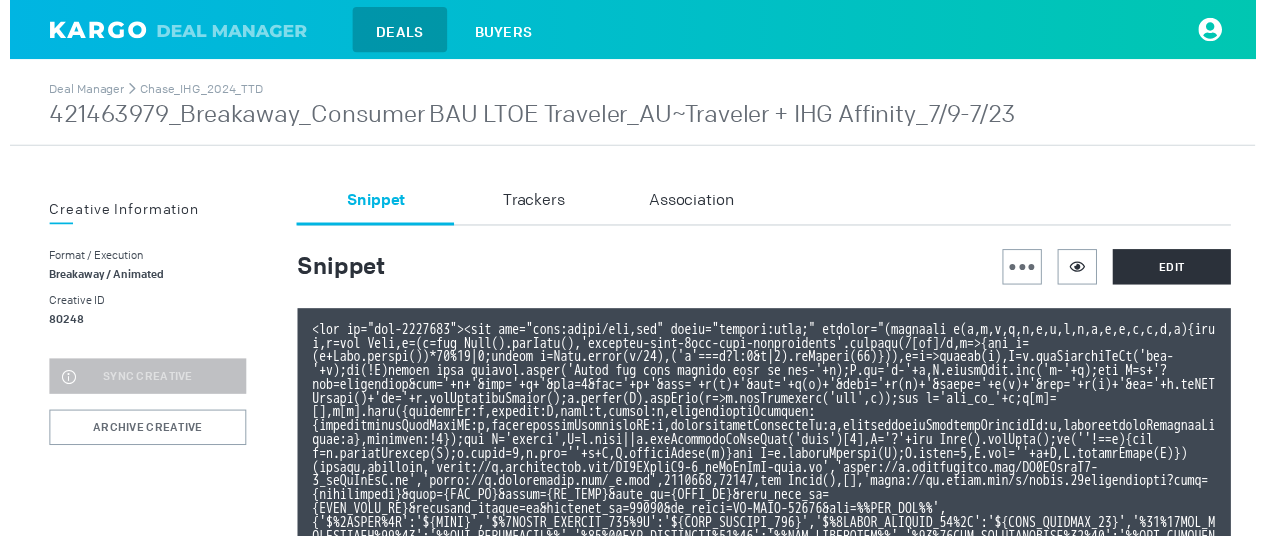 click at bounding box center (769, 768) 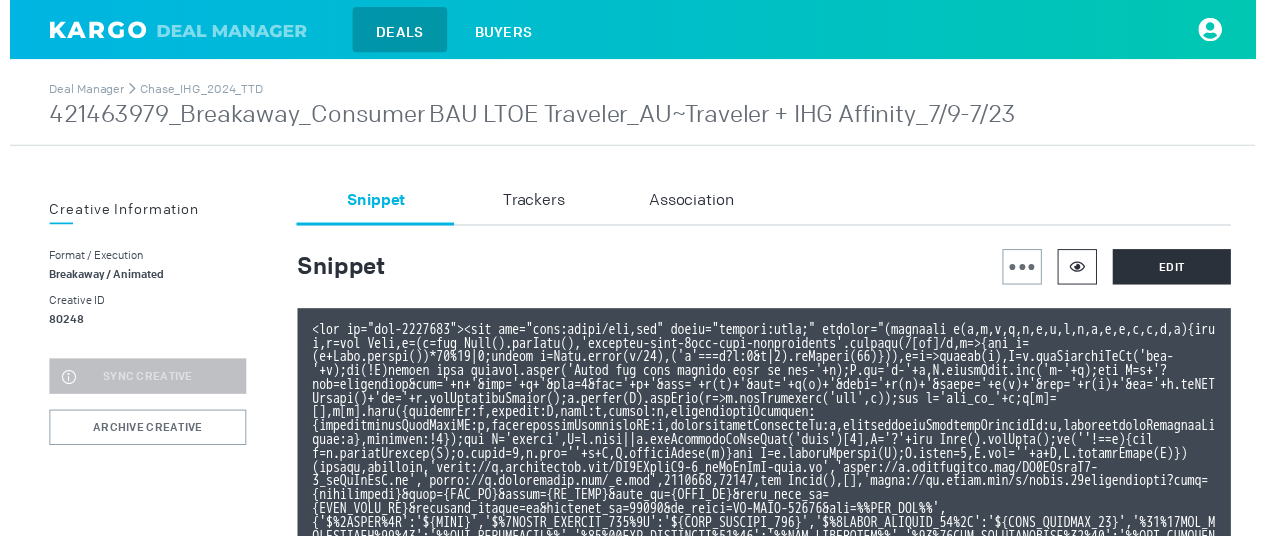 click at bounding box center (1084, 270) 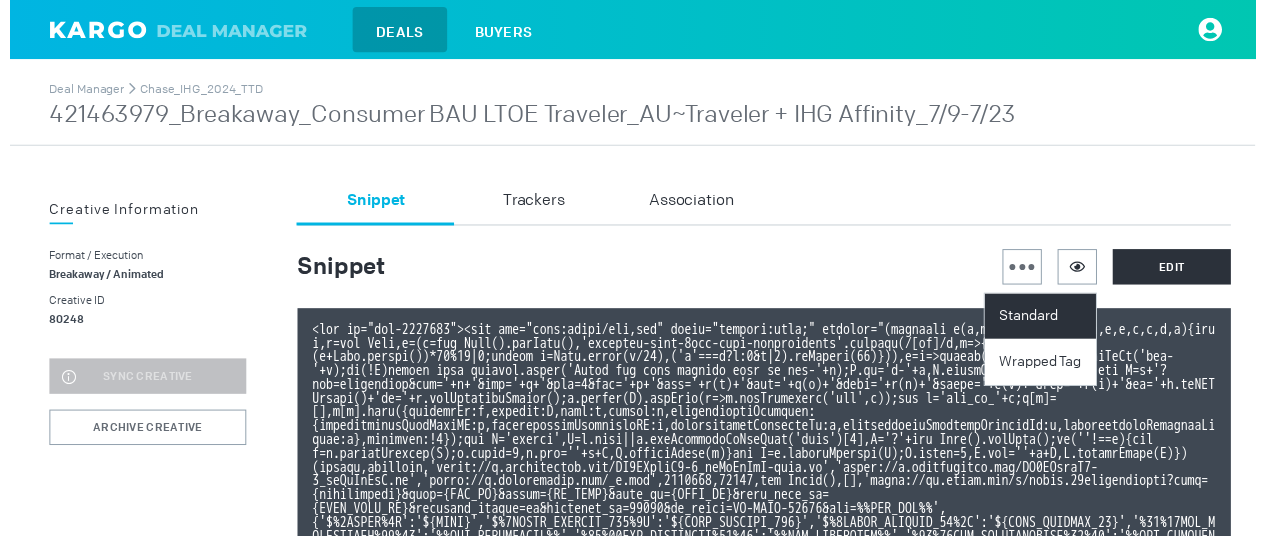 click on "Standard" at bounding box center [1049, 321] 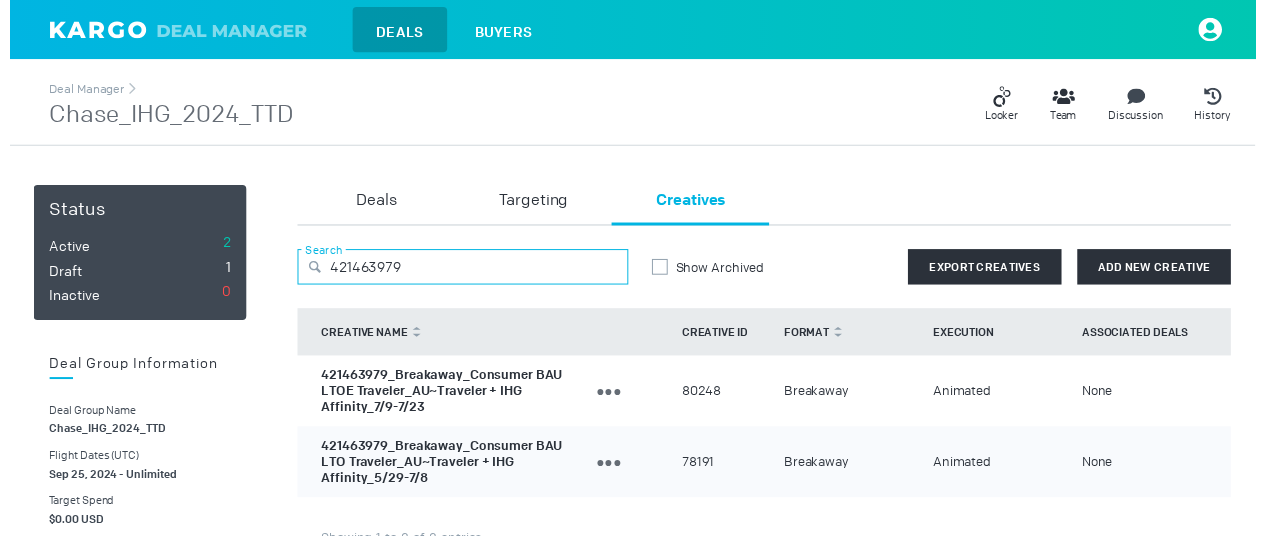 drag, startPoint x: 444, startPoint y: 266, endPoint x: 144, endPoint y: 220, distance: 303.50616 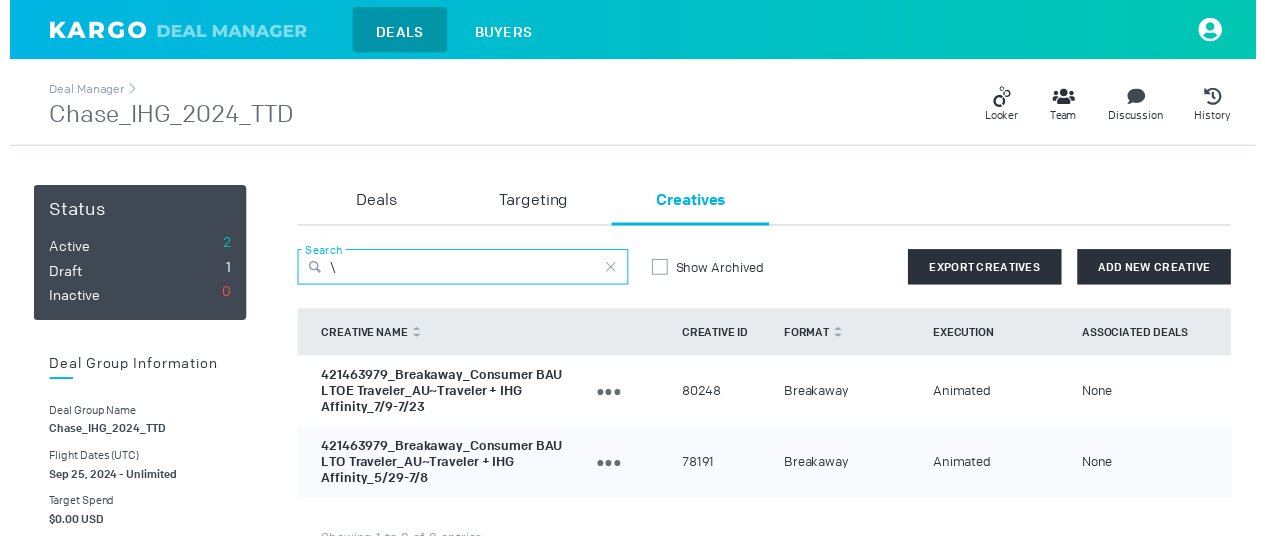 paste on "421463982" 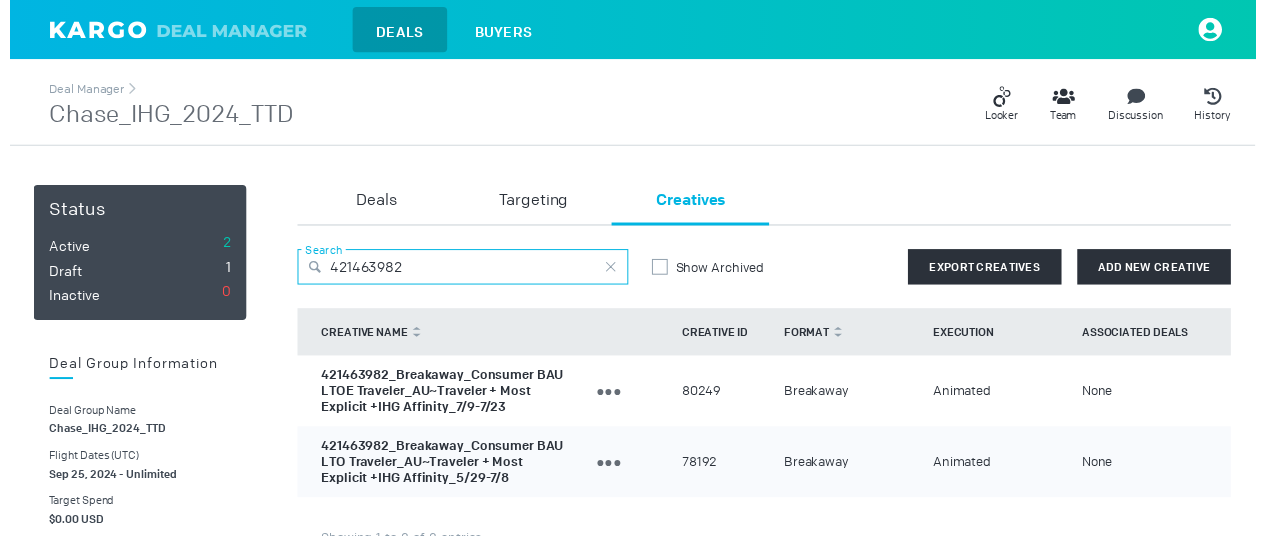 type on "421463982" 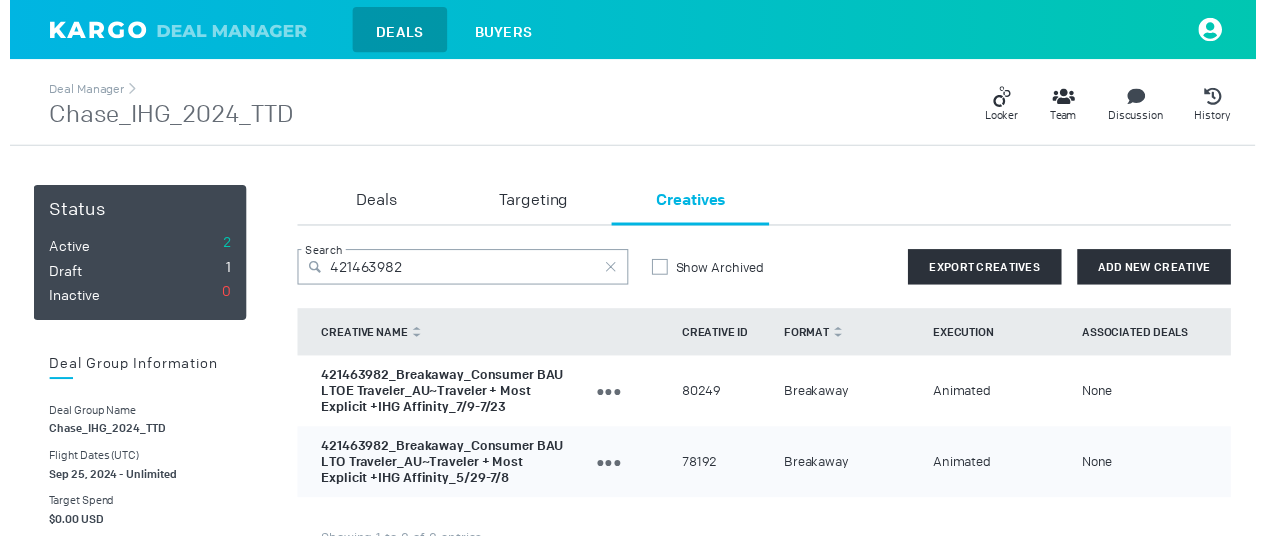 click on "CREATIVE NAME" at bounding box center (443, 337) 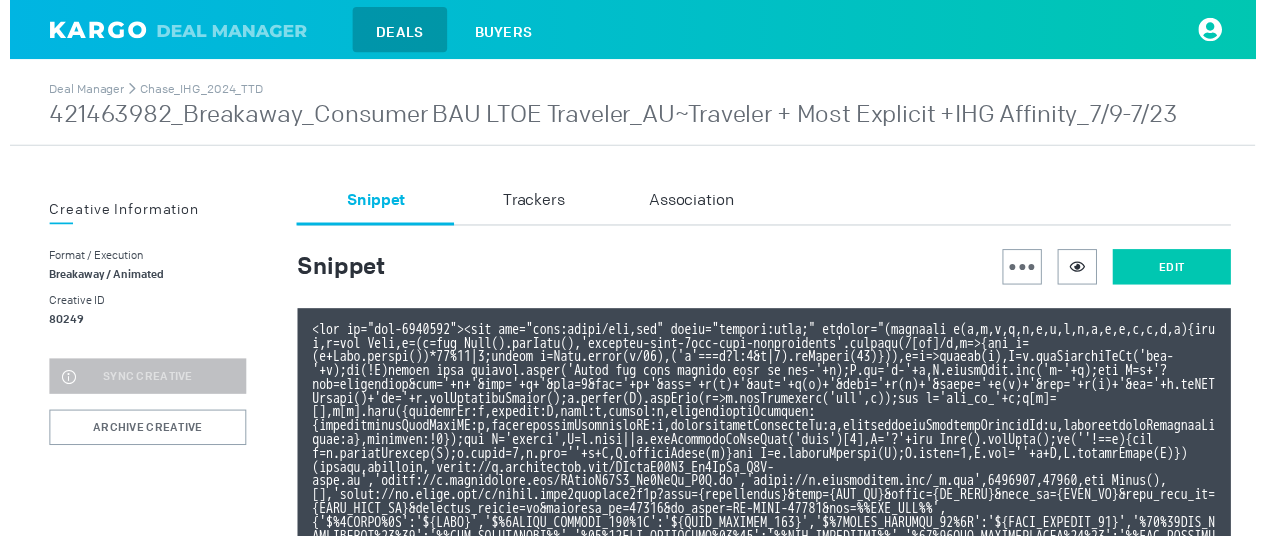 click on "Edit" at bounding box center [1180, 271] 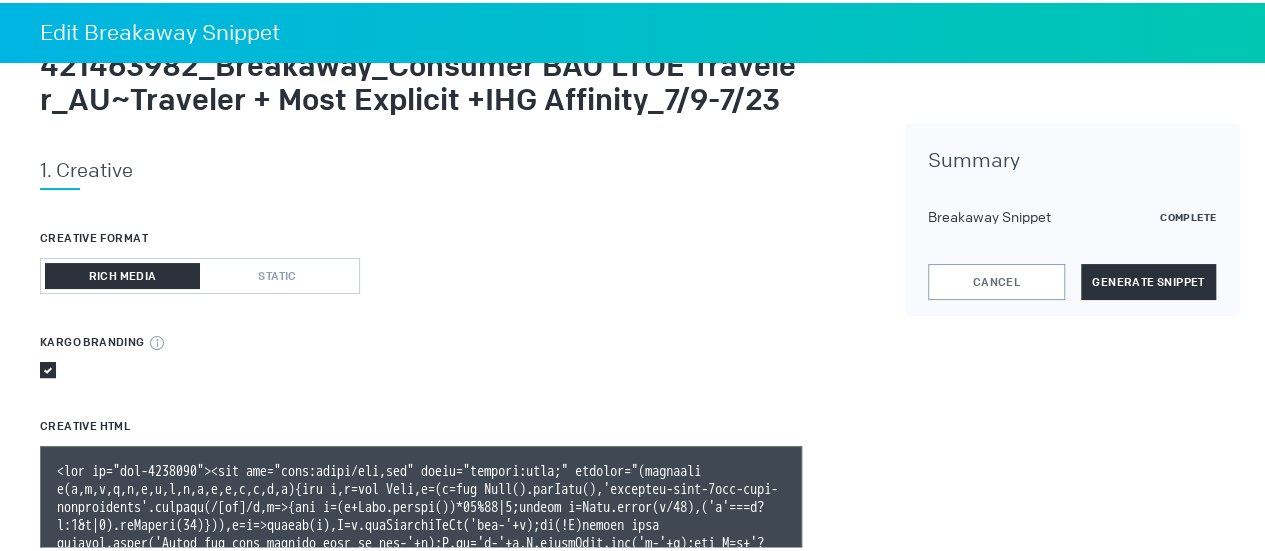 scroll, scrollTop: 0, scrollLeft: 0, axis: both 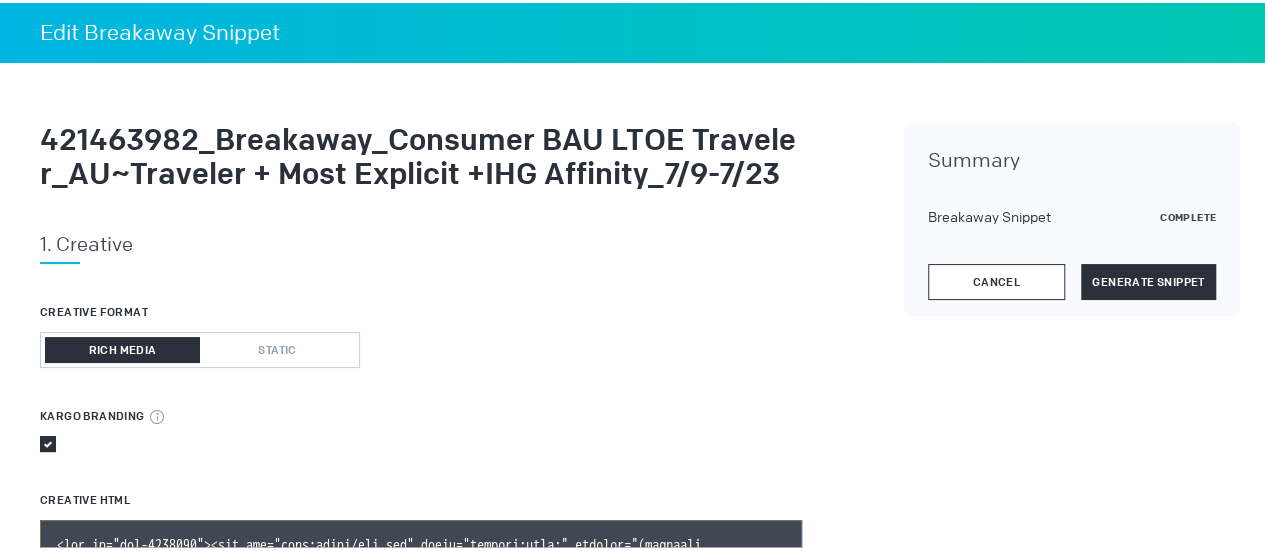 click on "Cancel" at bounding box center (996, 279) 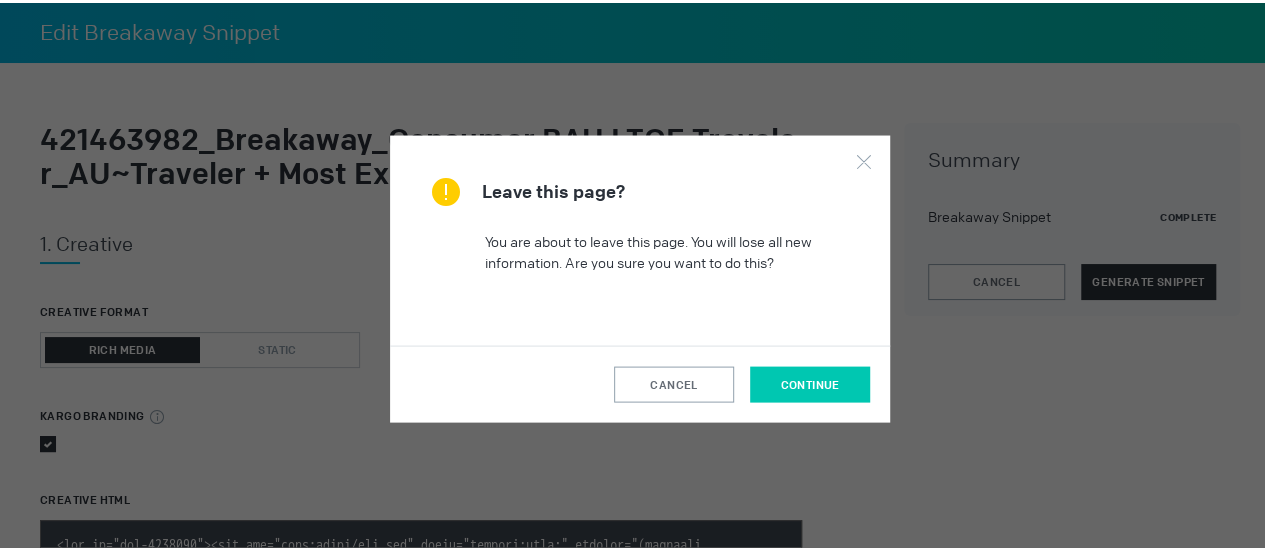 click on "continue" at bounding box center [809, 381] 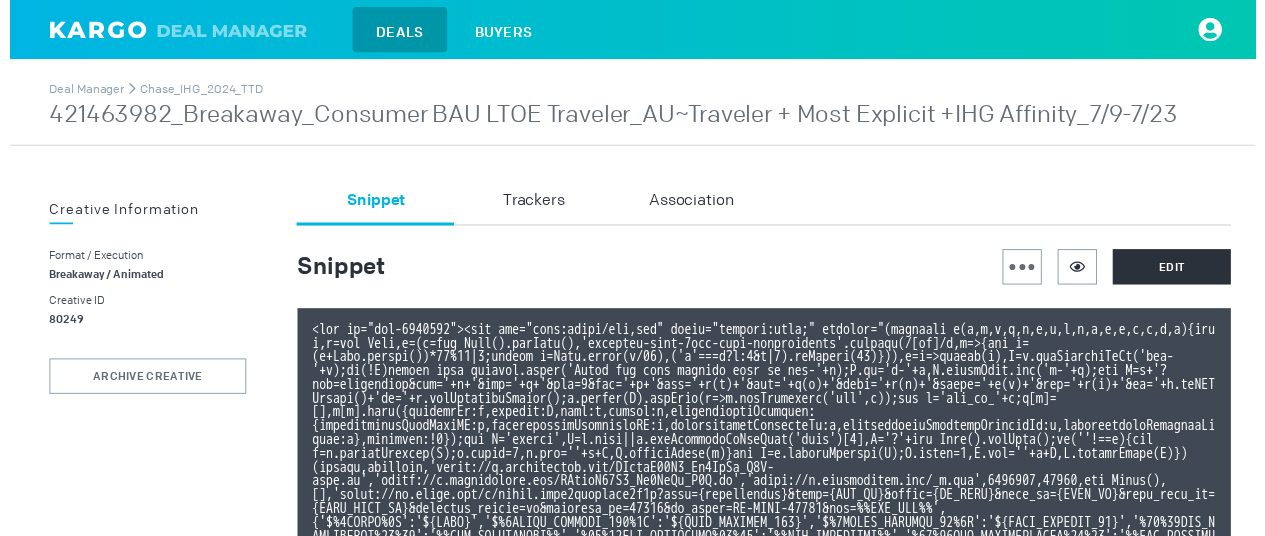 click on "421463982_Breakaway_Consumer BAU LTOE Traveler_AU~Traveler + Most Explicit +IHG Affinity_7/9-7/23" at bounding box center (613, 117) 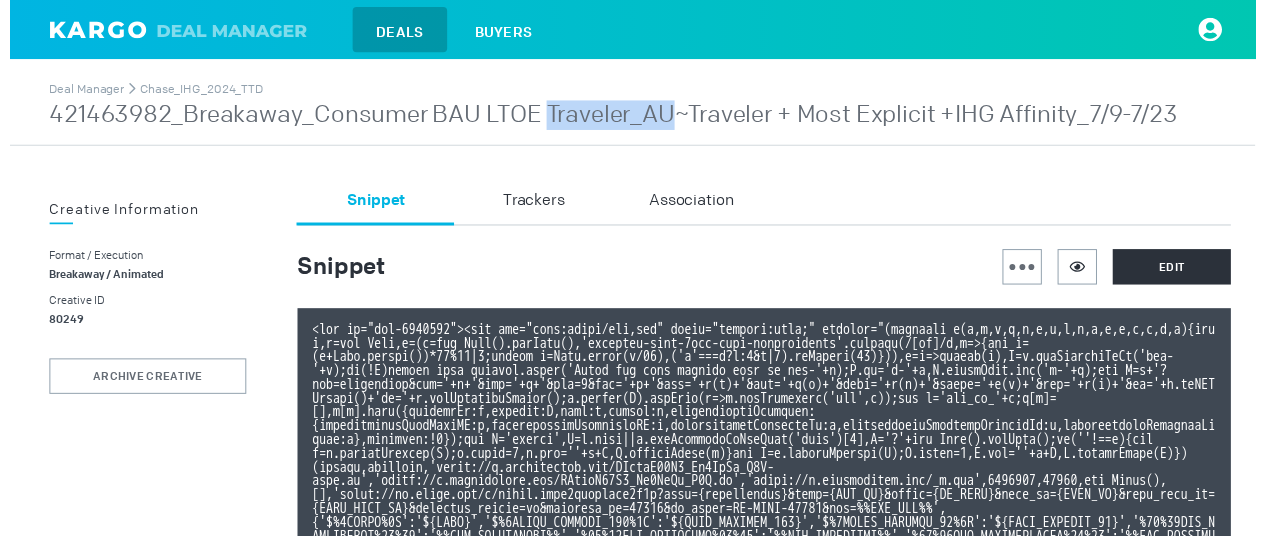 click on "421463982_Breakaway_Consumer BAU LTOE Traveler_AU~Traveler + Most Explicit +IHG Affinity_7/9-7/23" at bounding box center [613, 117] 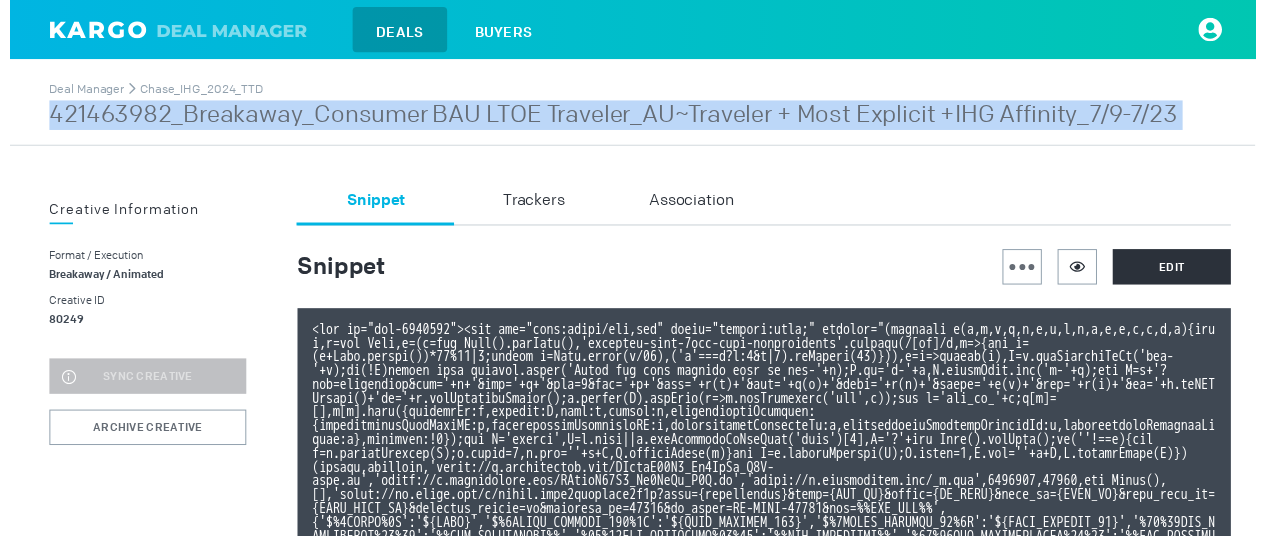 click on "421463982_Breakaway_Consumer BAU LTOE Traveler_AU~Traveler + Most Explicit +IHG Affinity_7/9-7/23" at bounding box center [613, 117] 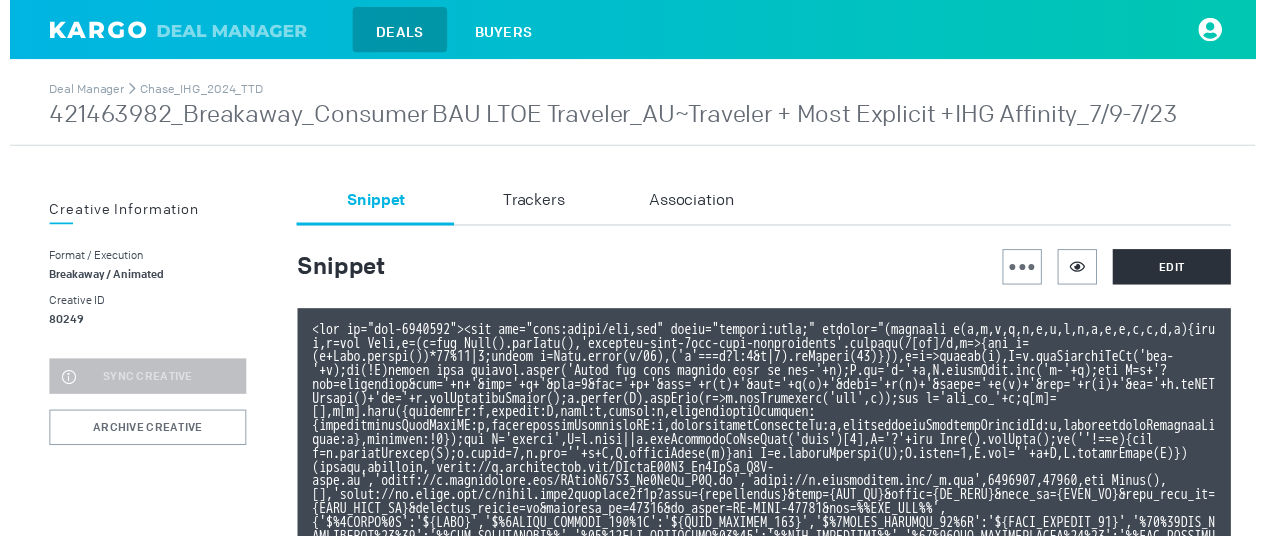 click on "Snippet Trackers Association" at bounding box center (766, 208) 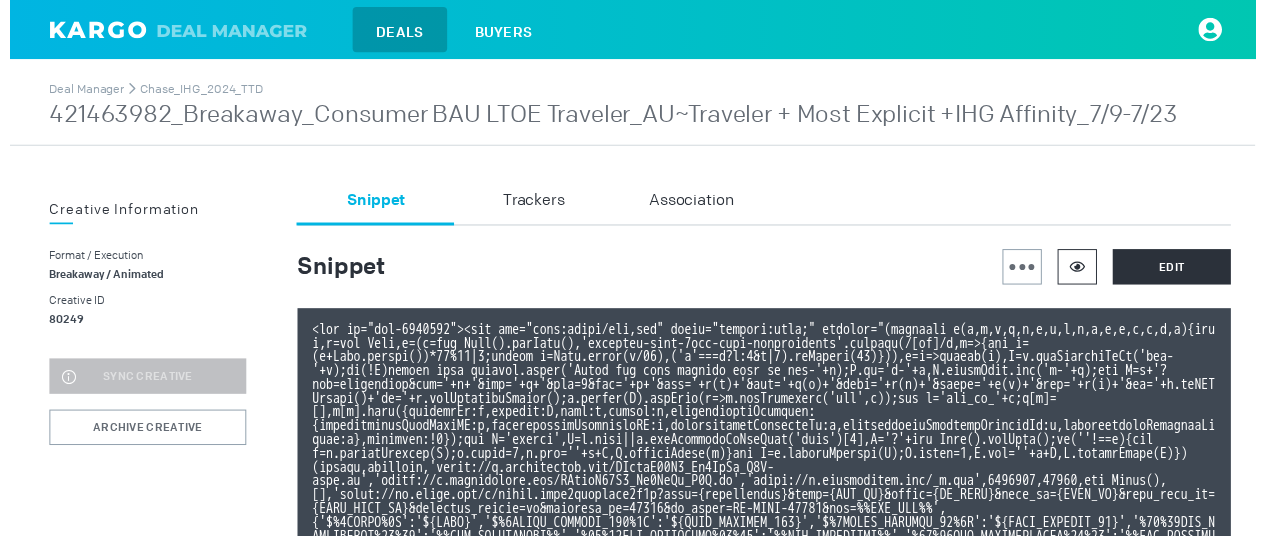 click at bounding box center [1084, 270] 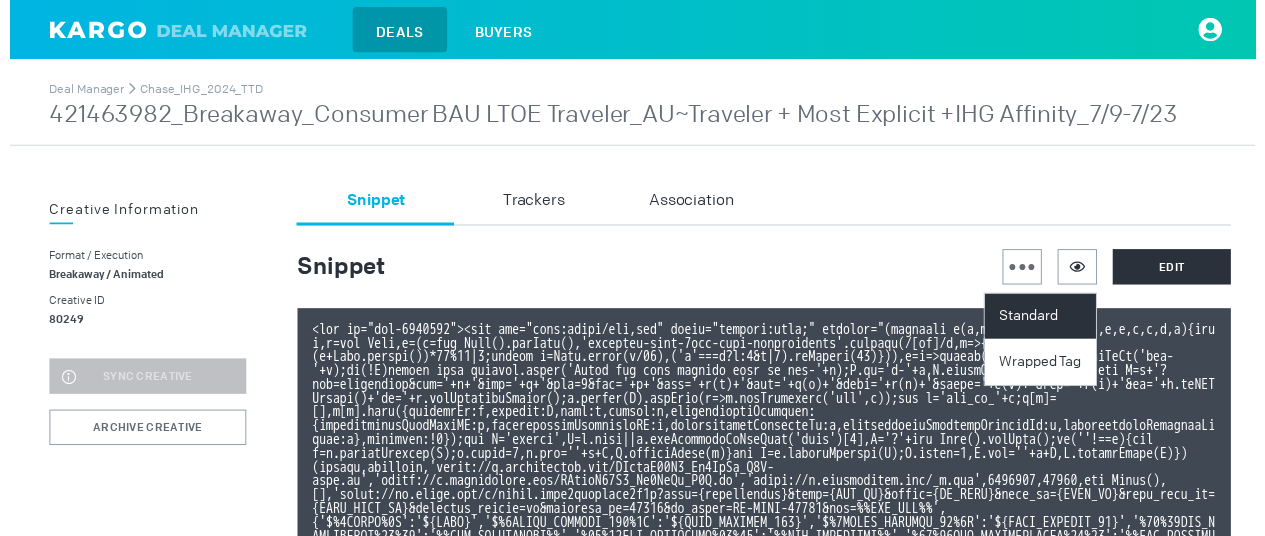 click on "Standard" at bounding box center [1049, 321] 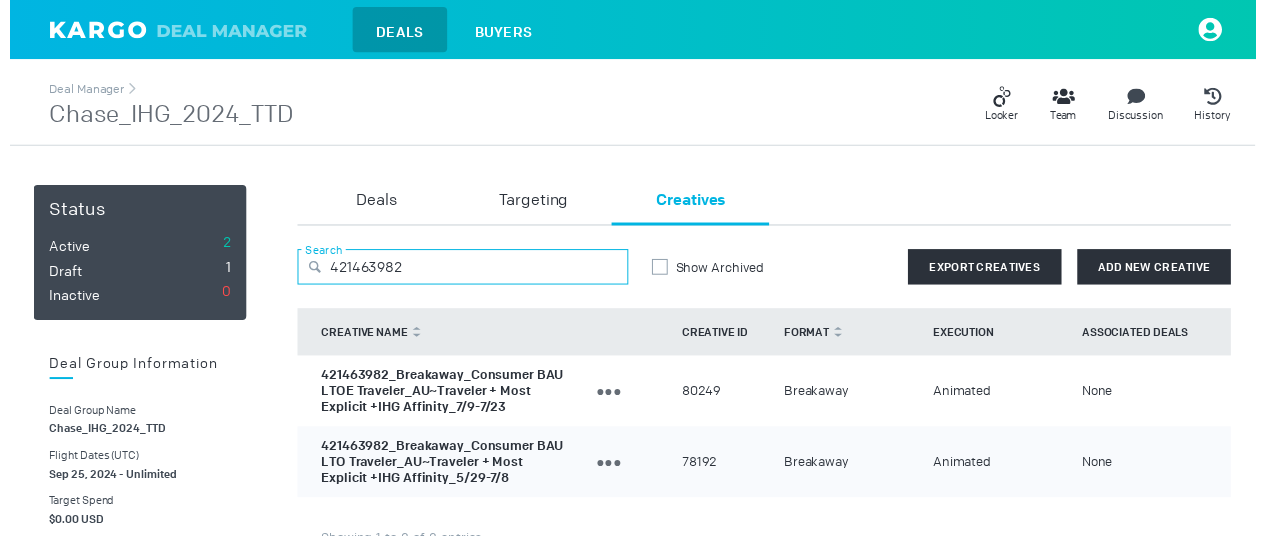 drag, startPoint x: 420, startPoint y: 277, endPoint x: 307, endPoint y: 272, distance: 113.110565 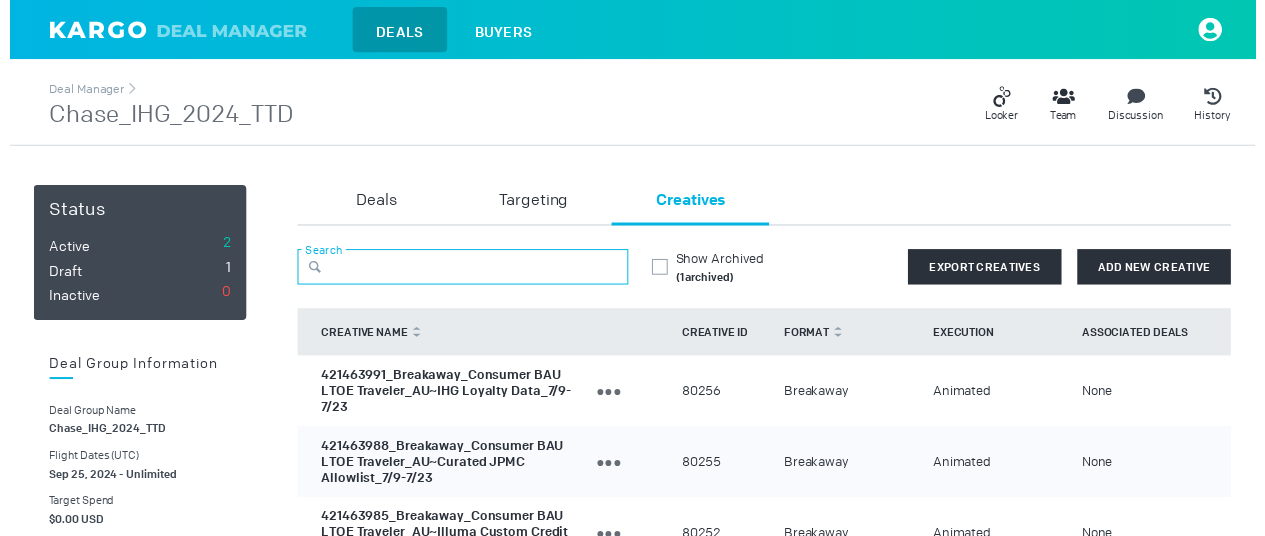 paste on "421463985" 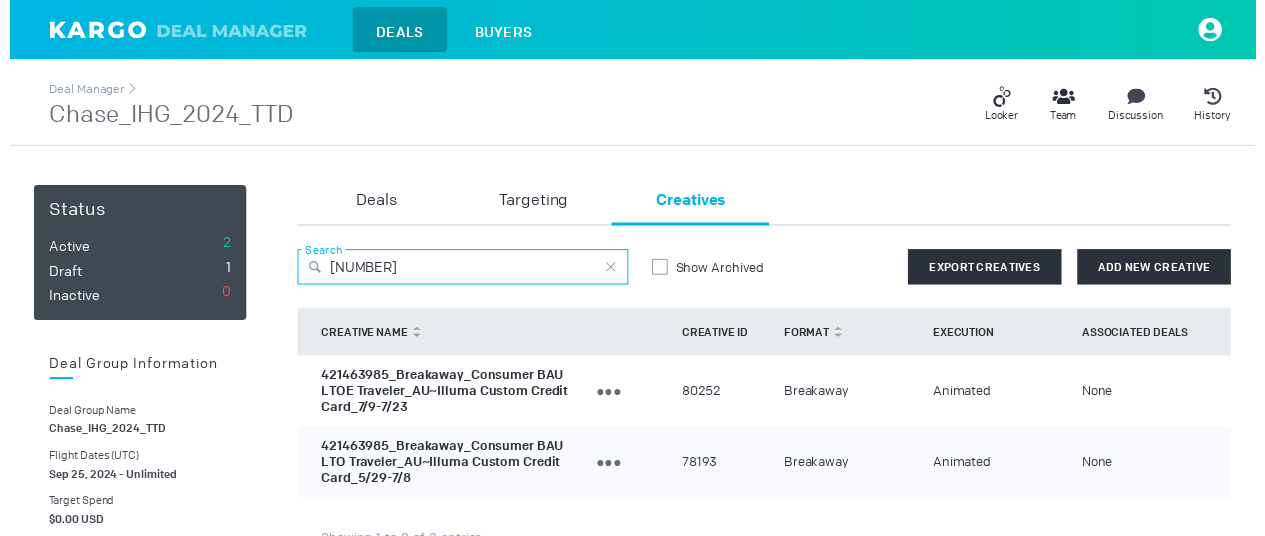 type on "421463985" 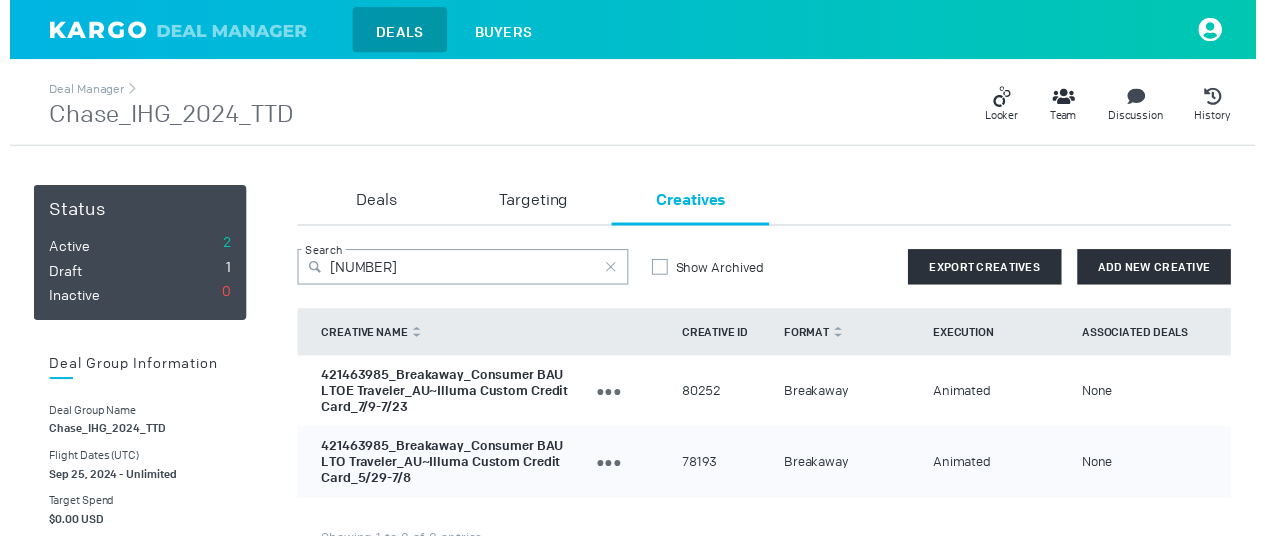 click on "421463985_Breakaway_Consumer BAU LTOE Traveler_AU~Illuma Custom Credit Card_7/9-7/23" at bounding box center [441, 397] 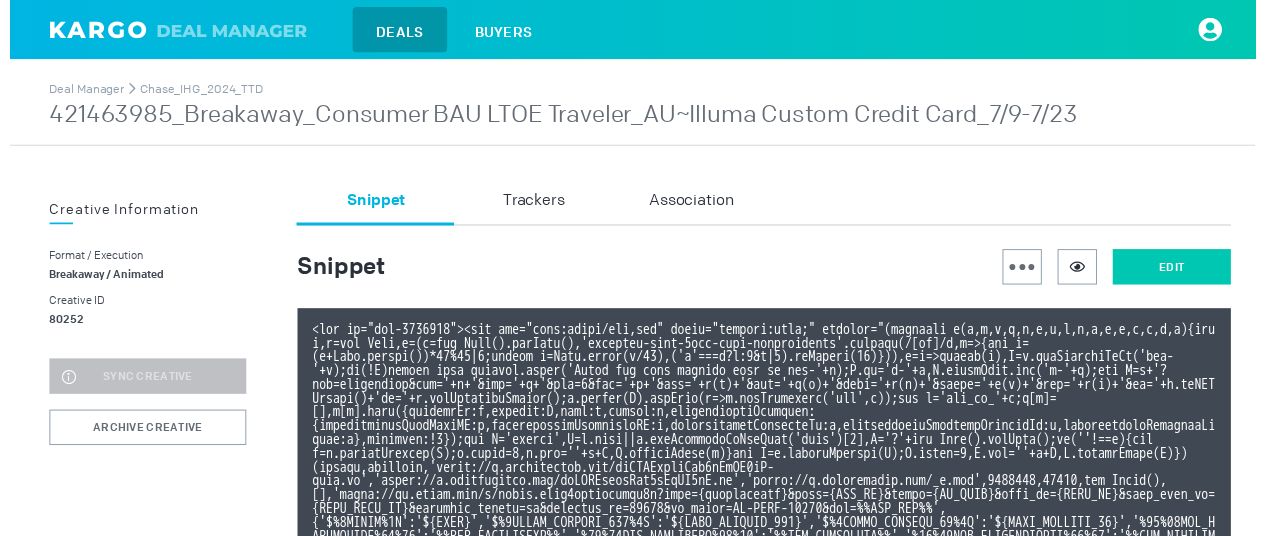 click on "Edit" at bounding box center (1180, 271) 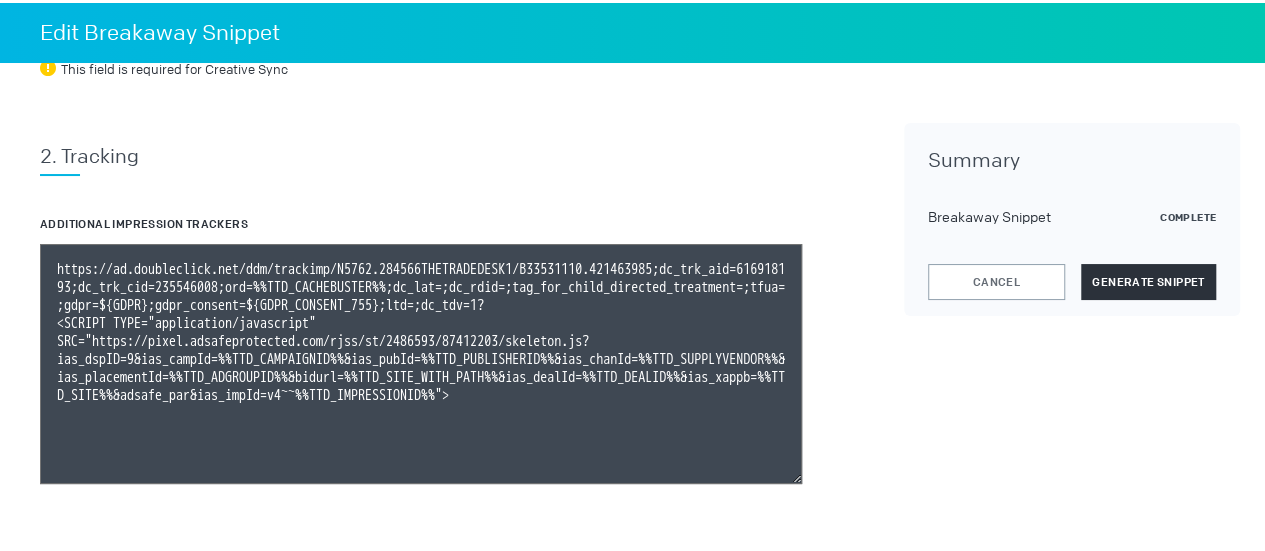 scroll, scrollTop: 1246, scrollLeft: 0, axis: vertical 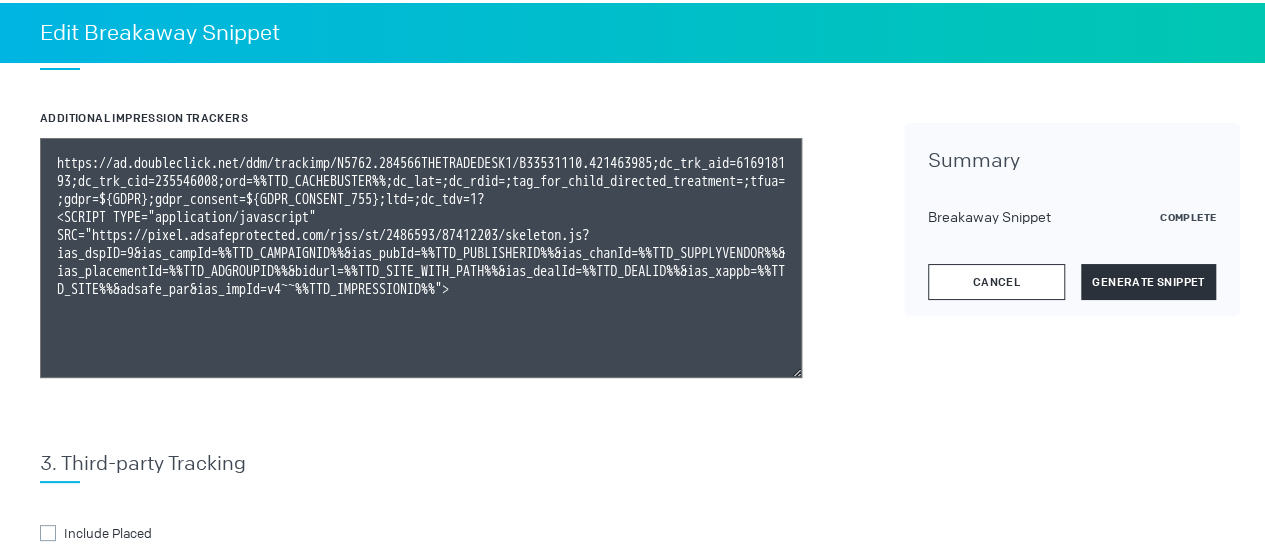 click on "Cancel" at bounding box center [996, 279] 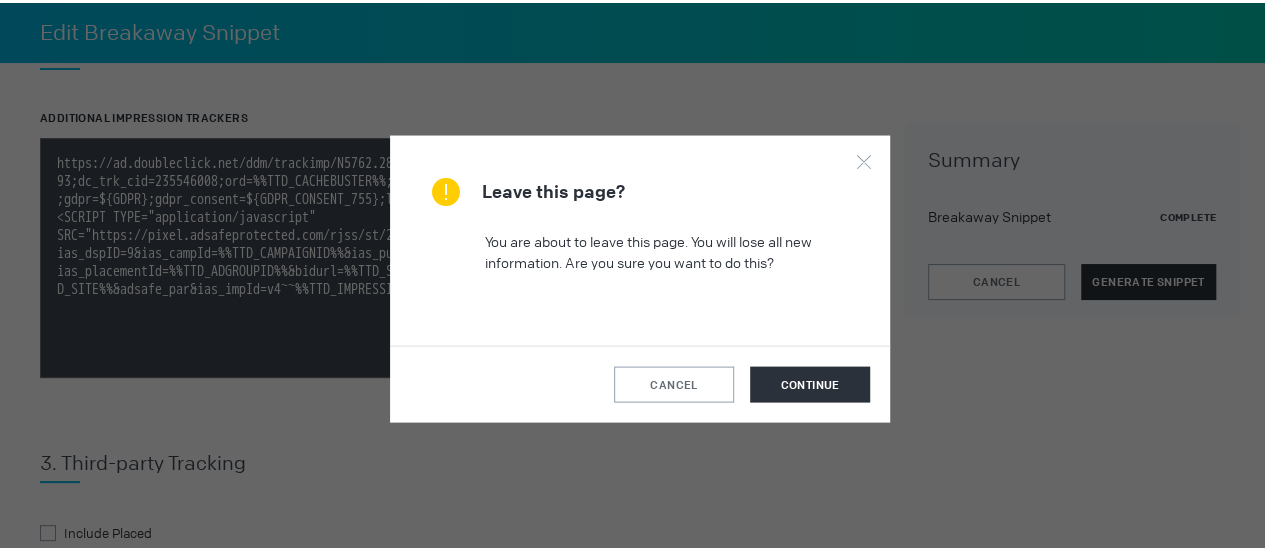 click on "cancel continue" at bounding box center (640, 380) 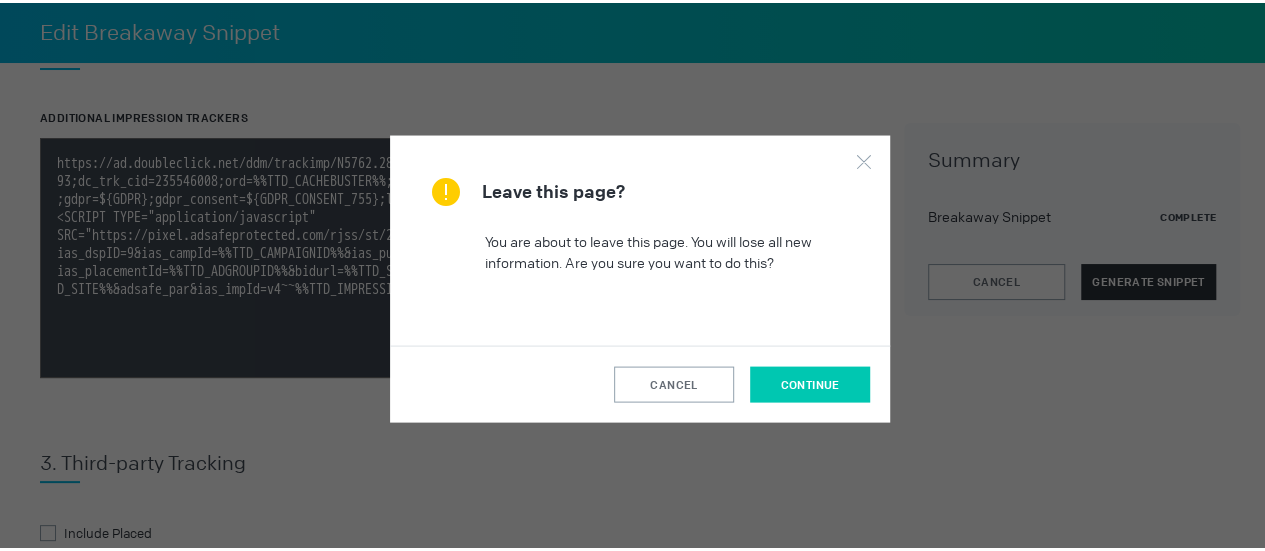 click on "continue" at bounding box center (810, 381) 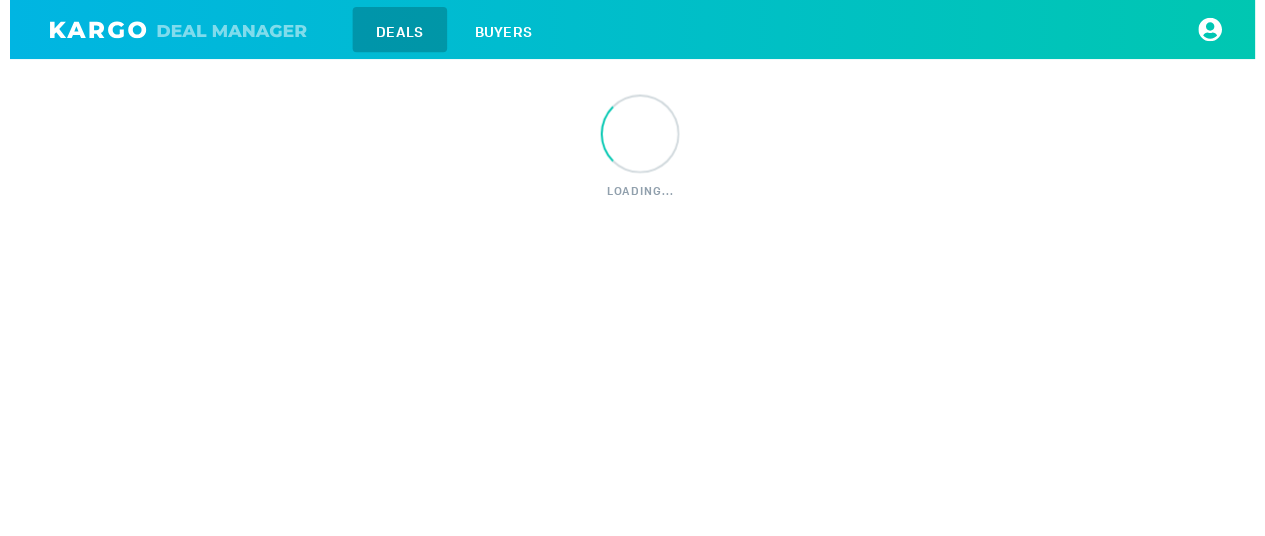 scroll, scrollTop: 0, scrollLeft: 0, axis: both 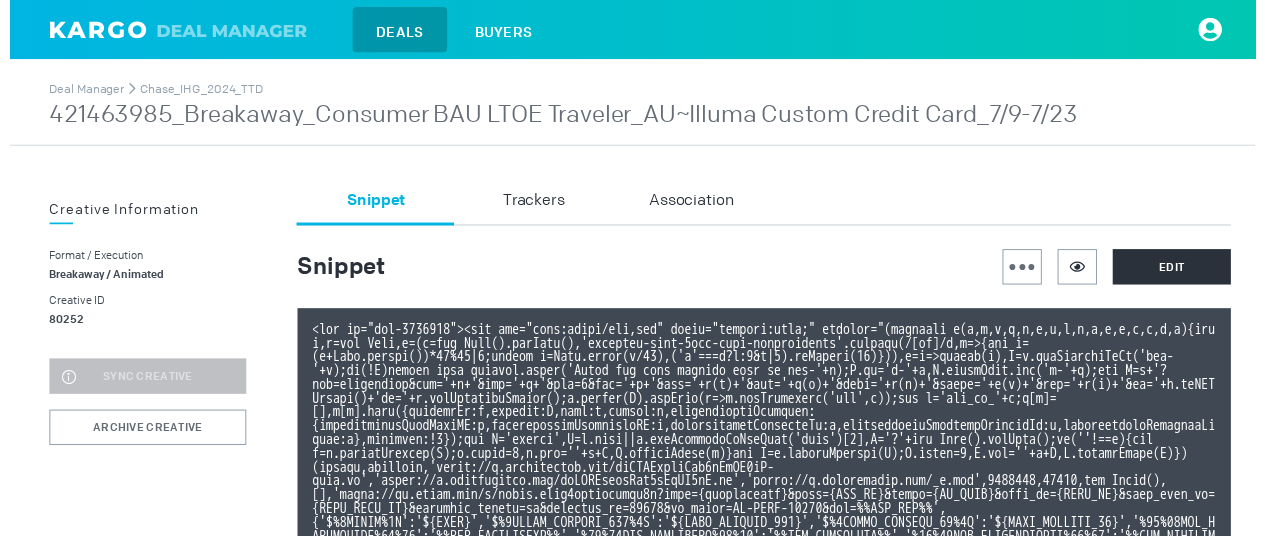 click on "421463985_Breakaway_Consumer BAU LTOE Traveler_AU~Illuma Custom Credit Card_7/9-7/23" at bounding box center (562, 117) 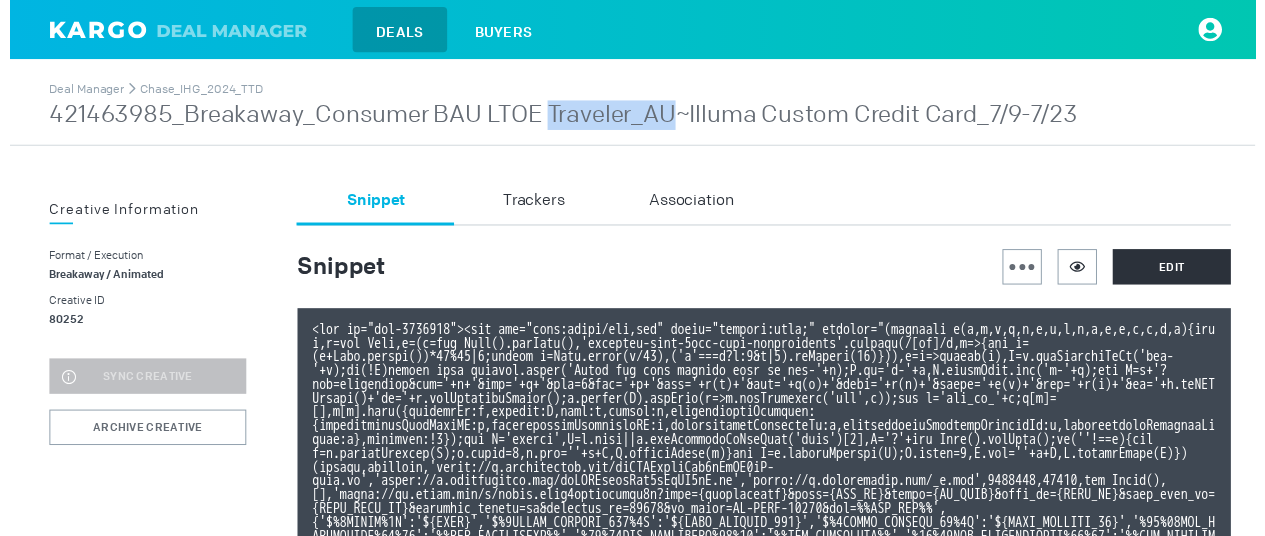 click on "421463985_Breakaway_Consumer BAU LTOE Traveler_AU~Illuma Custom Credit Card_7/9-7/23" at bounding box center [562, 117] 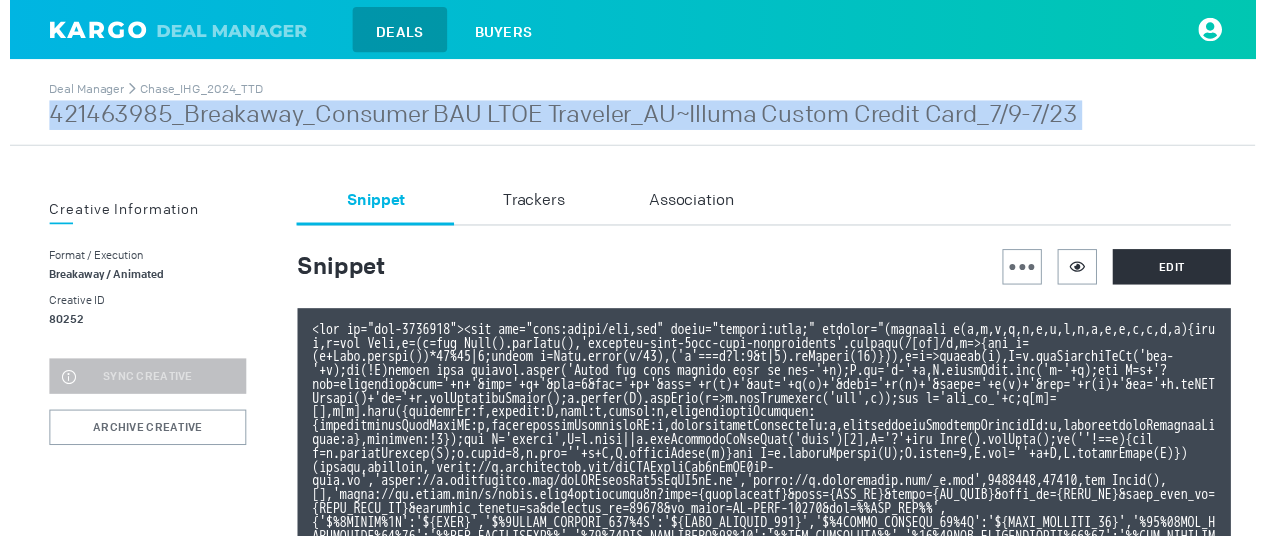 click on "421463985_Breakaway_Consumer BAU LTOE Traveler_AU~Illuma Custom Credit Card_7/9-7/23" at bounding box center [562, 117] 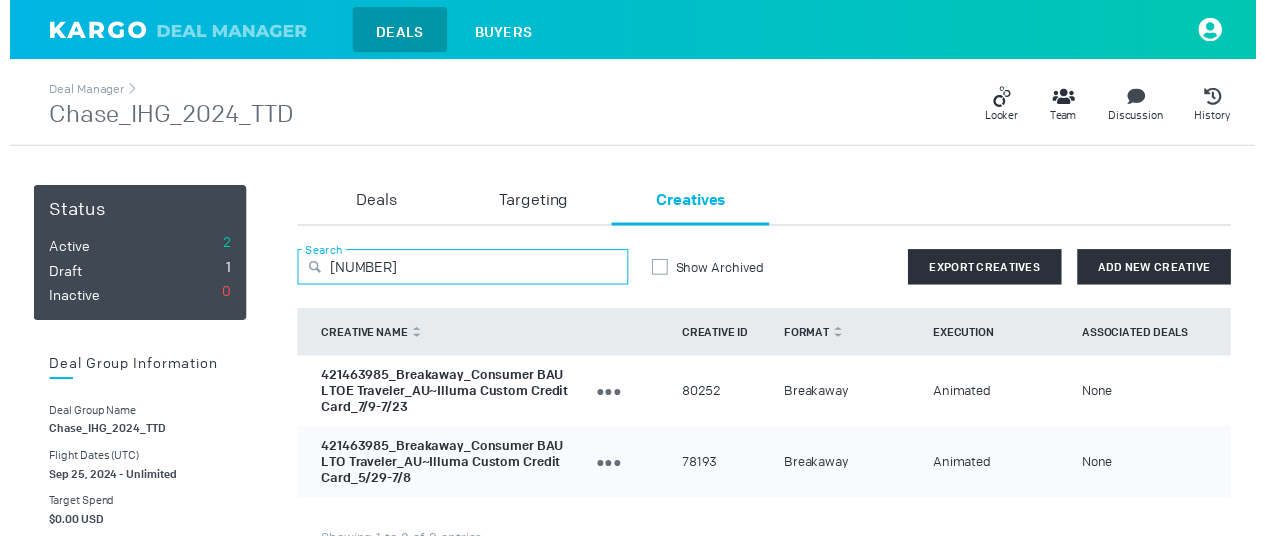 drag, startPoint x: 458, startPoint y: 269, endPoint x: 264, endPoint y: 281, distance: 194.37077 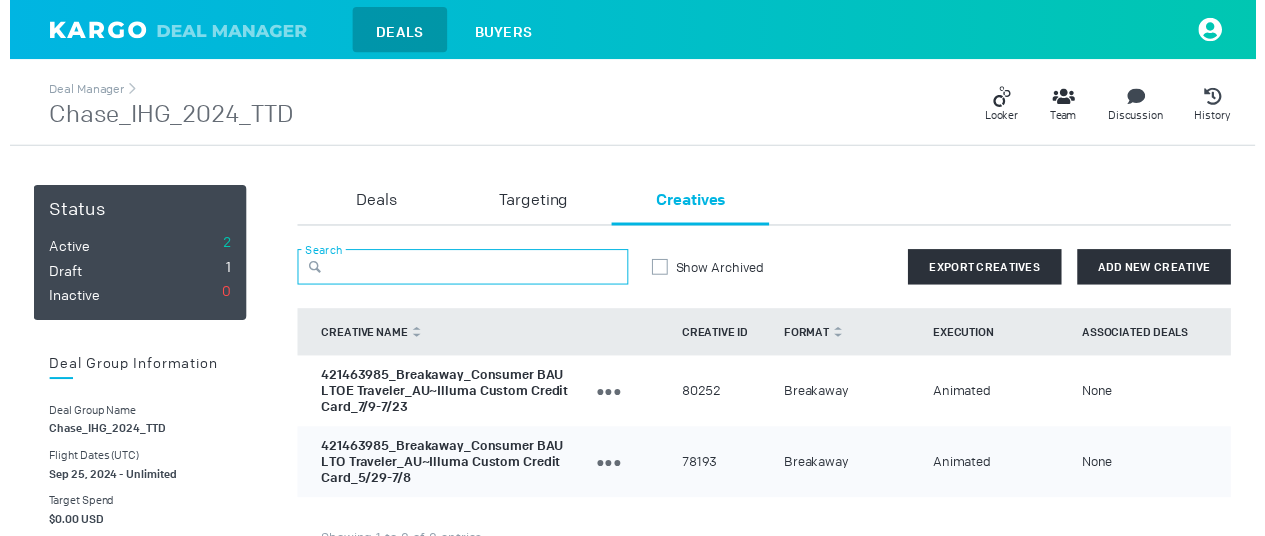 paste on "421463988" 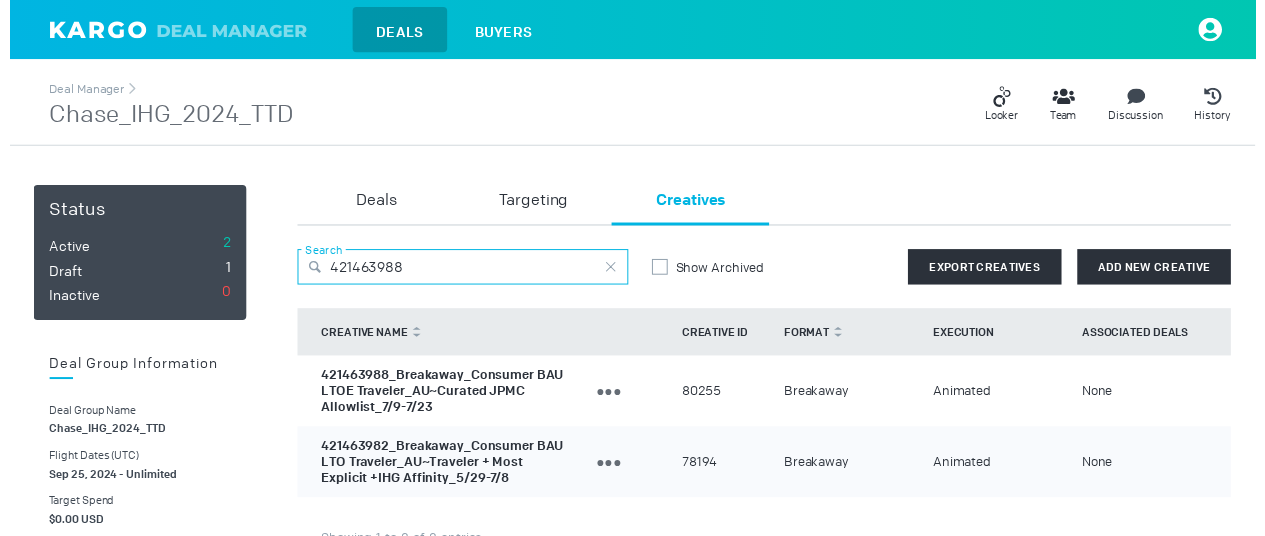 type on "421463988" 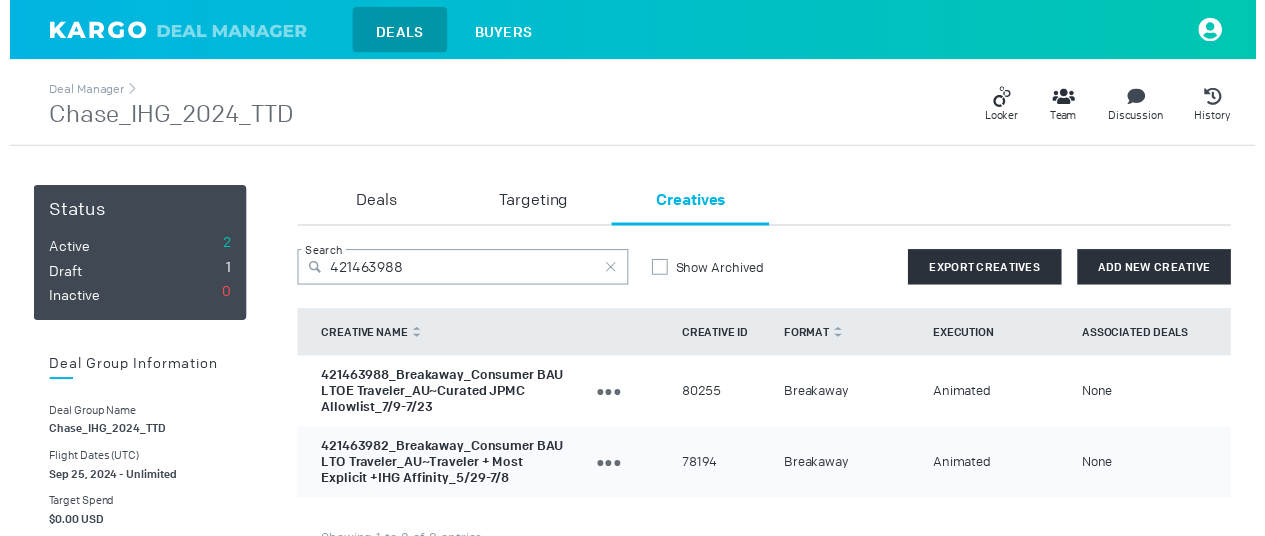click on "421463988_Breakaway_Consumer BAU LTOE Traveler_AU~Curated JPMC Allowlist_7/9-7/23  Add To Demo Units   Duplicate Creative   Archive Creative  80255 Breakaway Animated None" at bounding box center [766, 397] 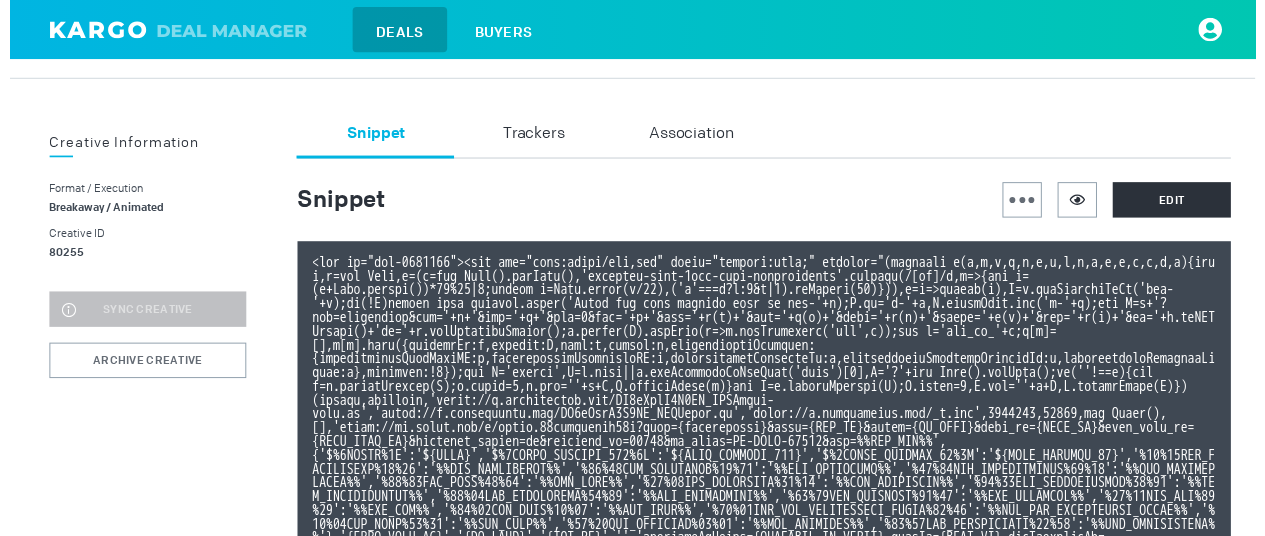 scroll, scrollTop: 100, scrollLeft: 0, axis: vertical 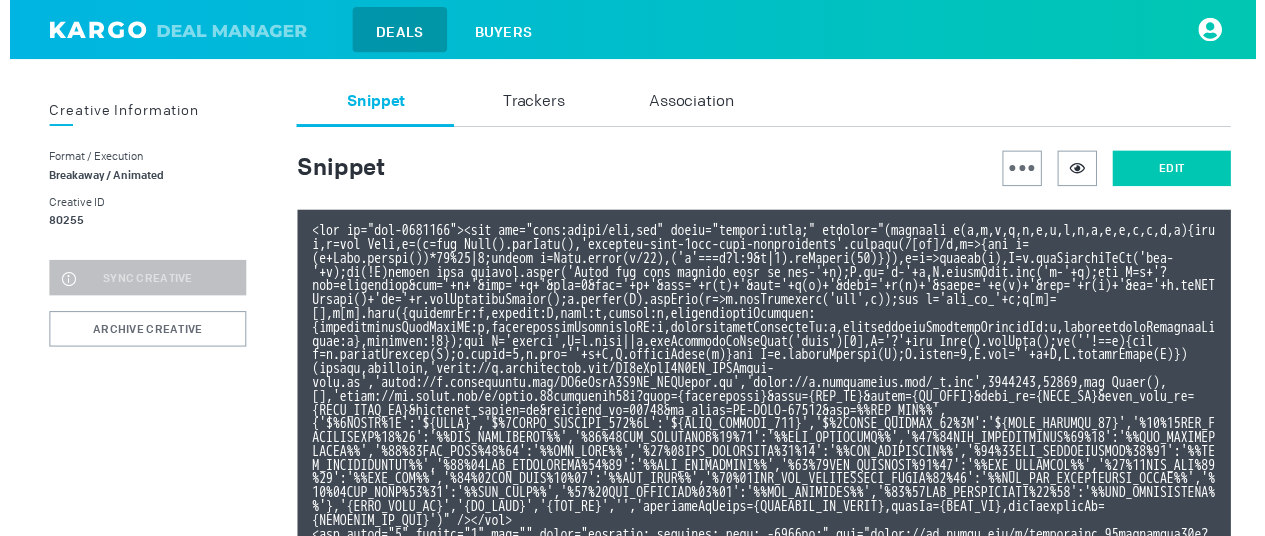 click on "Edit" at bounding box center [1180, 171] 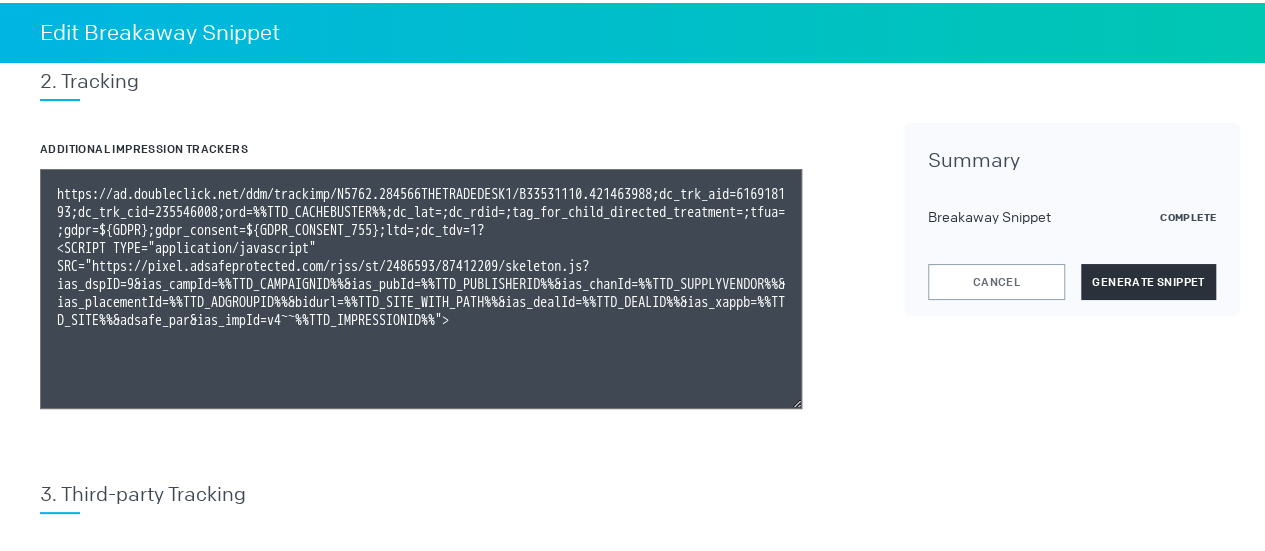 scroll, scrollTop: 1246, scrollLeft: 0, axis: vertical 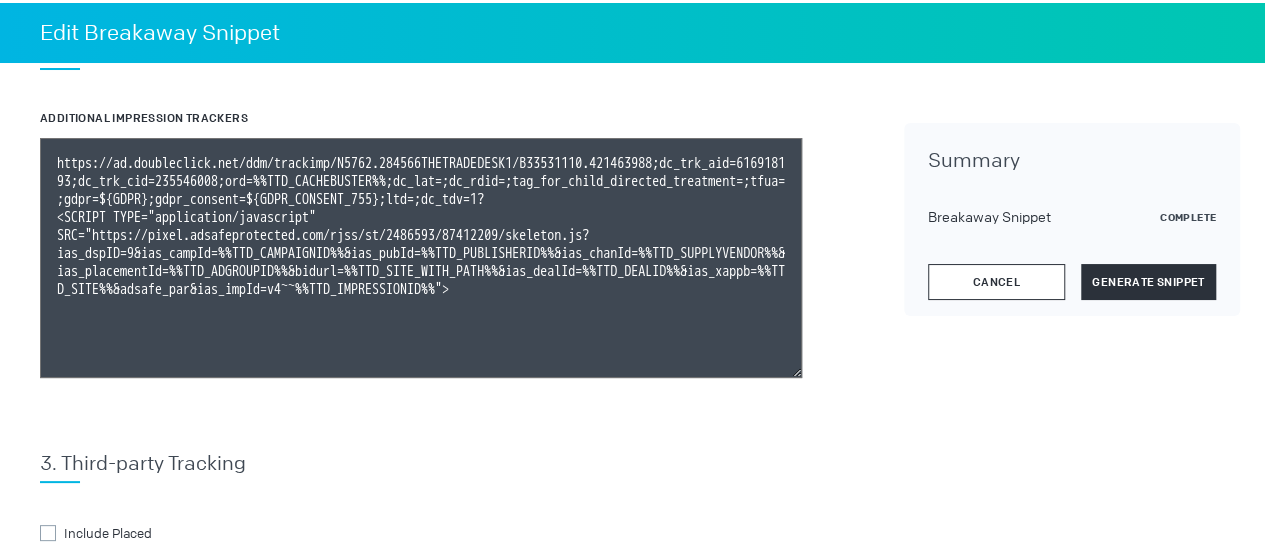 click on "Cancel" at bounding box center (996, 279) 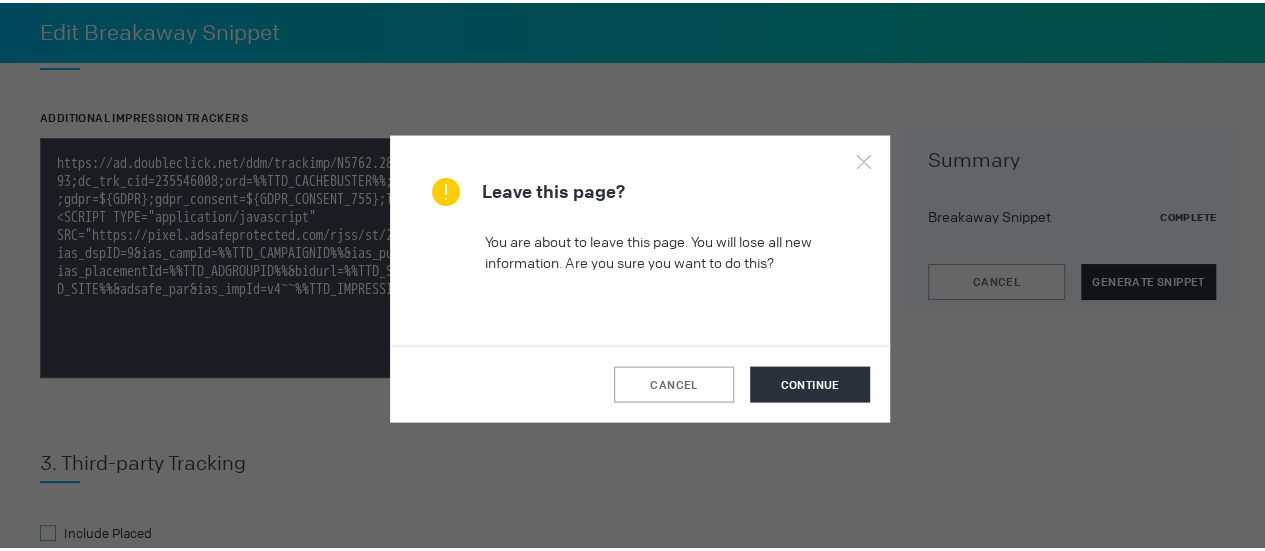 click on "continue" at bounding box center (809, 381) 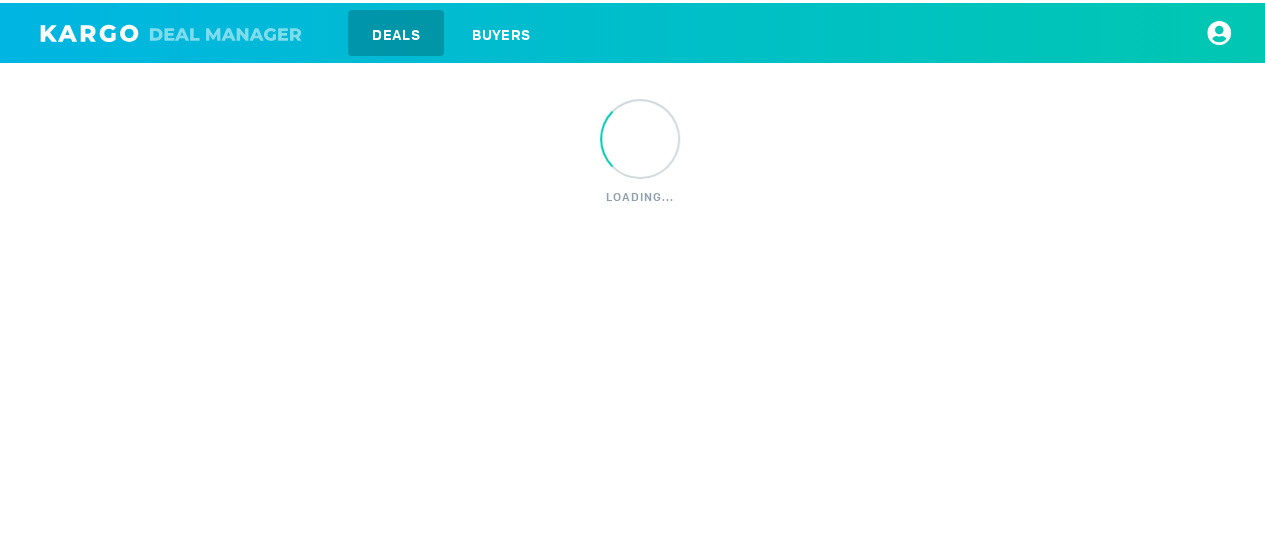 scroll, scrollTop: 0, scrollLeft: 0, axis: both 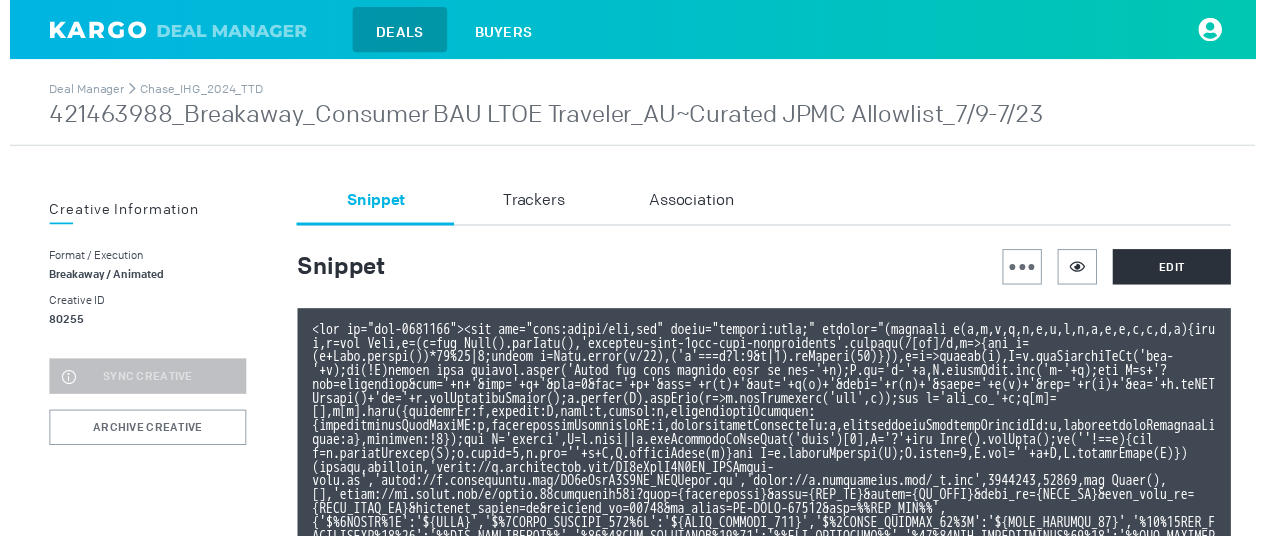 click on "421463988_Breakaway_Consumer BAU LTOE Traveler_AU~Curated JPMC Allowlist_7/9-7/23" at bounding box center (545, 117) 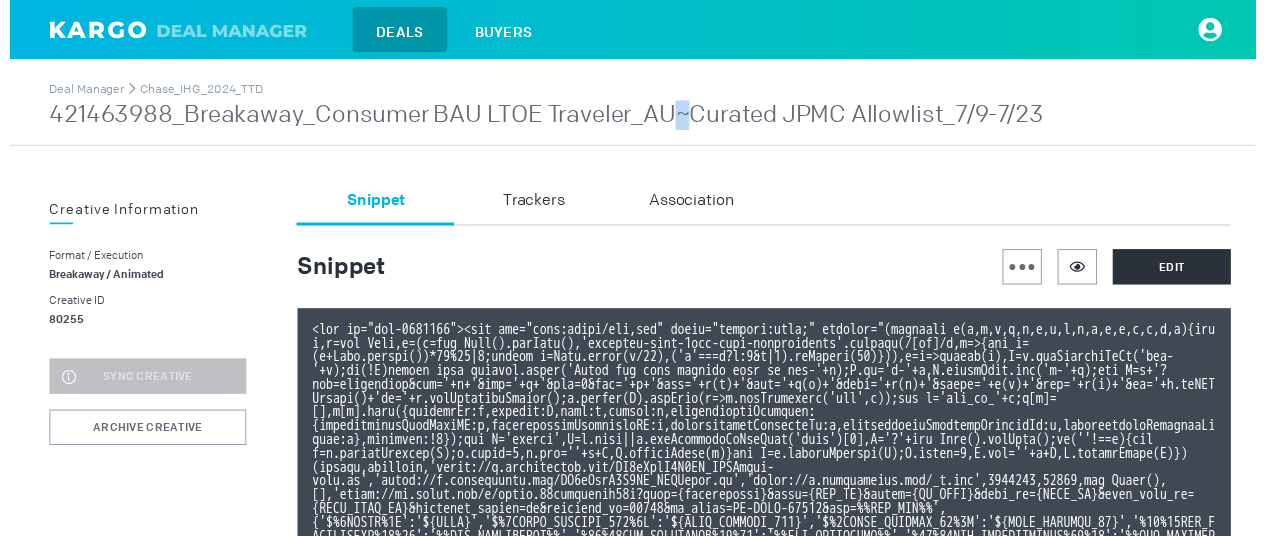 click on "421463988_Breakaway_Consumer BAU LTOE Traveler_AU~Curated JPMC Allowlist_7/9-7/23" at bounding box center (545, 117) 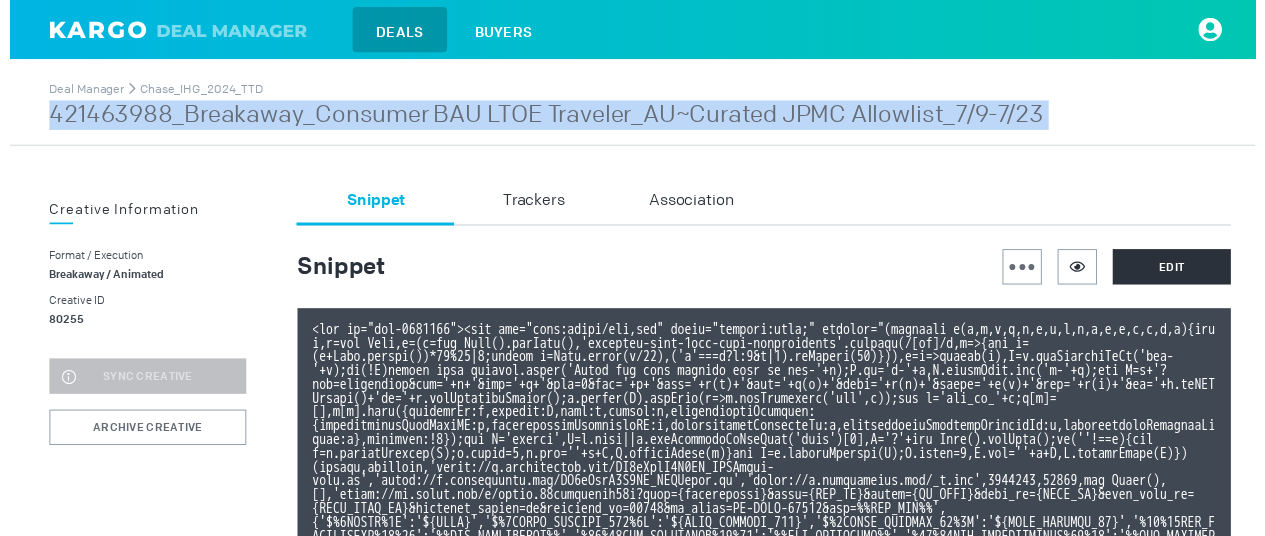 click on "421463988_Breakaway_Consumer BAU LTOE Traveler_AU~Curated JPMC Allowlist_7/9-7/23" at bounding box center [545, 117] 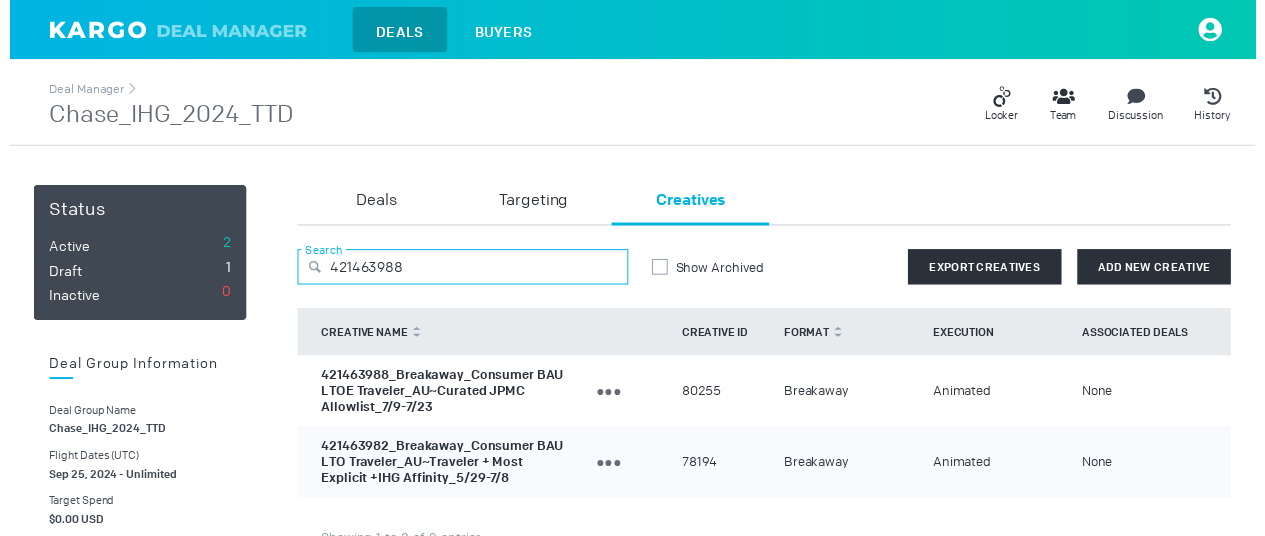 drag, startPoint x: 413, startPoint y: 274, endPoint x: 213, endPoint y: 279, distance: 200.06248 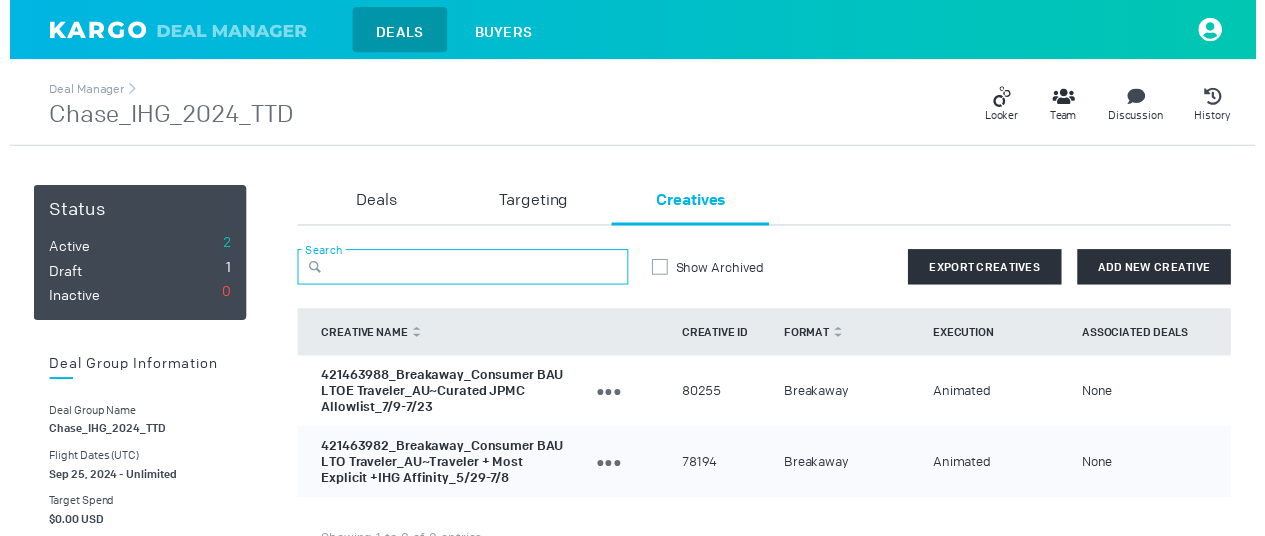 paste on "421463991" 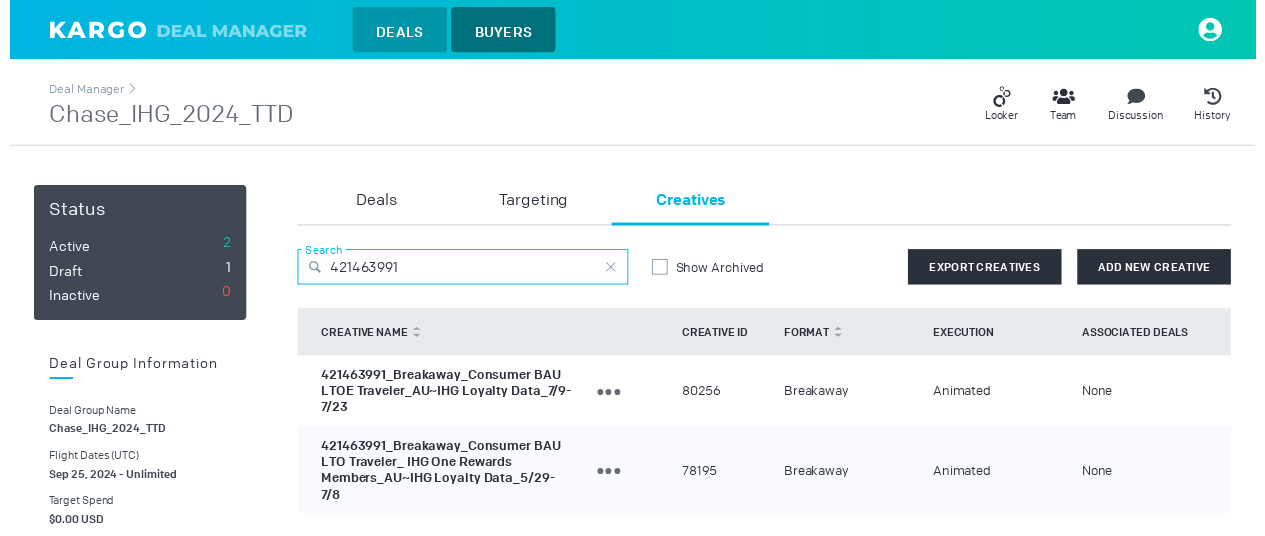 type on "421463991" 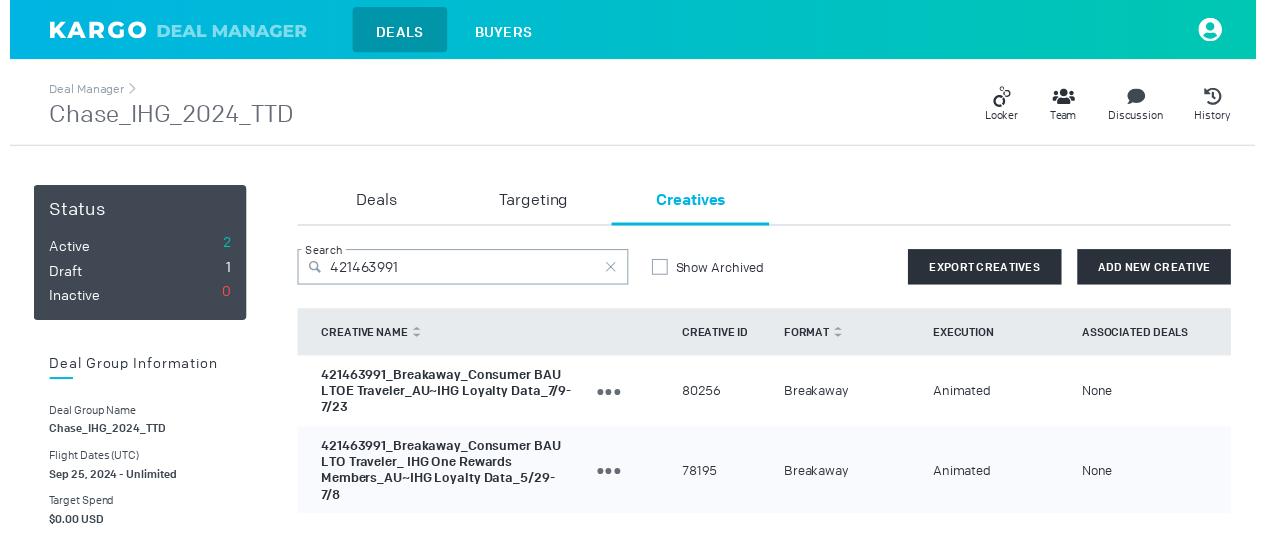 click on "421463991_Breakaway_Consumer BAU LTOE Traveler_AU~IHG Loyalty Data_7/9-7/23" at bounding box center (443, 397) 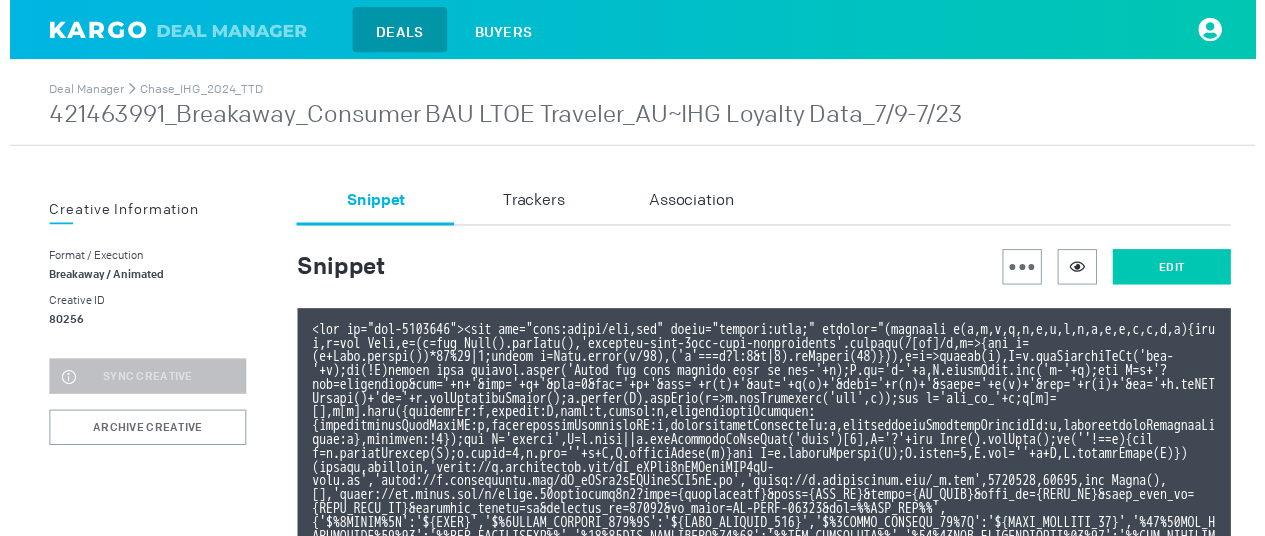 click on "Edit" at bounding box center (1180, 271) 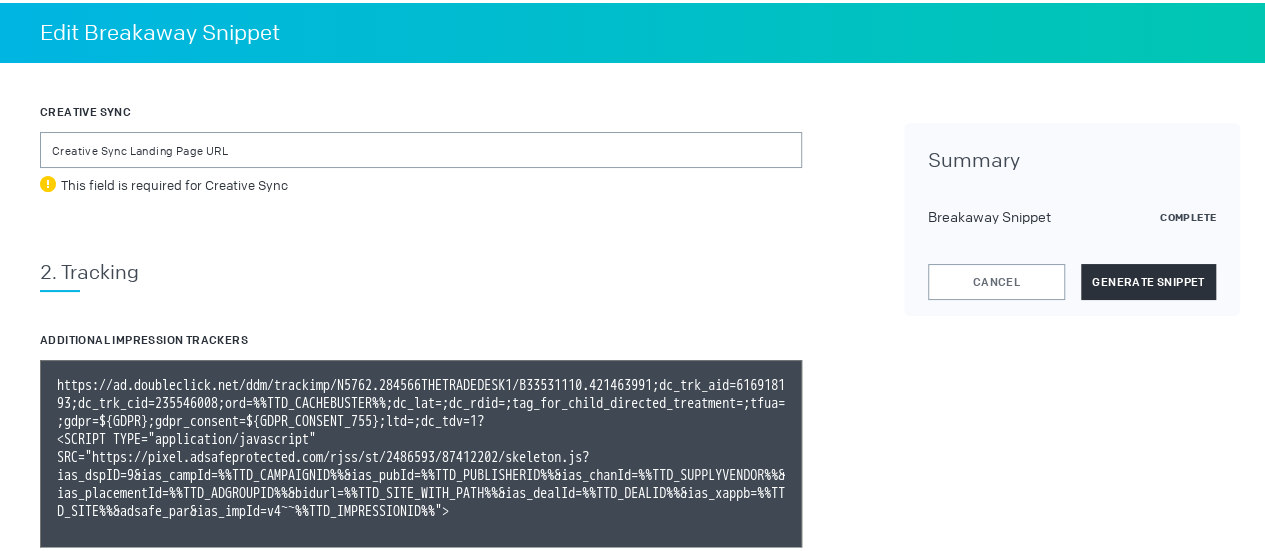 scroll, scrollTop: 1246, scrollLeft: 0, axis: vertical 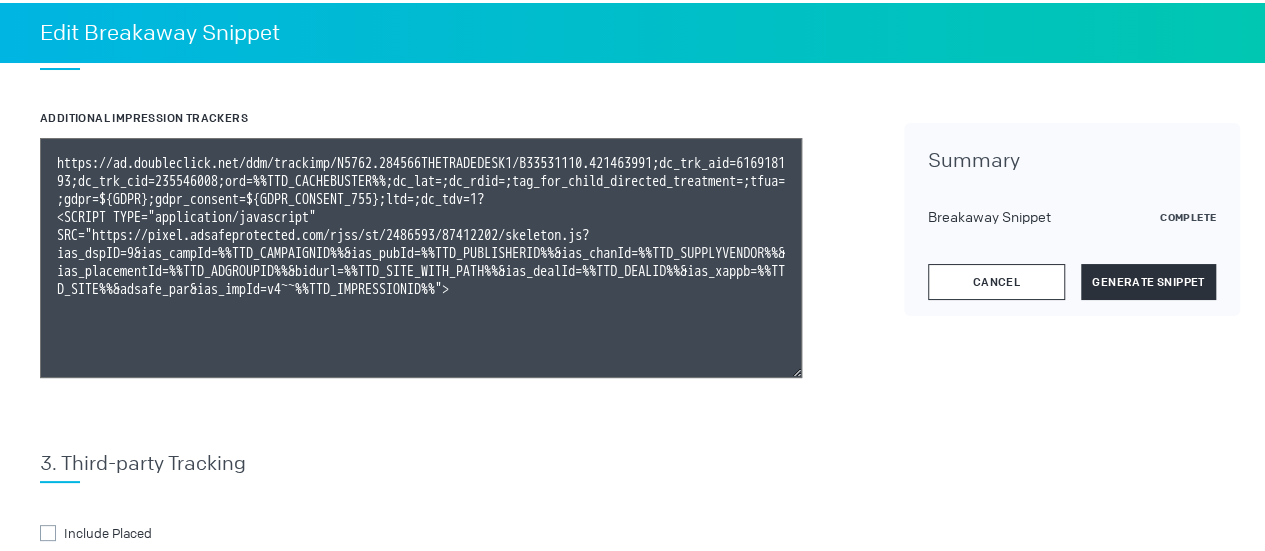 drag, startPoint x: 1002, startPoint y: 261, endPoint x: 1007, endPoint y: 289, distance: 28.442924 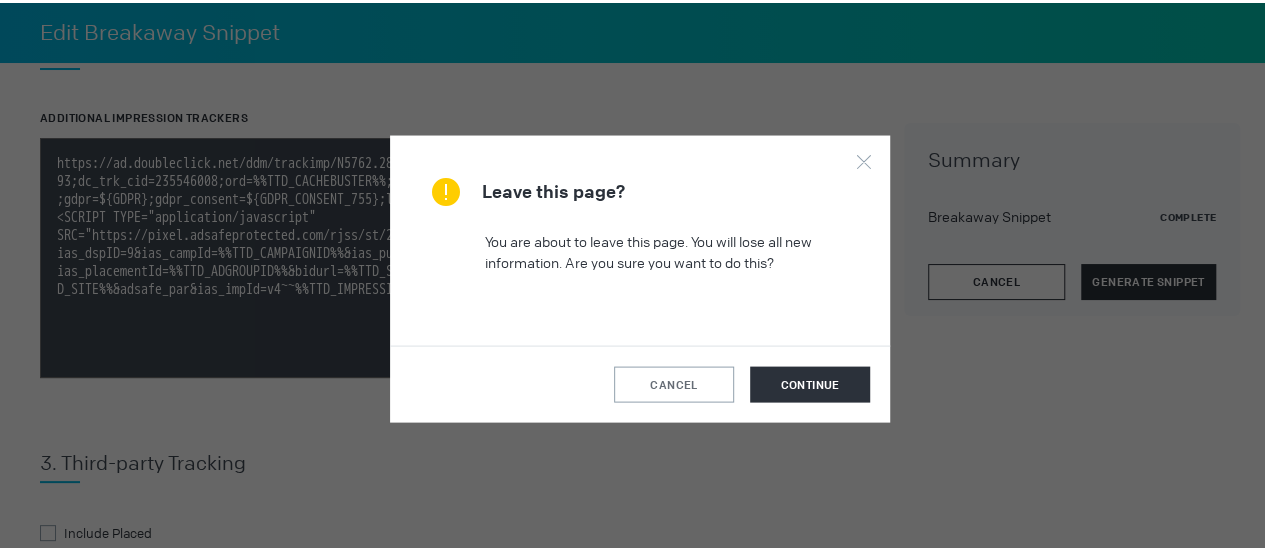 click at bounding box center [640, 275] 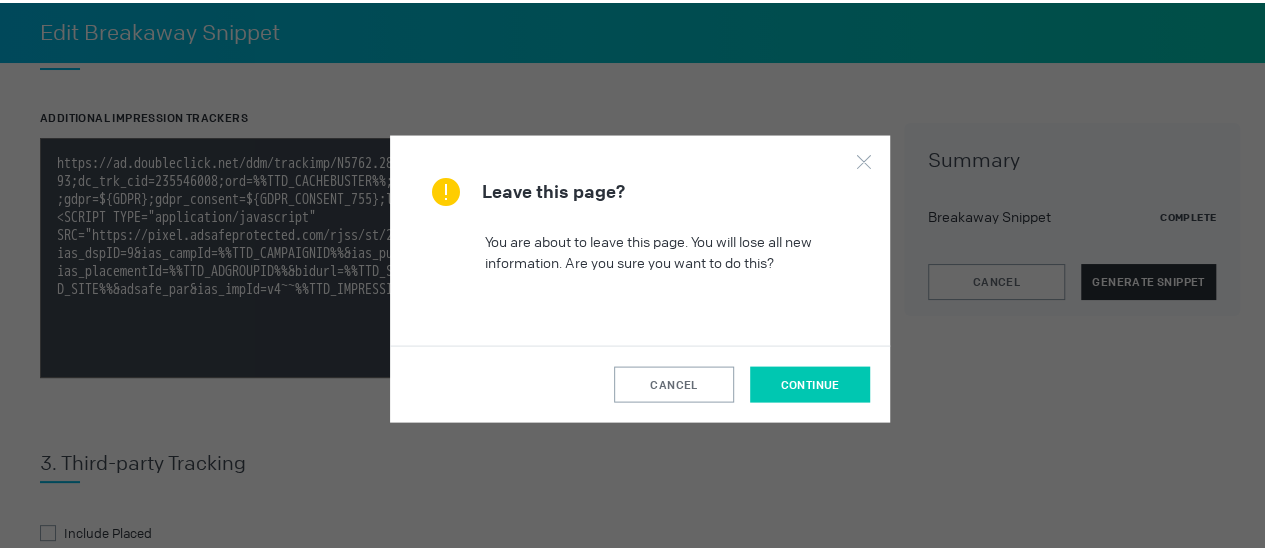 click on "continue" at bounding box center (810, 381) 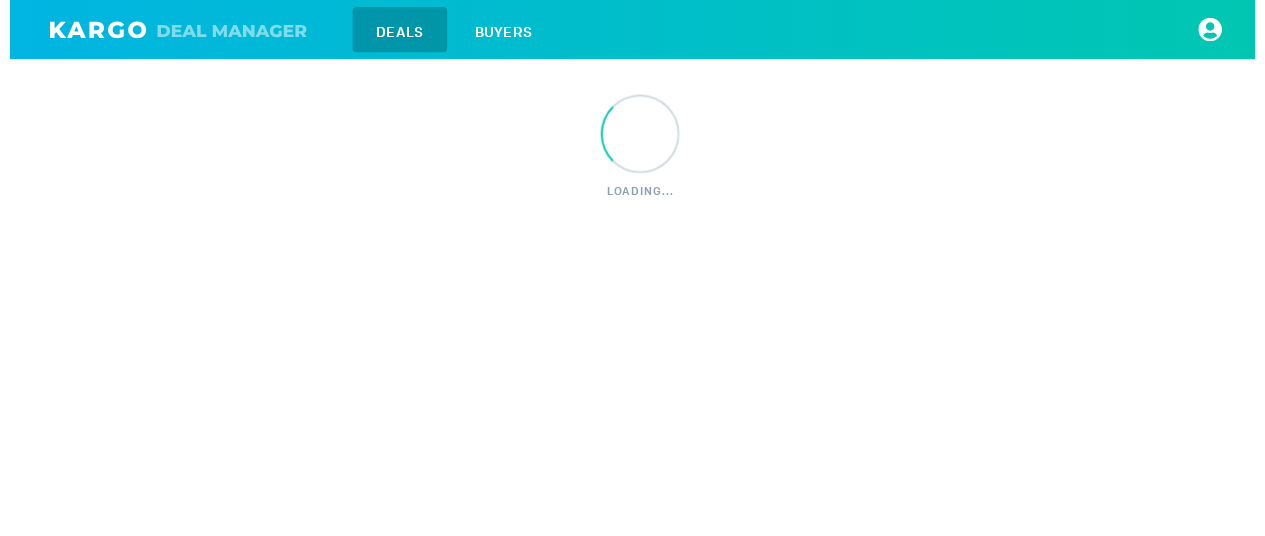 scroll, scrollTop: 0, scrollLeft: 0, axis: both 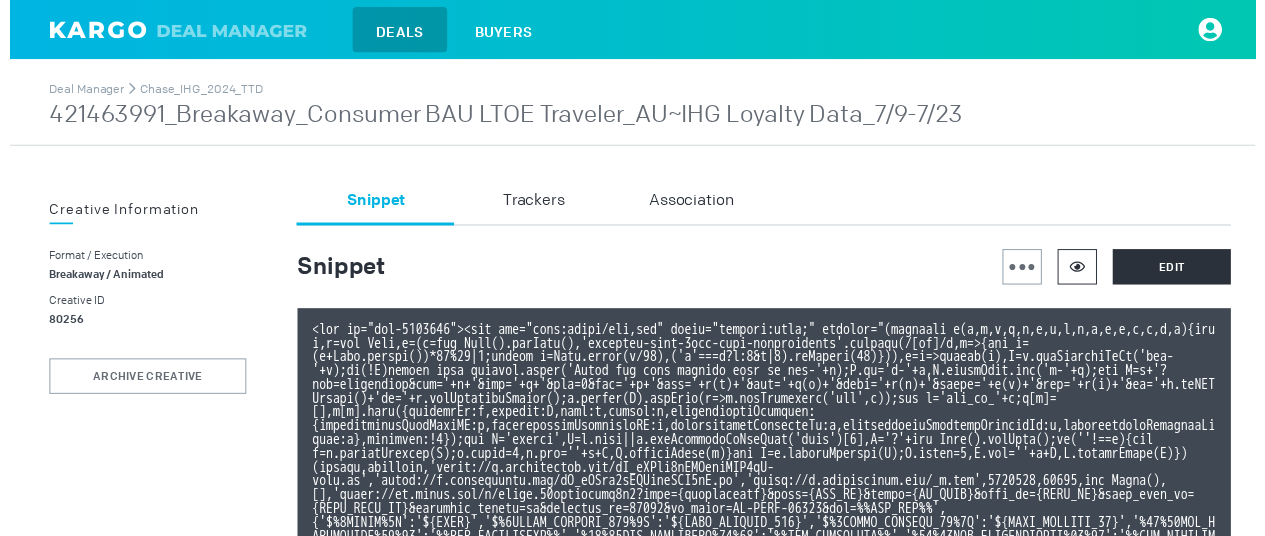 click at bounding box center (1084, 270) 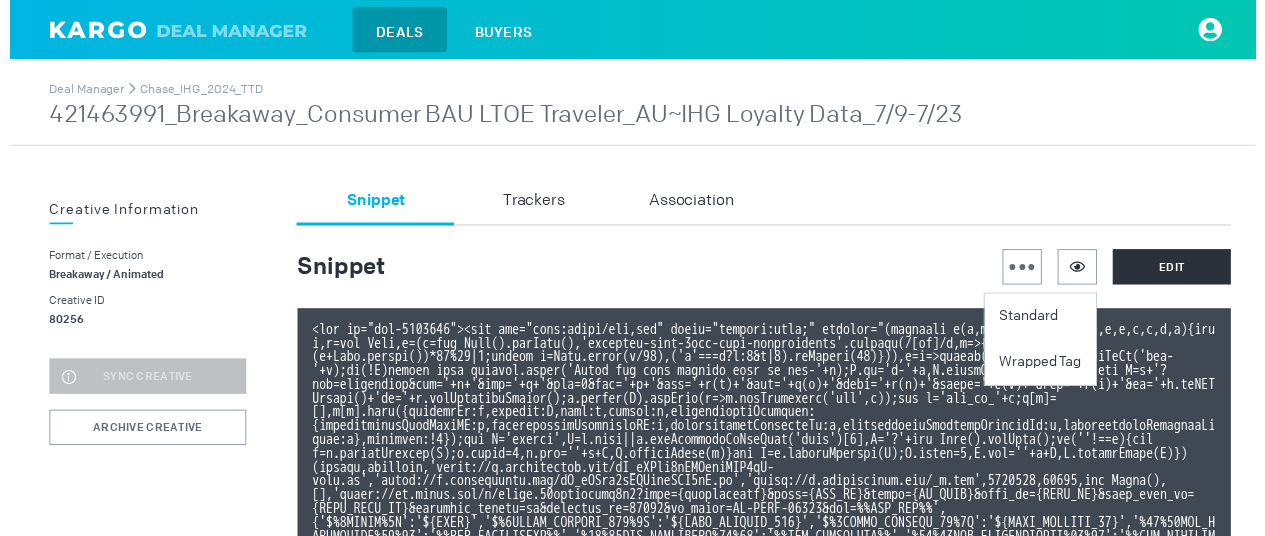 click on "Snippet Trackers Association Snippet  Standard   Wrapped Tag  Edit" at bounding box center [766, 706] 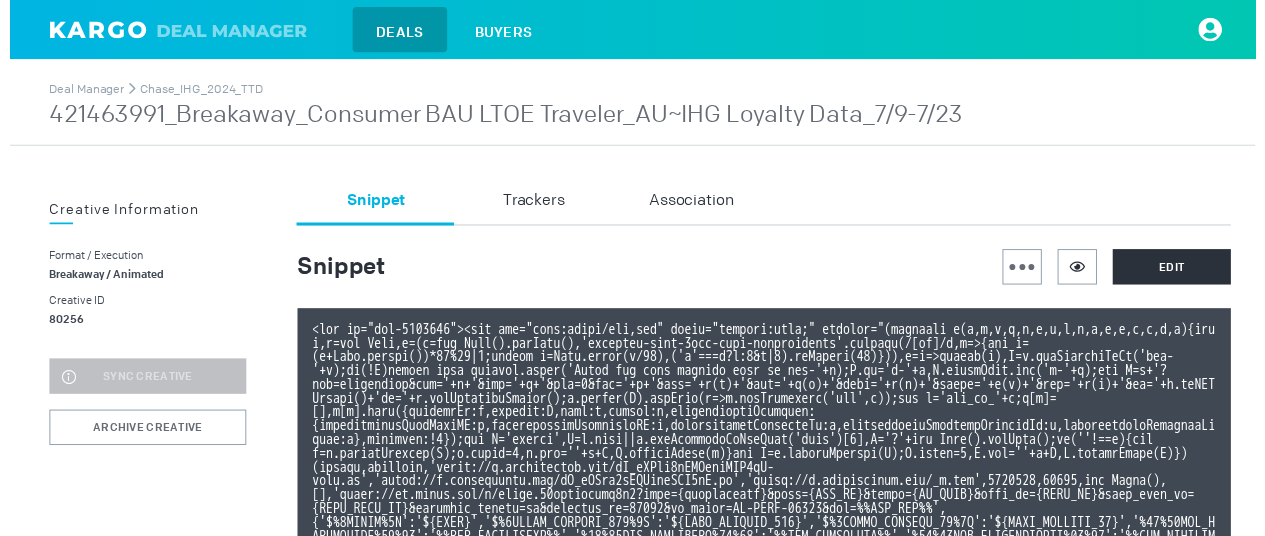 click on "421463991_Breakaway_Consumer BAU LTOE Traveler_AU~IHG Loyalty Data_7/9-7/23" at bounding box center [504, 117] 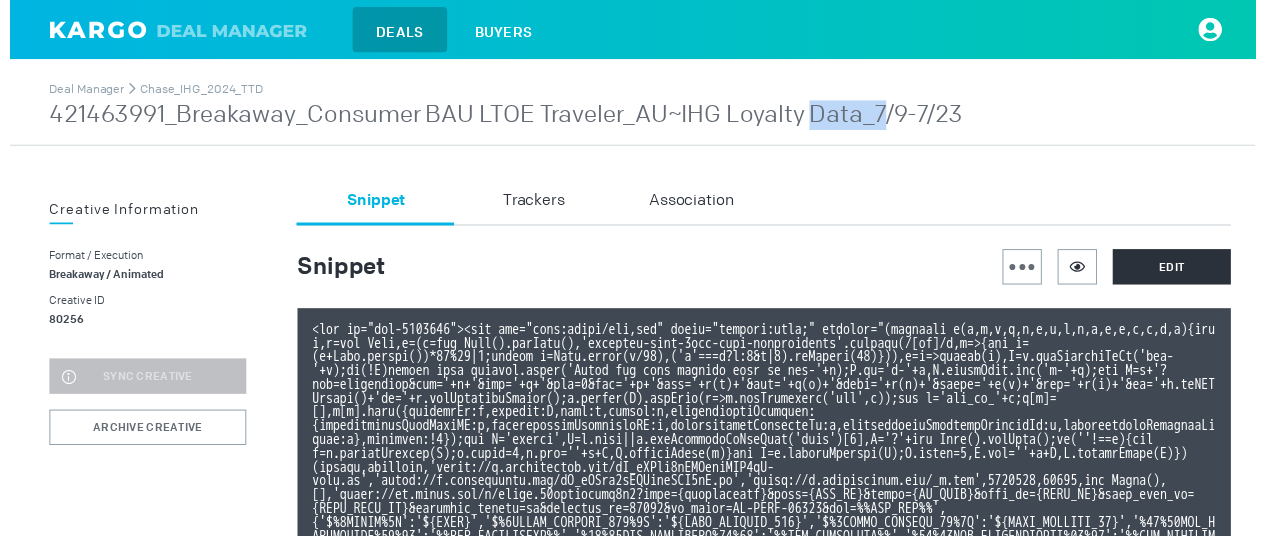 click on "421463991_Breakaway_Consumer BAU LTOE Traveler_AU~IHG Loyalty Data_7/9-7/23" at bounding box center (504, 117) 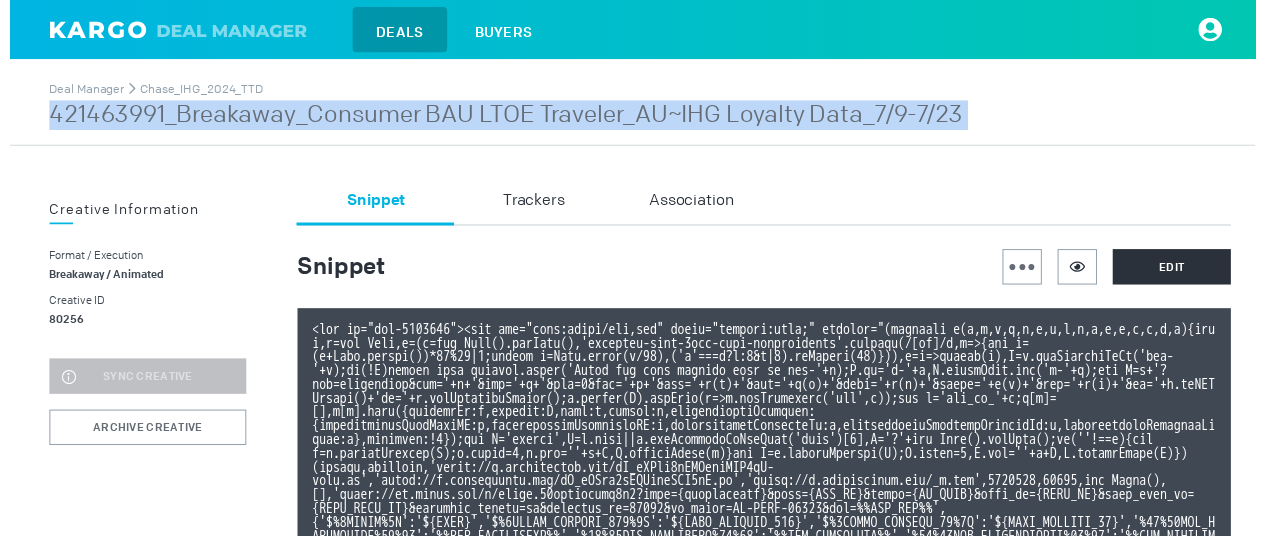 click on "421463991_Breakaway_Consumer BAU LTOE Traveler_AU~IHG Loyalty Data_7/9-7/23" at bounding box center [504, 117] 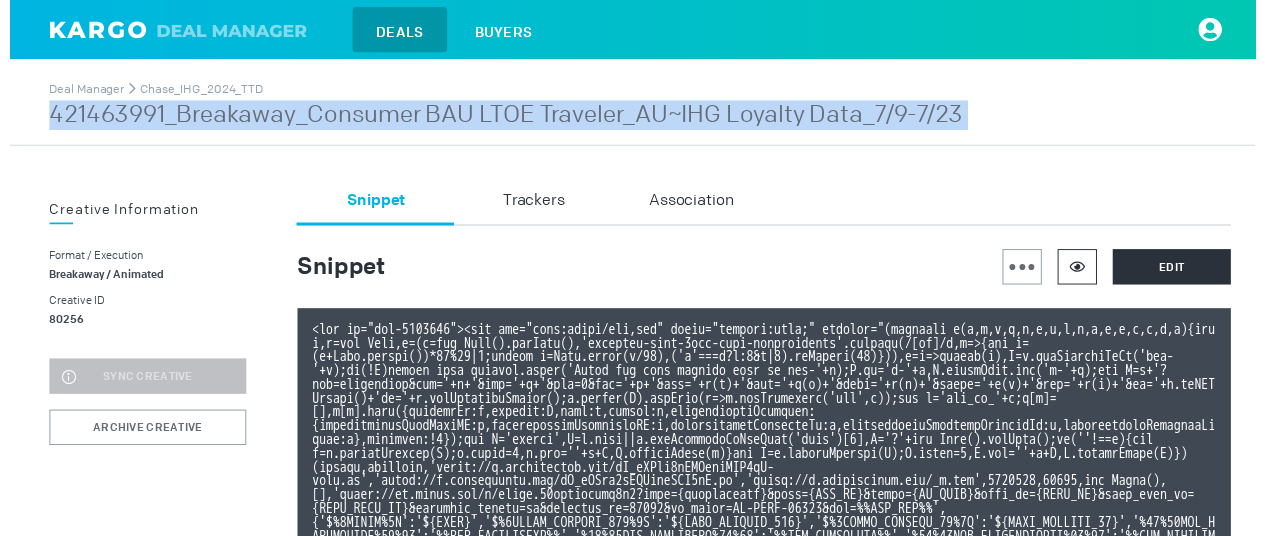 click at bounding box center [1084, 270] 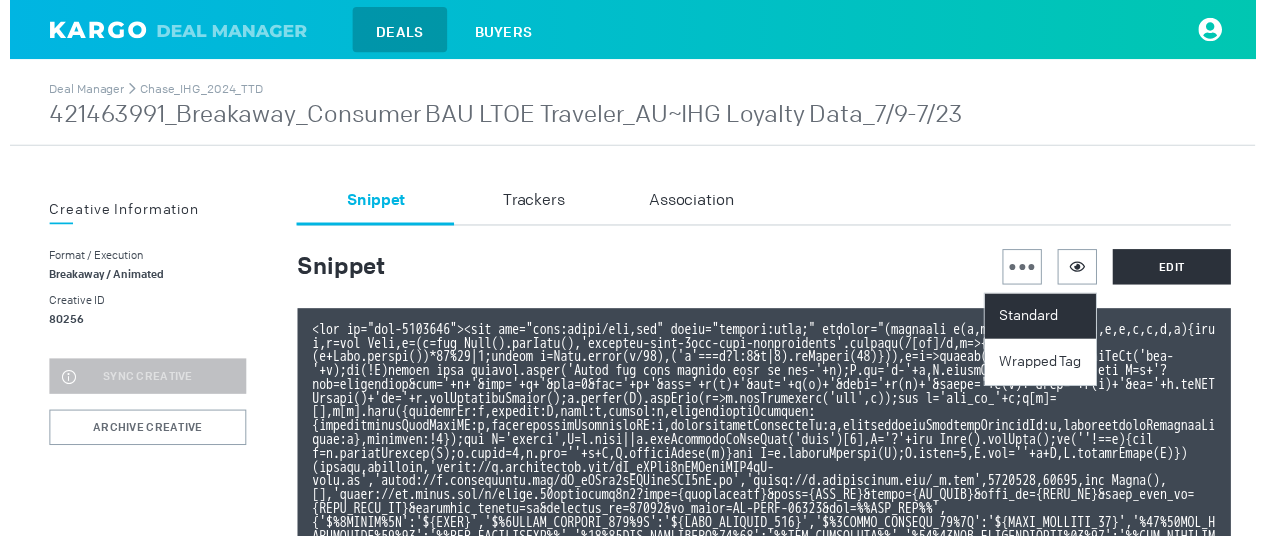 click on "Standard" at bounding box center (1049, 321) 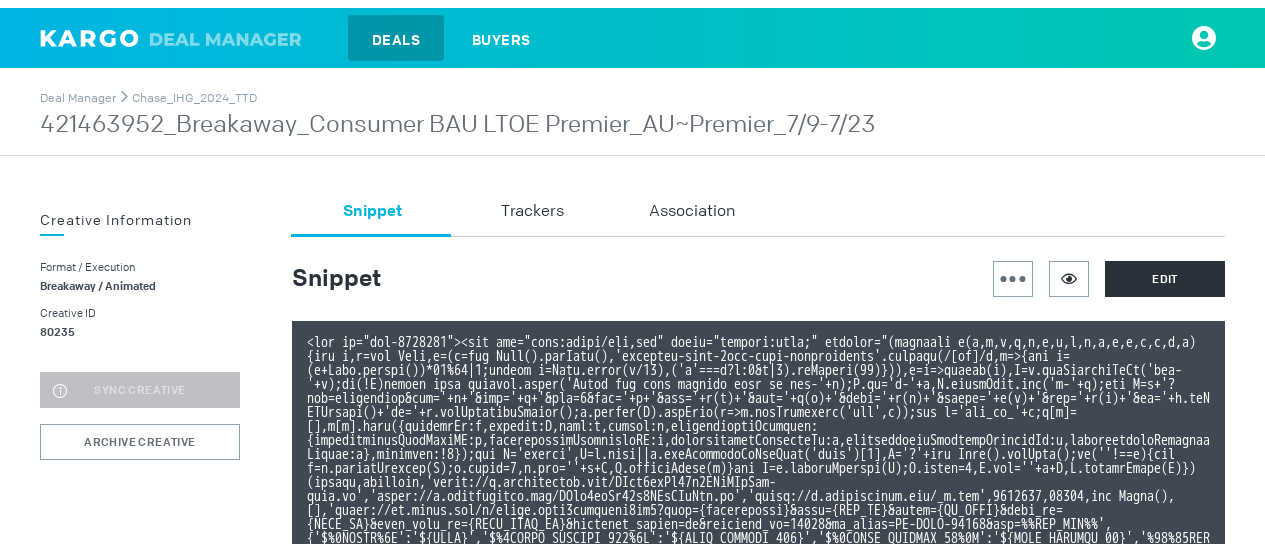 scroll, scrollTop: 0, scrollLeft: 0, axis: both 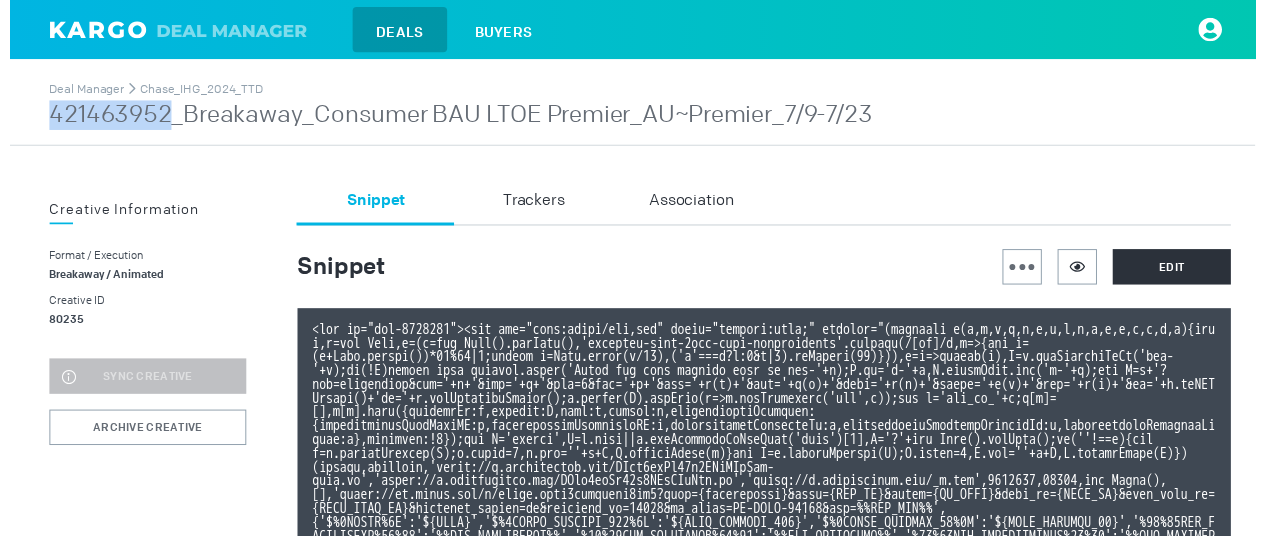 drag, startPoint x: 40, startPoint y: 114, endPoint x: 139, endPoint y: 119, distance: 99.12618 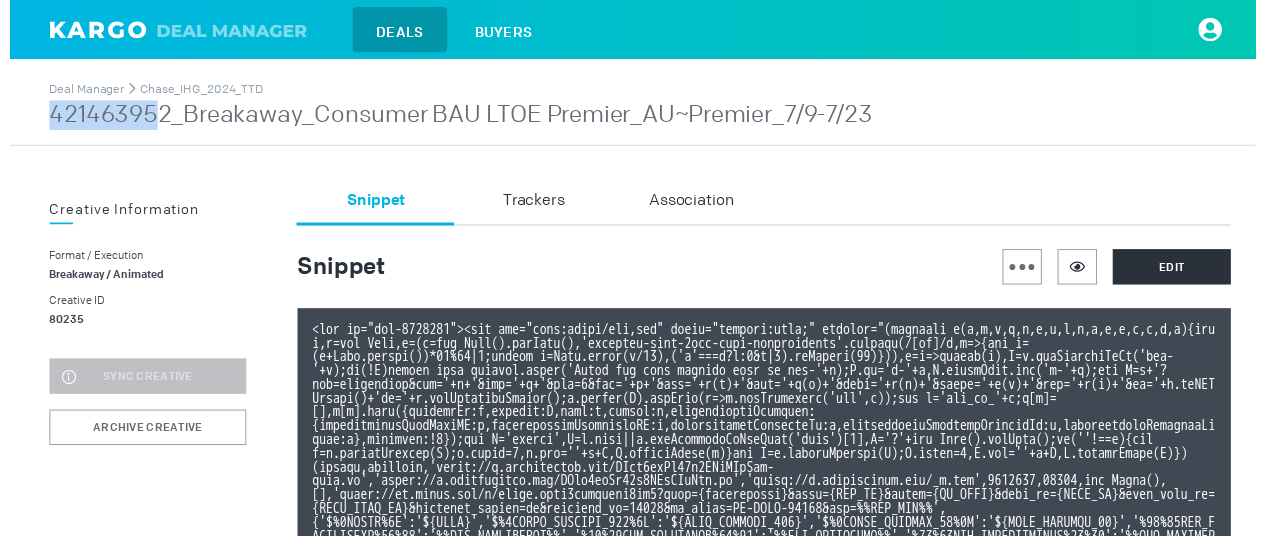 copy on "42146395" 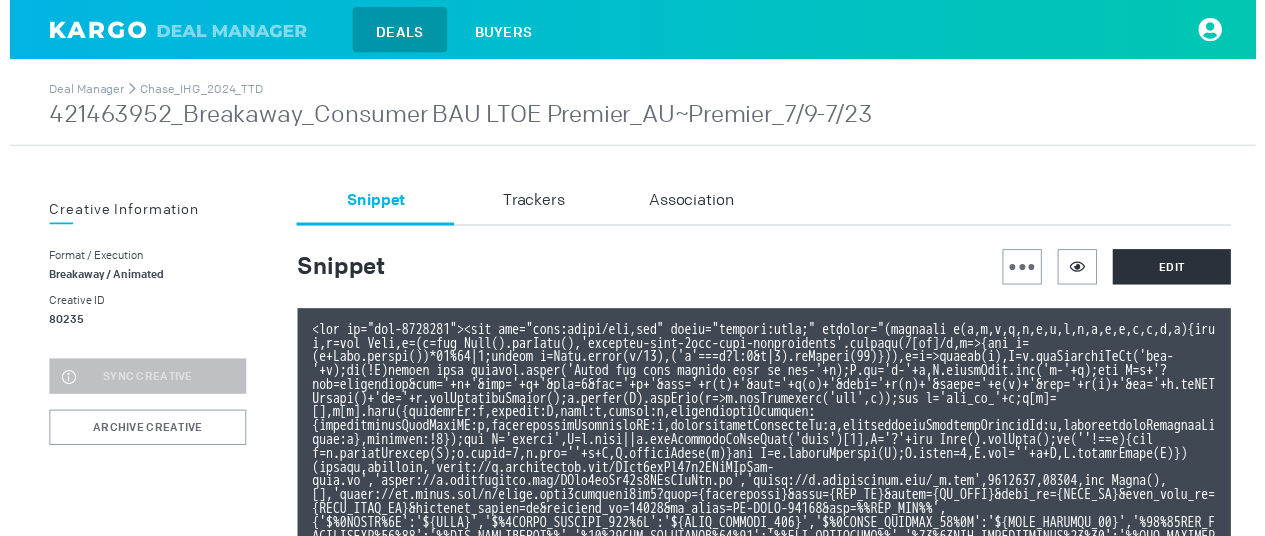 click on "Deal Manager Chase_IHG_2024_TTD 421463952_Breakaway_Consumer BAU LTOE Premier_AU~Premier_7/9-7/23" at bounding box center (640, 106) 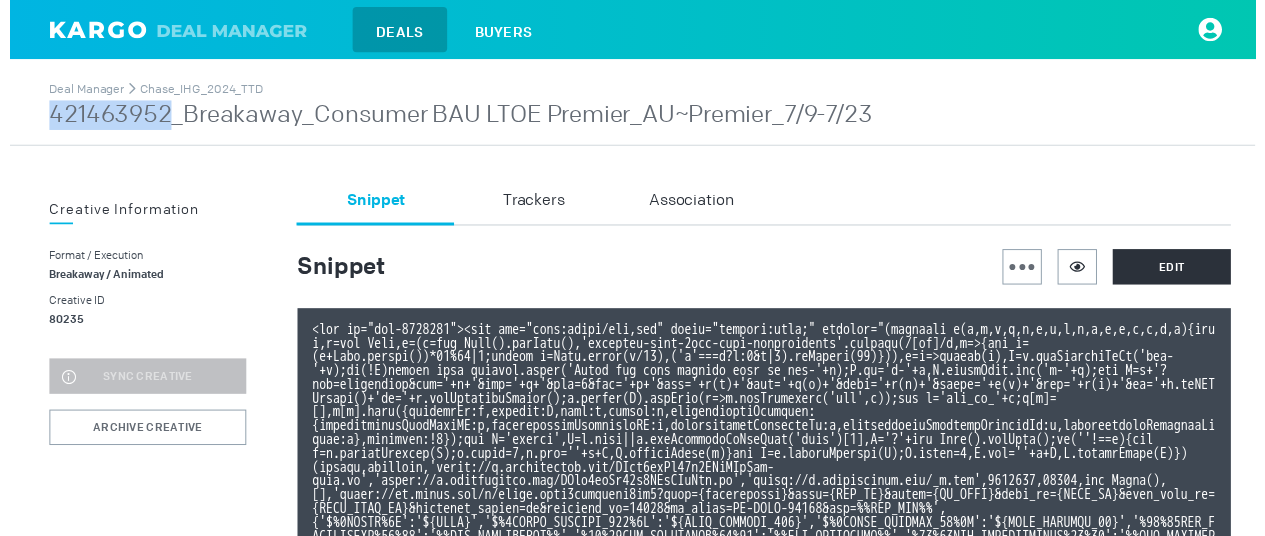 drag, startPoint x: 37, startPoint y: 121, endPoint x: 162, endPoint y: 119, distance: 125.016 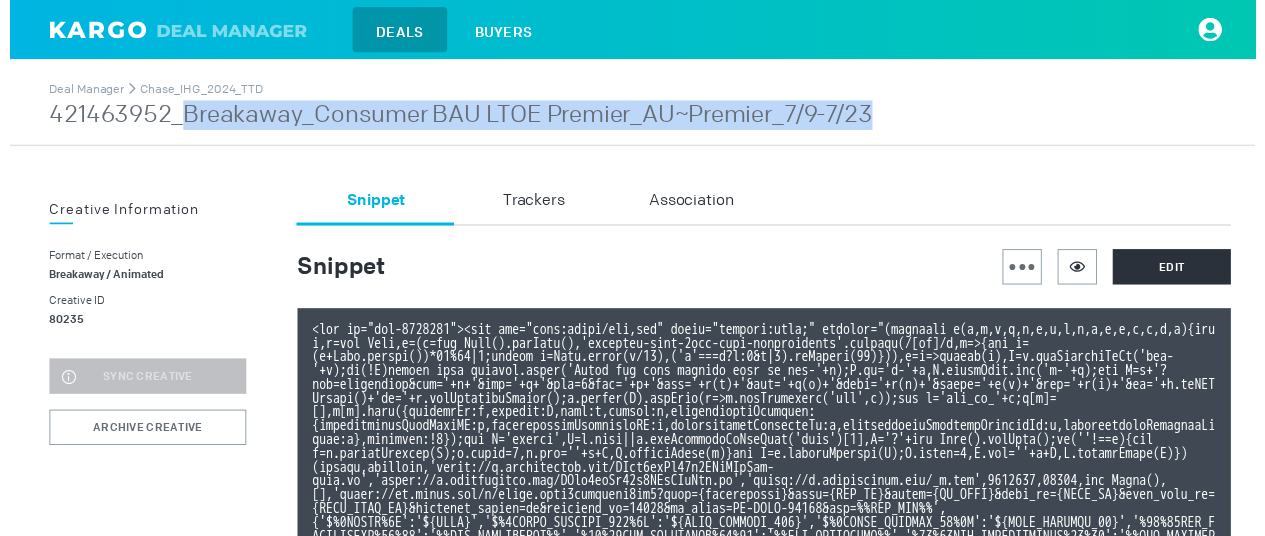 drag, startPoint x: 177, startPoint y: 118, endPoint x: 951, endPoint y: 113, distance: 774.0162 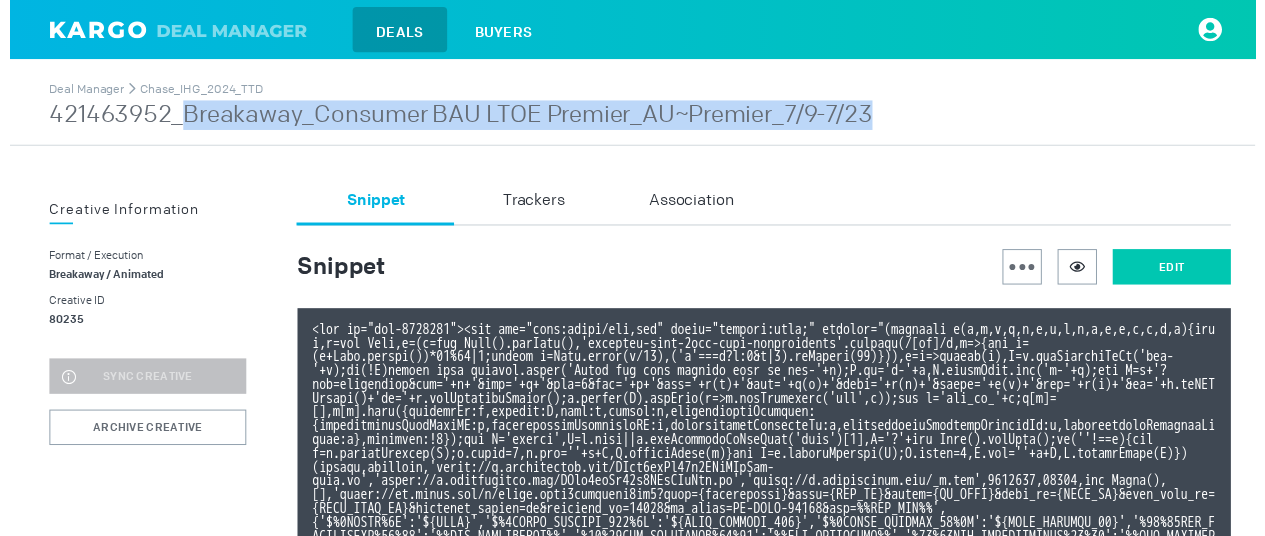 click on "Edit" at bounding box center (1180, 271) 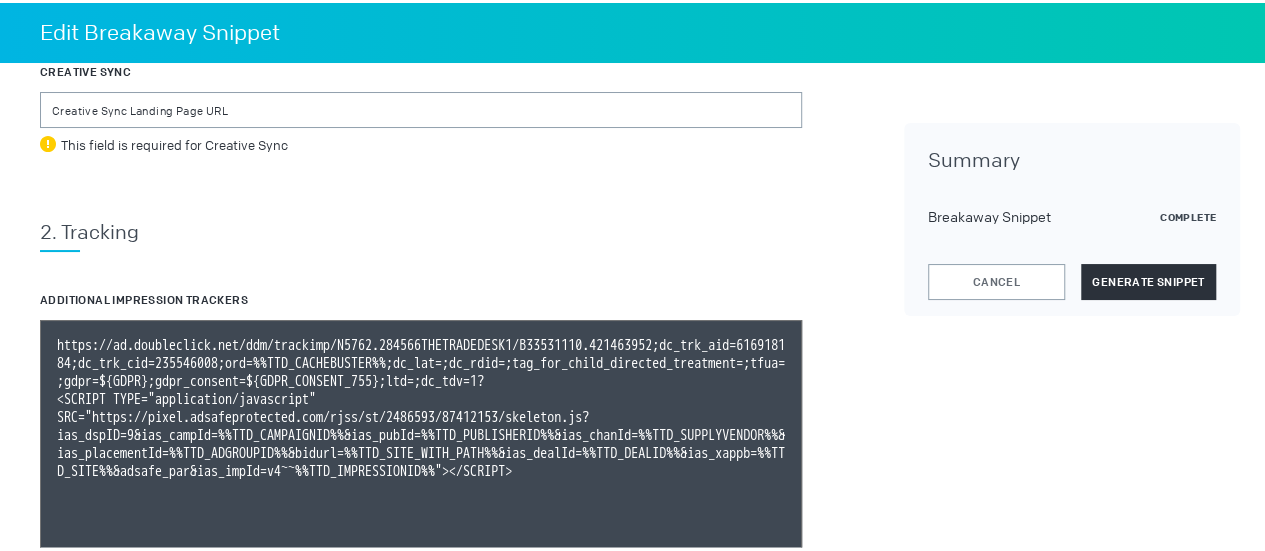 scroll, scrollTop: 1246, scrollLeft: 0, axis: vertical 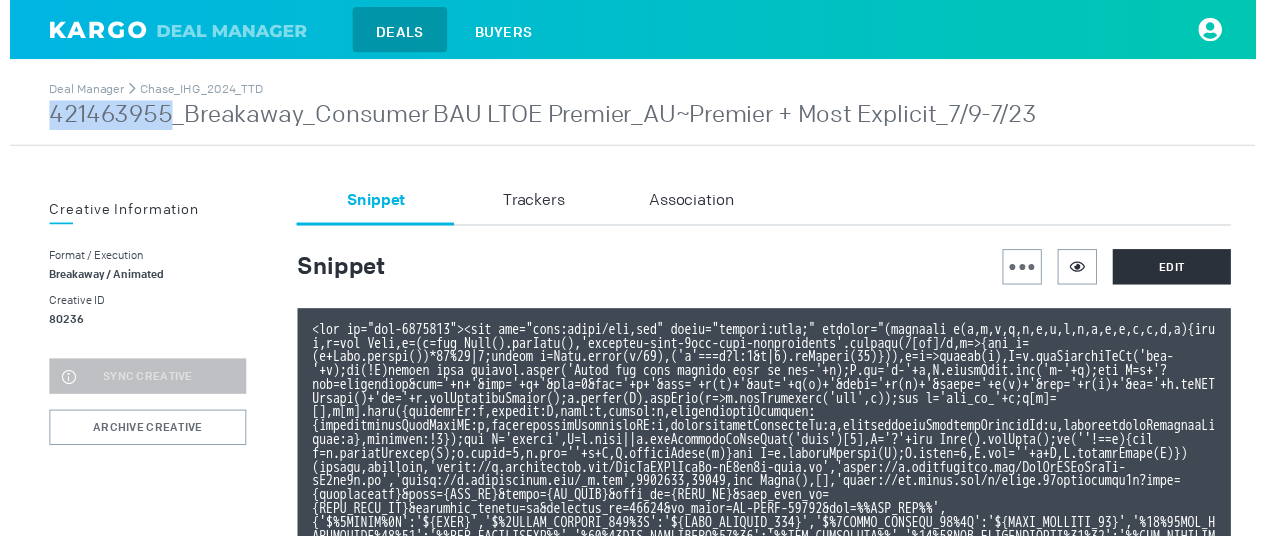 drag, startPoint x: 42, startPoint y: 125, endPoint x: 126, endPoint y: 125, distance: 84 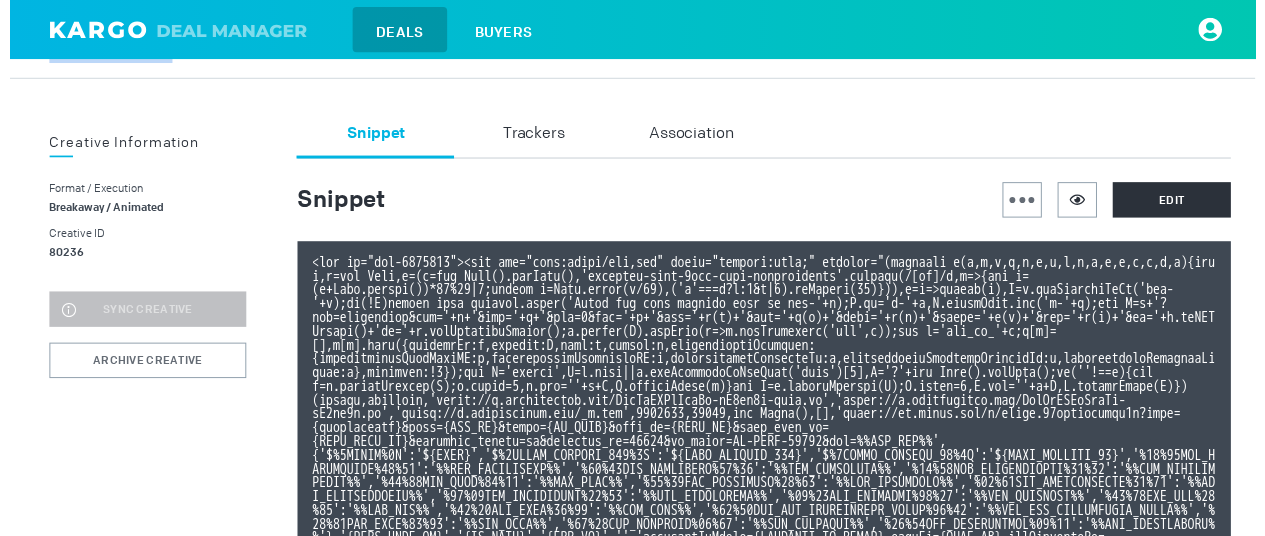 scroll, scrollTop: 100, scrollLeft: 0, axis: vertical 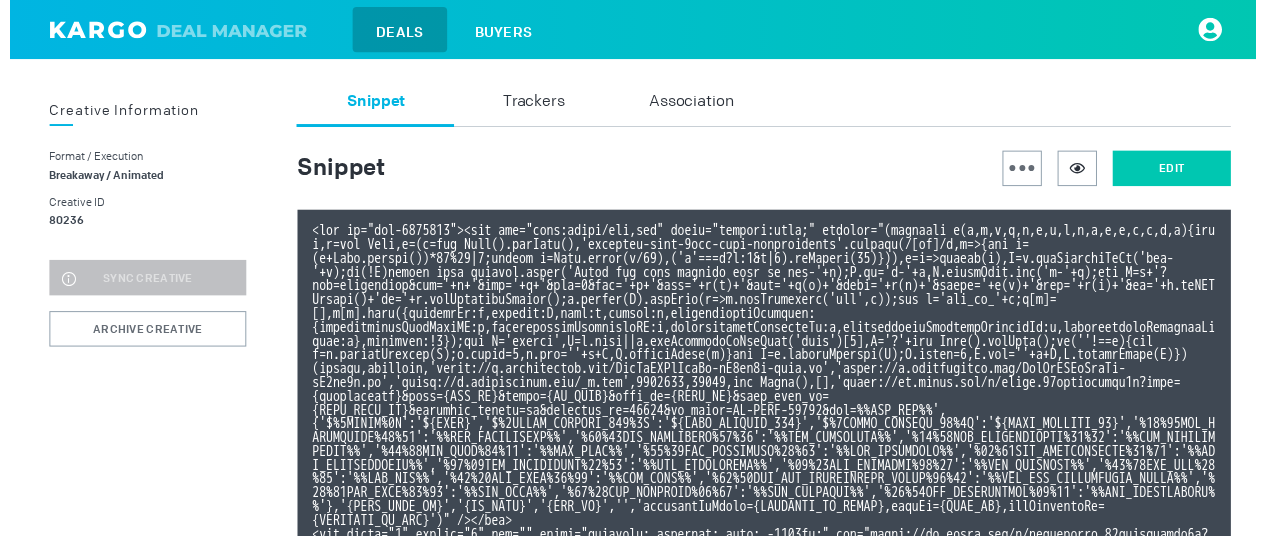 click on "Edit" at bounding box center (1180, 171) 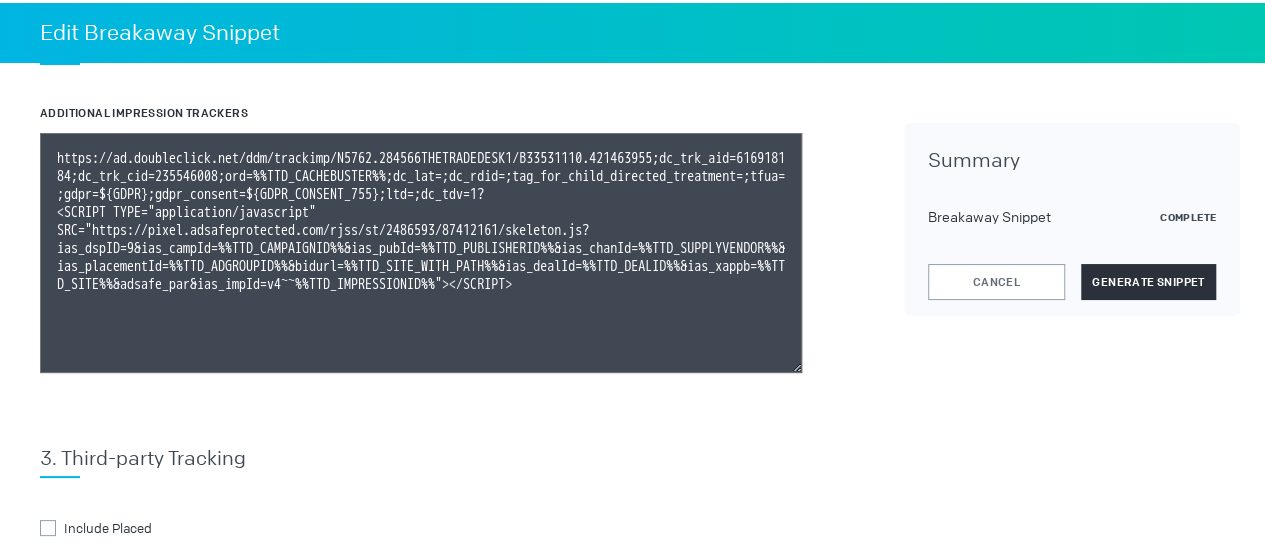scroll, scrollTop: 1146, scrollLeft: 0, axis: vertical 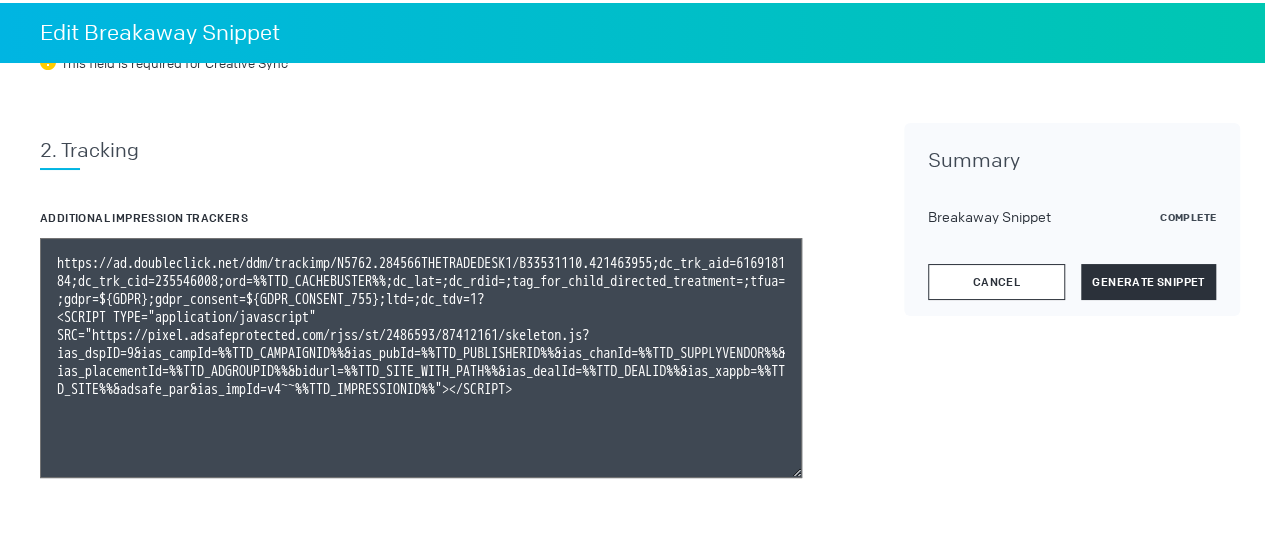 click on "Cancel" at bounding box center [996, 279] 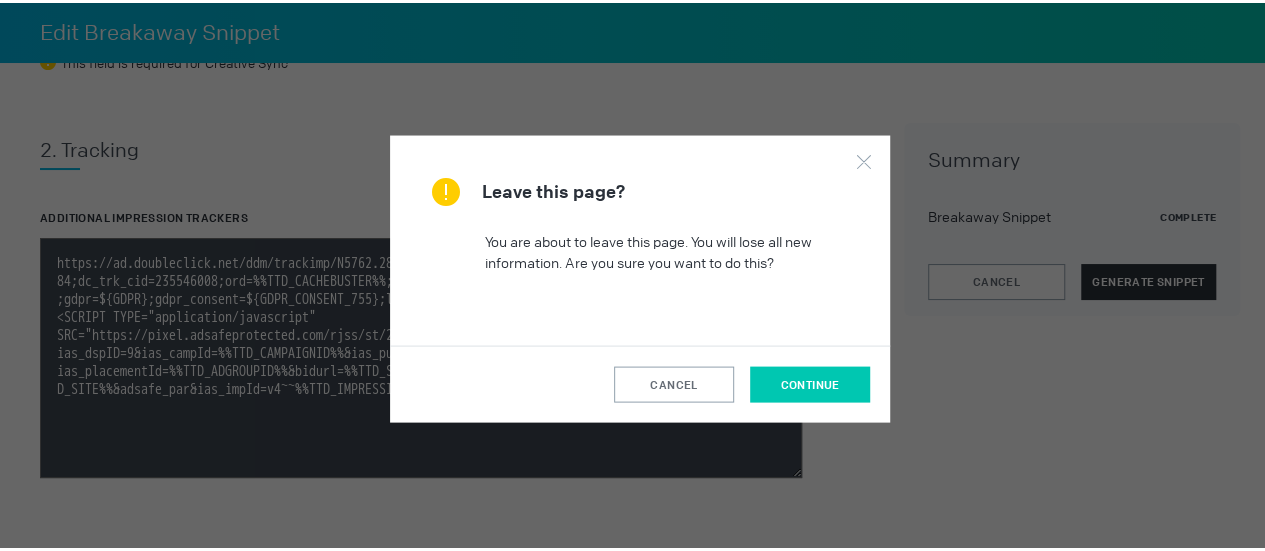 click on "continue" at bounding box center (809, 381) 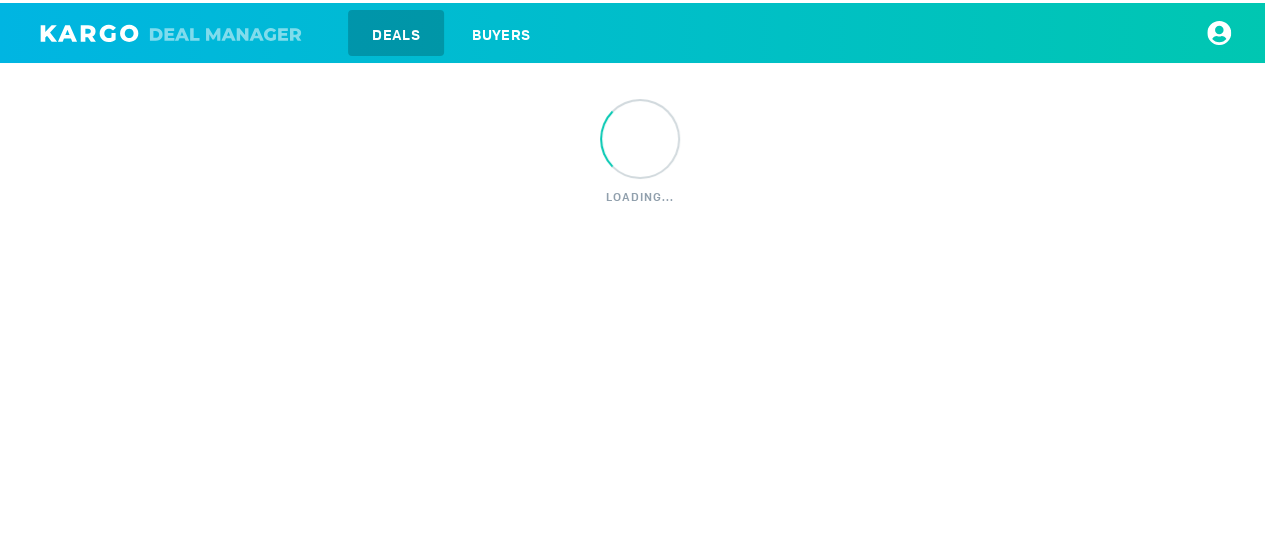 scroll, scrollTop: 0, scrollLeft: 0, axis: both 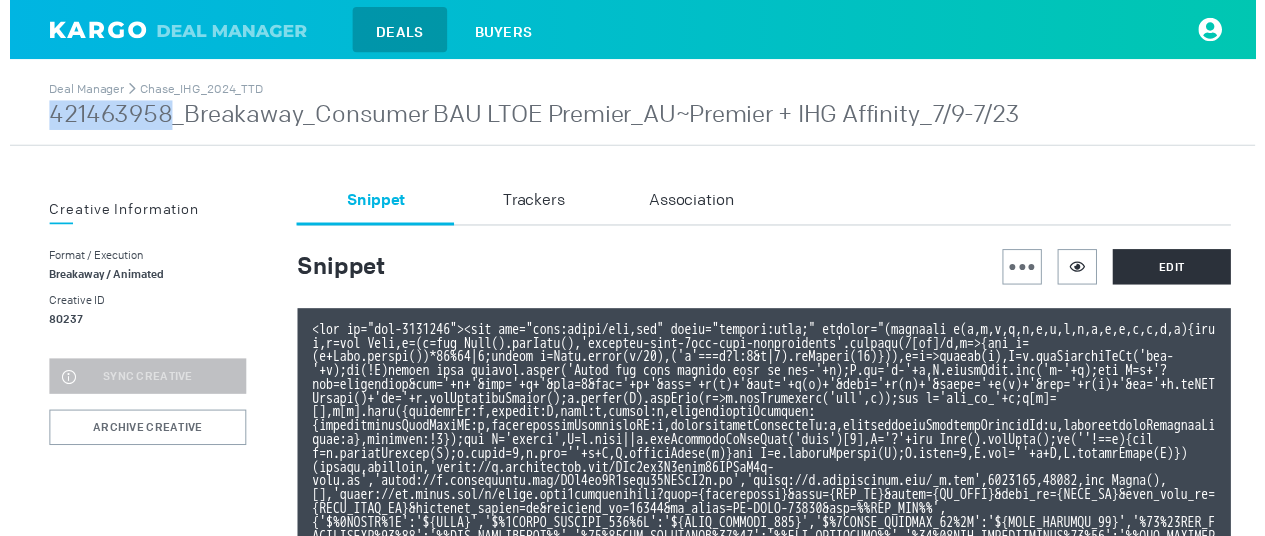 drag, startPoint x: 36, startPoint y: 110, endPoint x: 161, endPoint y: 110, distance: 125 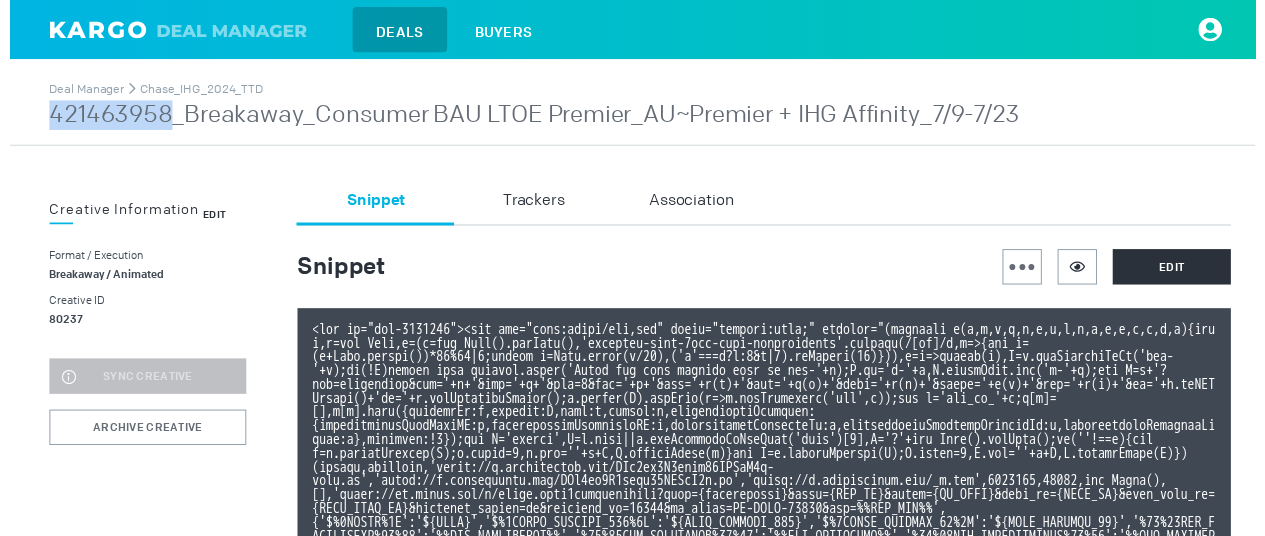 copy on "[NUMBER]" 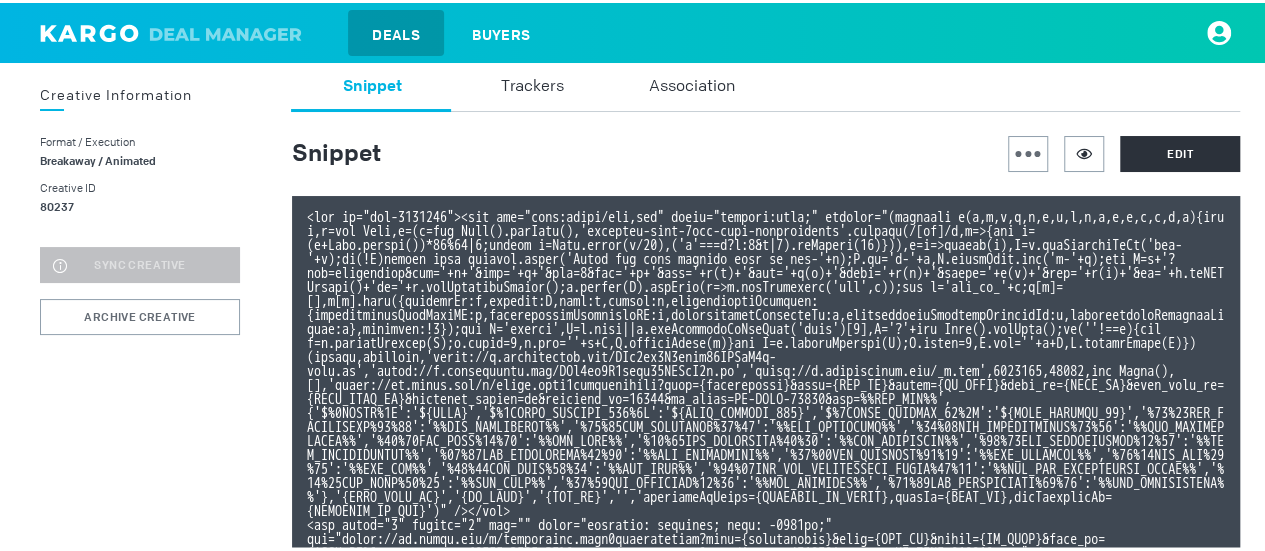 scroll, scrollTop: 0, scrollLeft: 0, axis: both 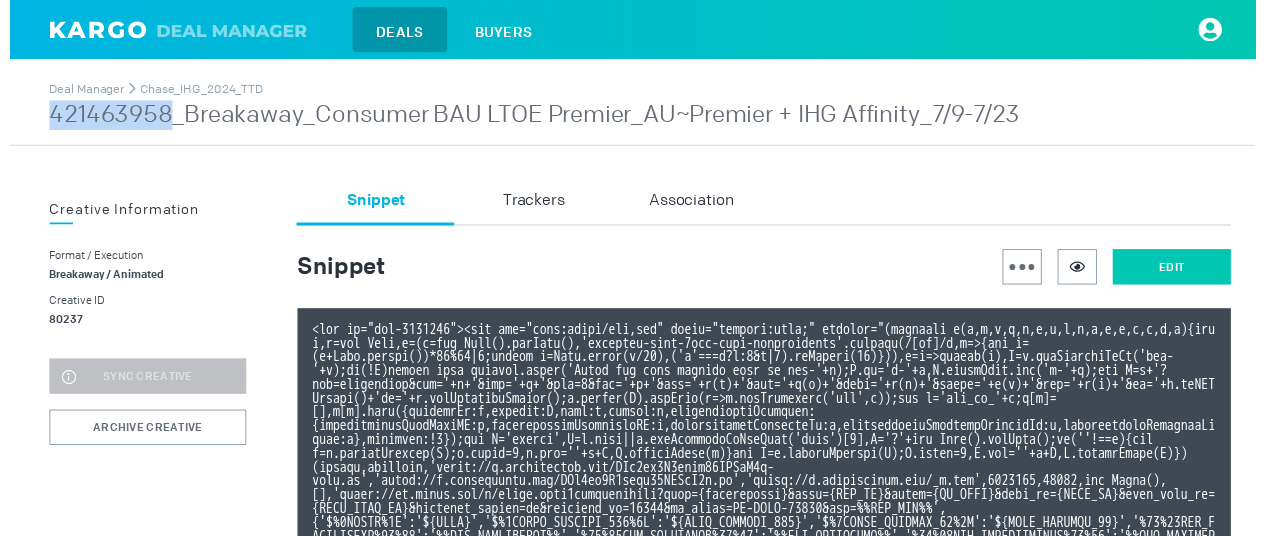 click on "Edit" at bounding box center (1180, 271) 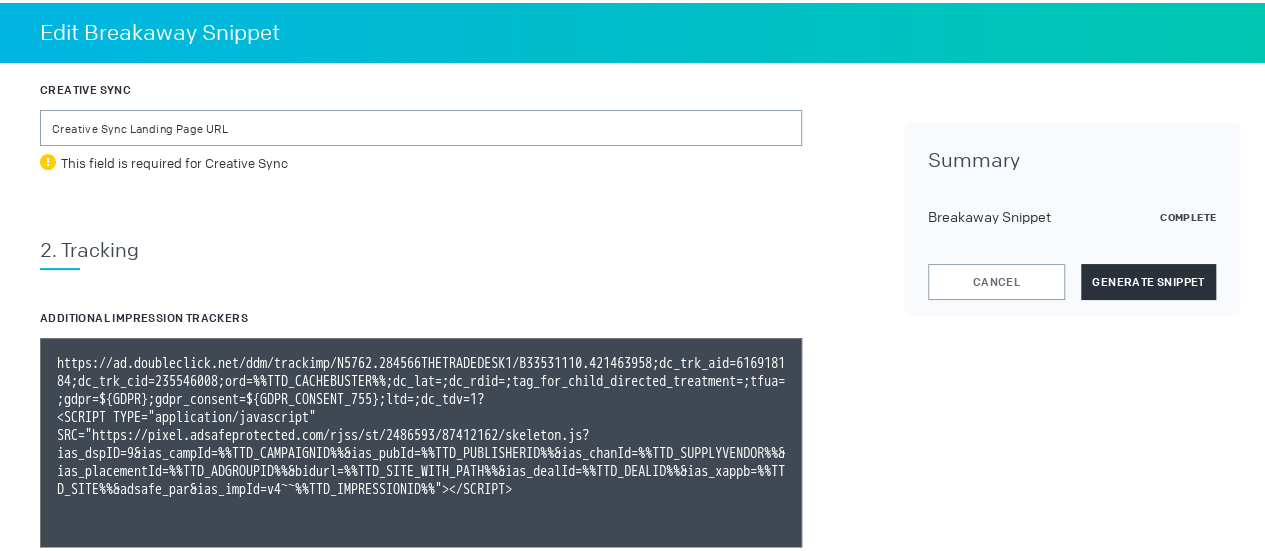 scroll, scrollTop: 1246, scrollLeft: 0, axis: vertical 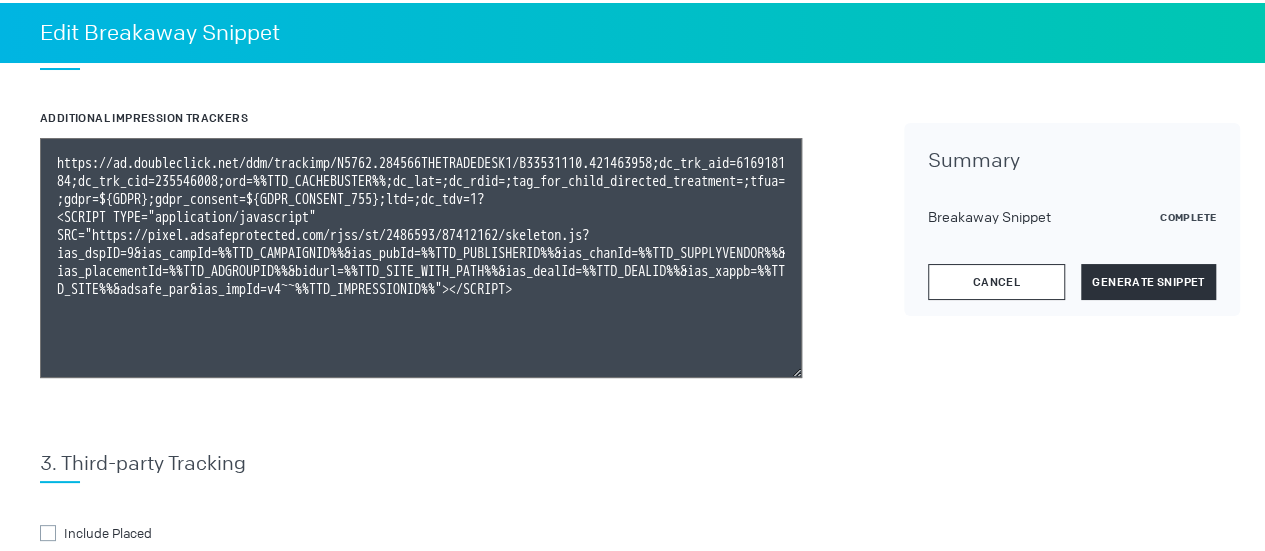click on "Cancel" at bounding box center [996, 279] 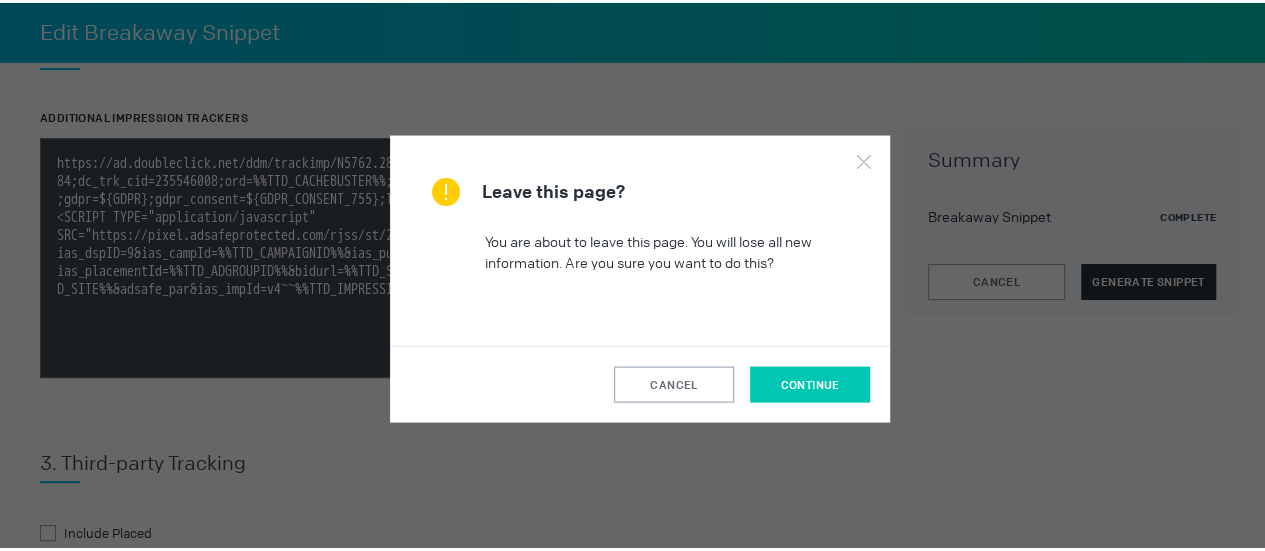 click on "continue" at bounding box center [809, 381] 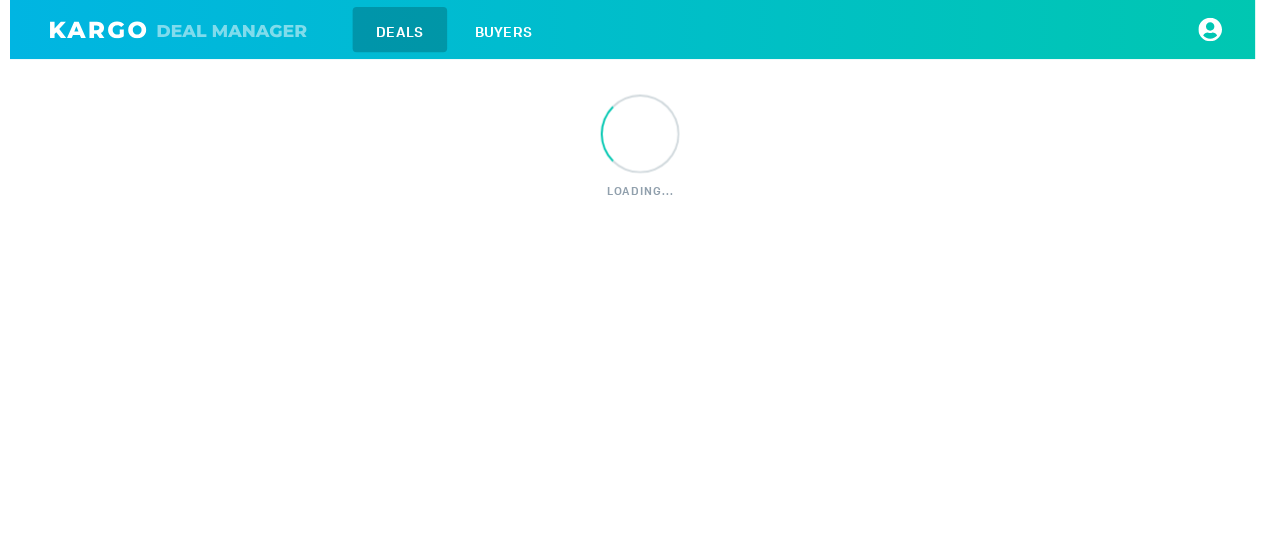 scroll, scrollTop: 0, scrollLeft: 0, axis: both 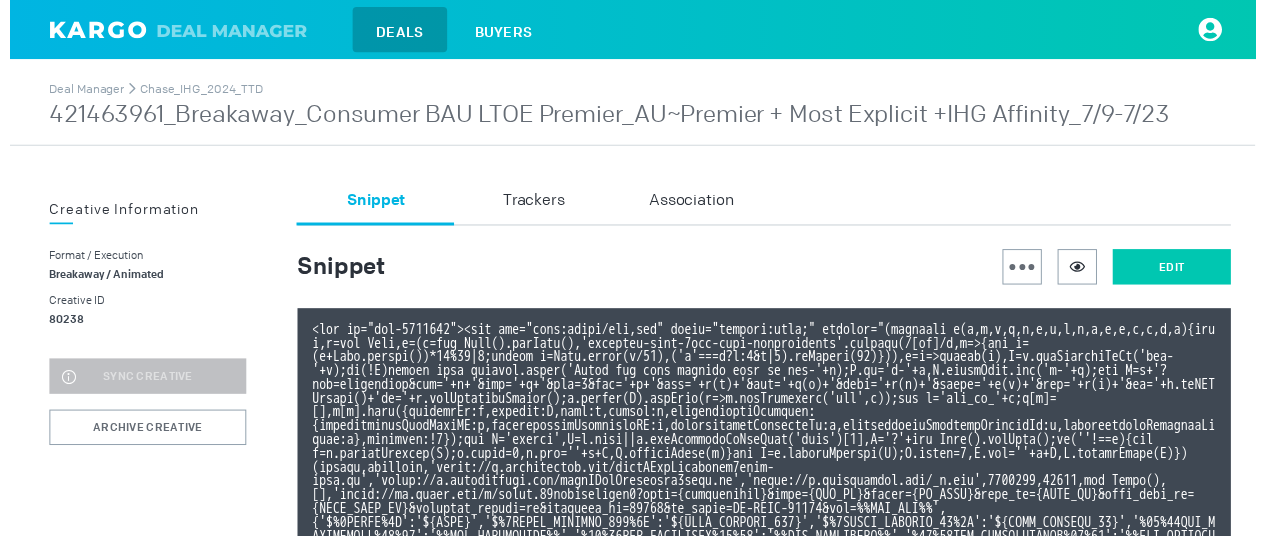 click on "Edit" at bounding box center [1180, 271] 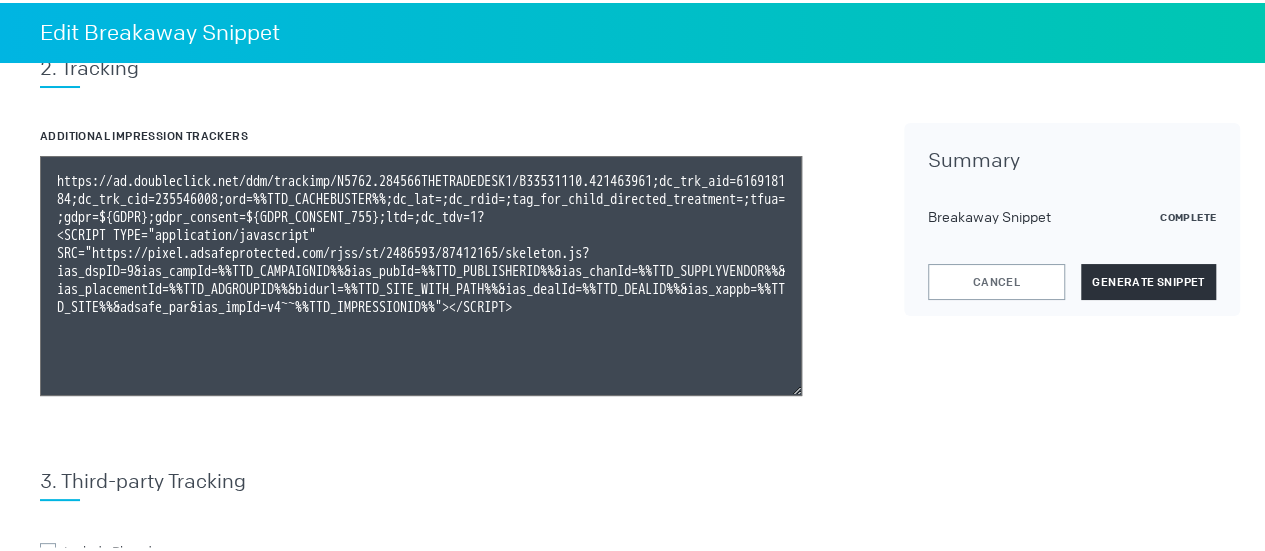 scroll, scrollTop: 1246, scrollLeft: 0, axis: vertical 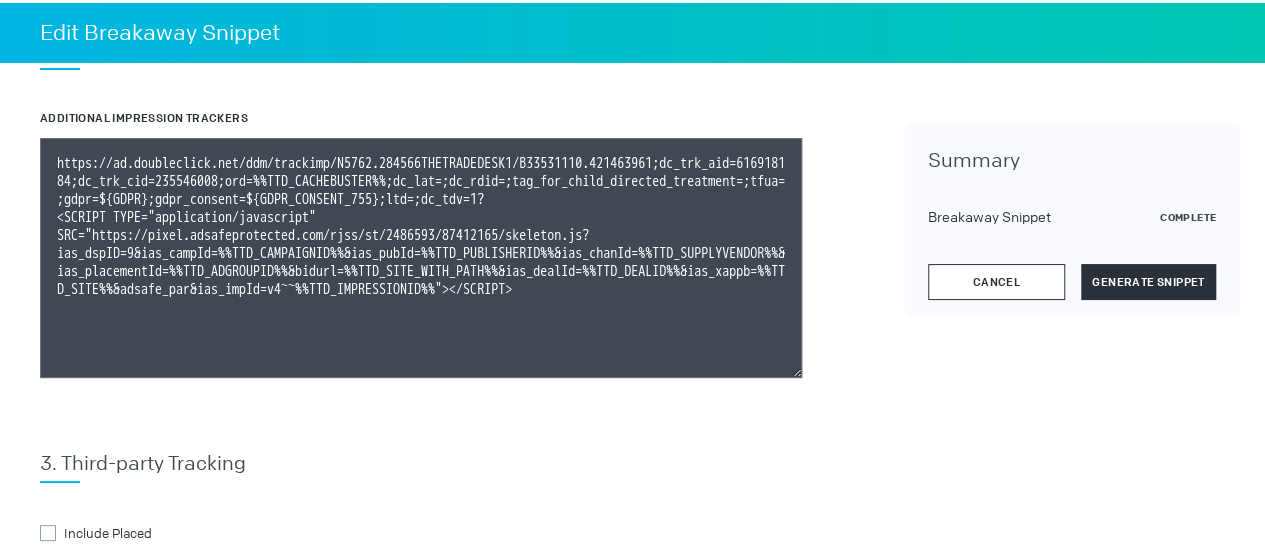click on "Cancel" at bounding box center [996, 279] 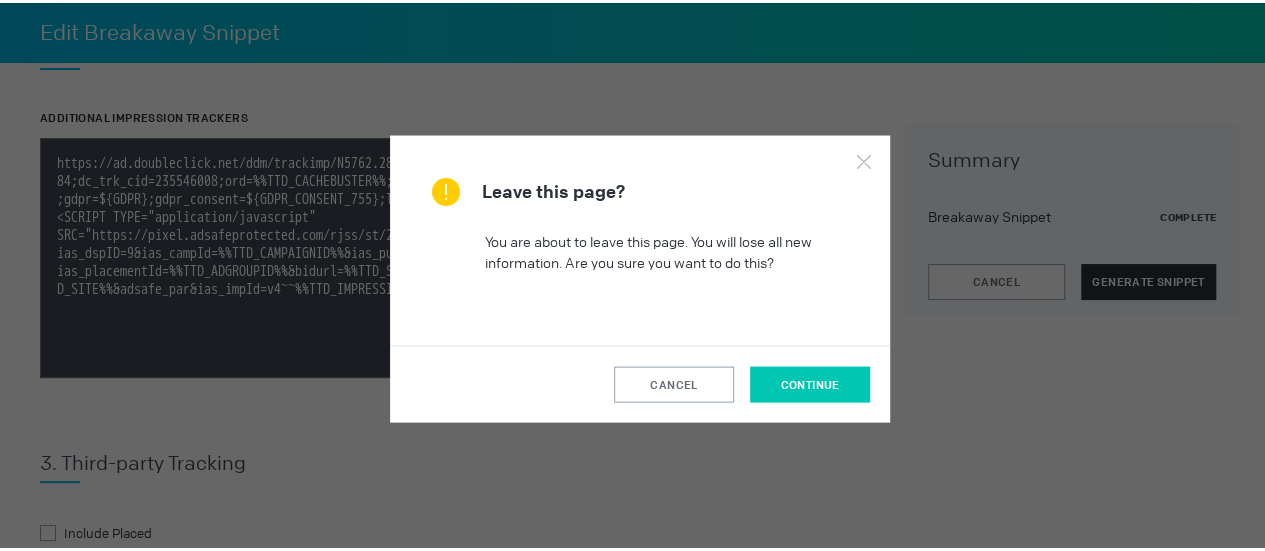 click on "continue" at bounding box center (810, 381) 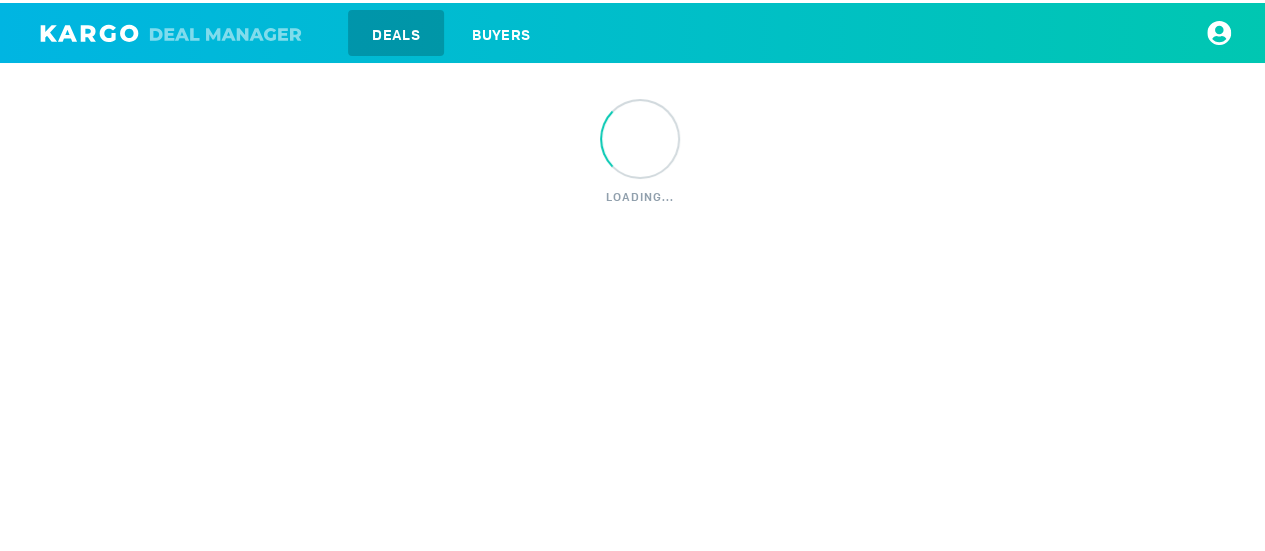 scroll, scrollTop: 0, scrollLeft: 0, axis: both 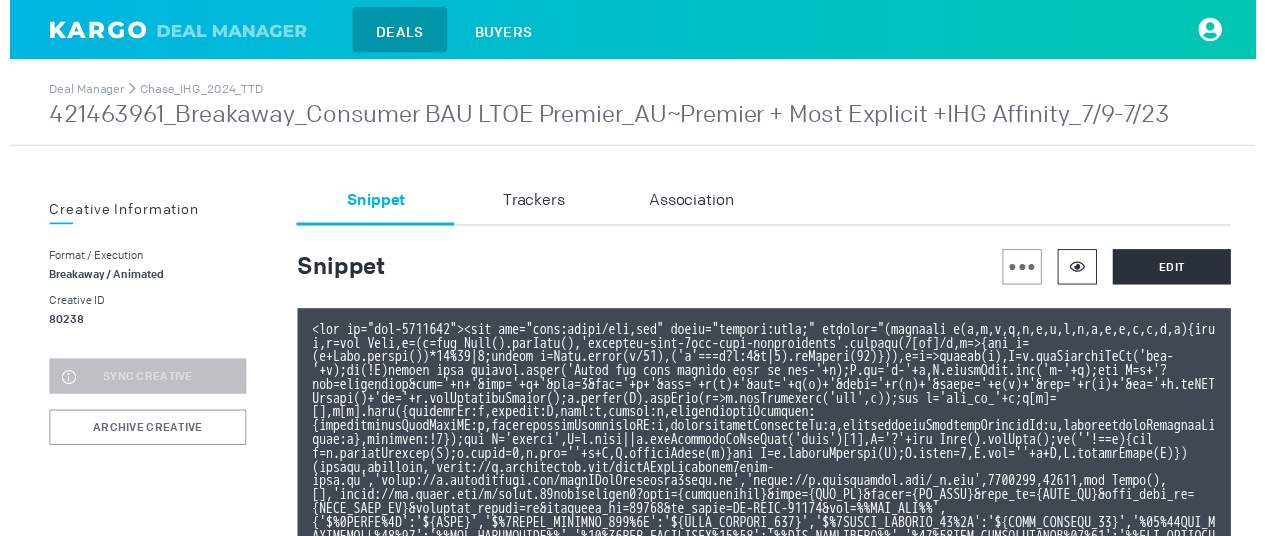 click at bounding box center (1084, 271) 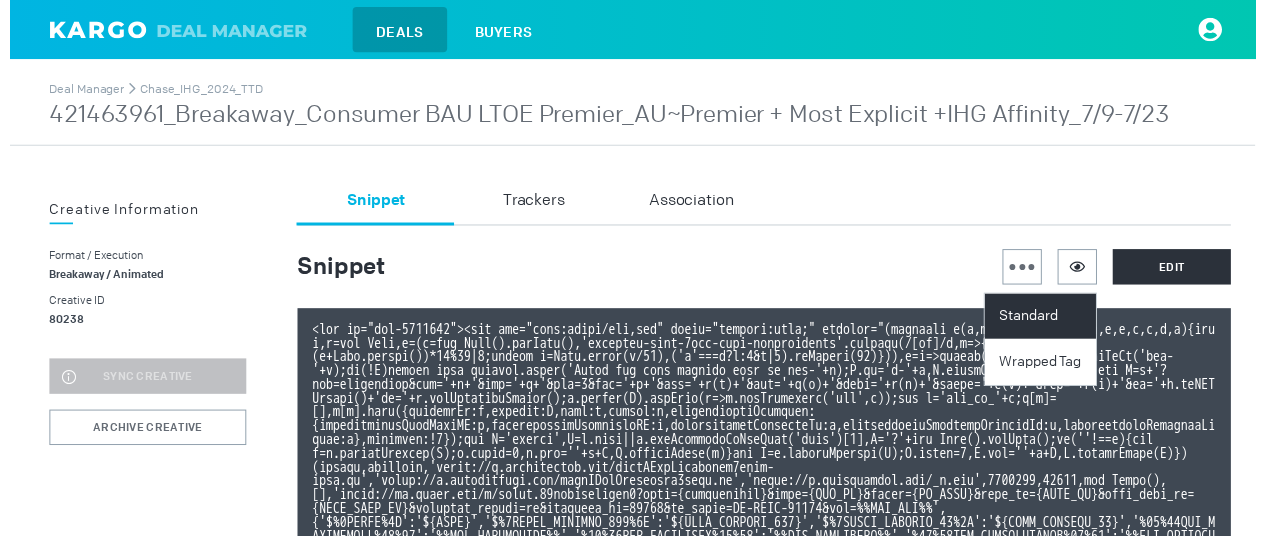 click on "Standard" at bounding box center (1049, 321) 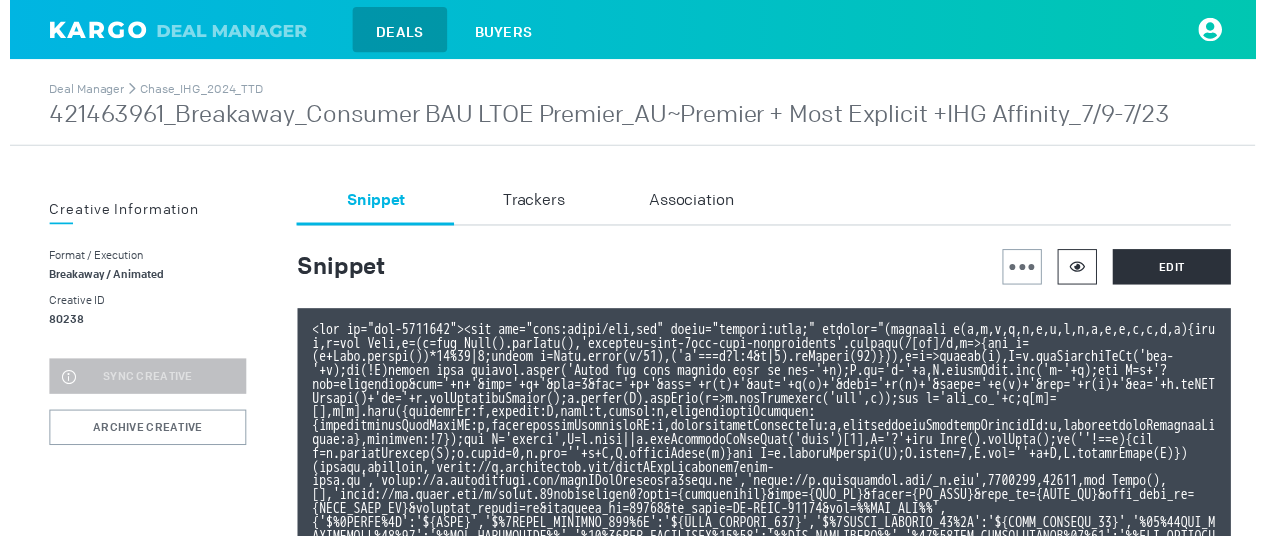 click at bounding box center (1084, 271) 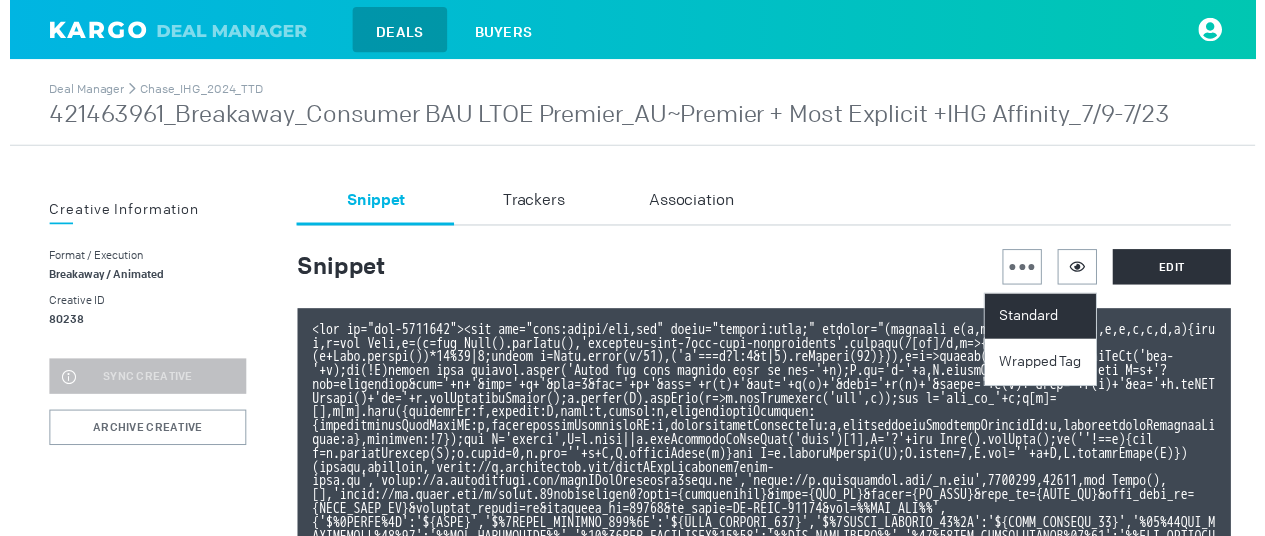 click on "Standard" at bounding box center [1049, 321] 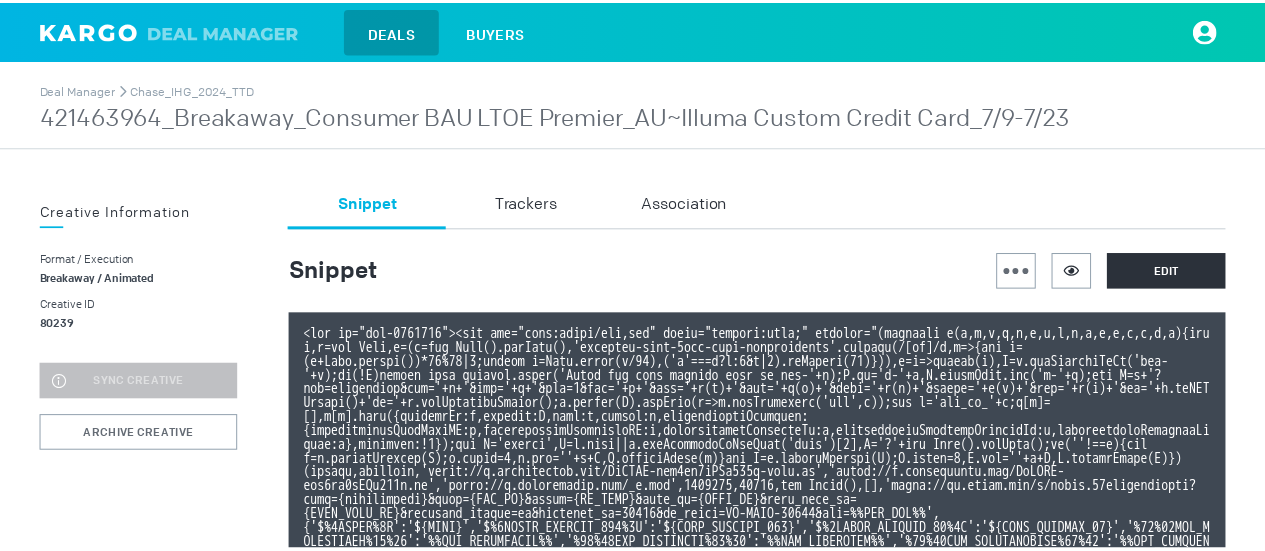 scroll, scrollTop: 0, scrollLeft: 0, axis: both 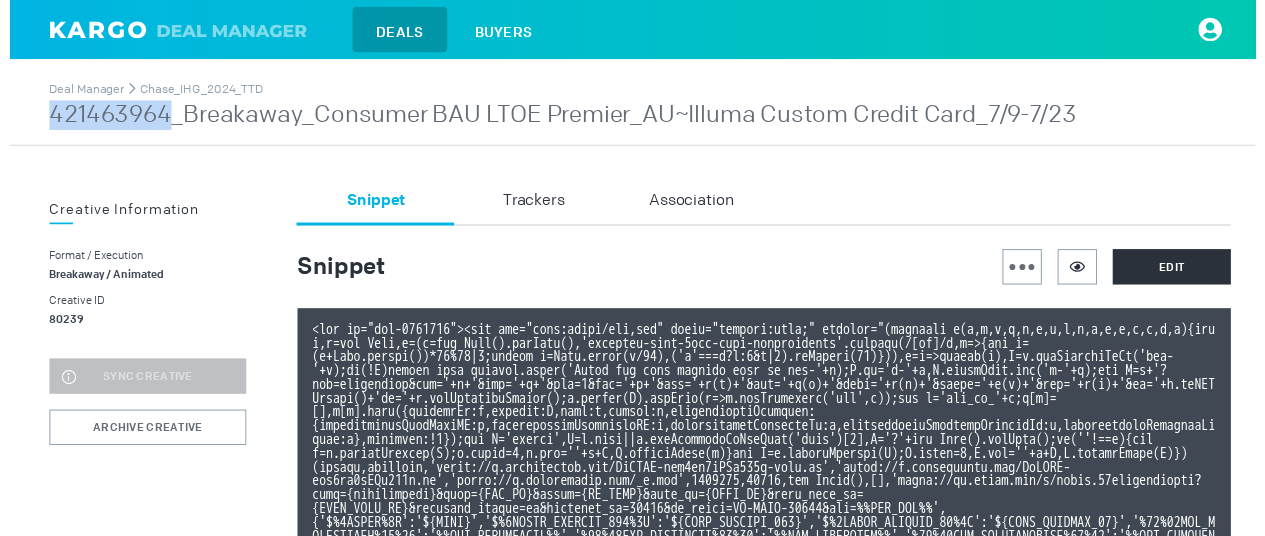 drag, startPoint x: 36, startPoint y: 115, endPoint x: 160, endPoint y: 123, distance: 124.2578 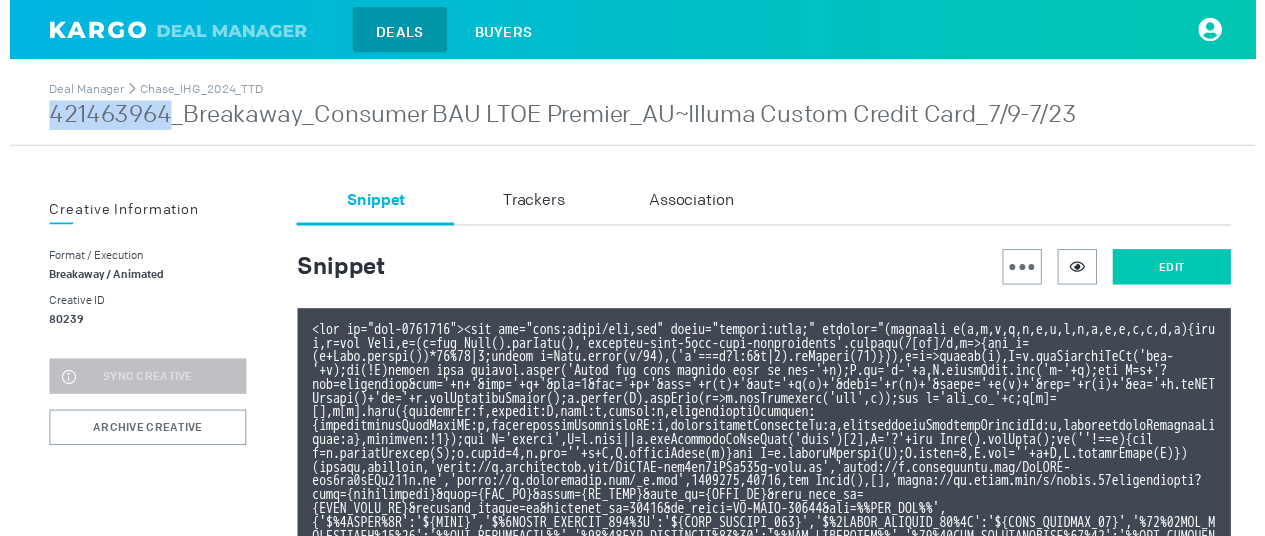 click on "Edit" at bounding box center [1180, 271] 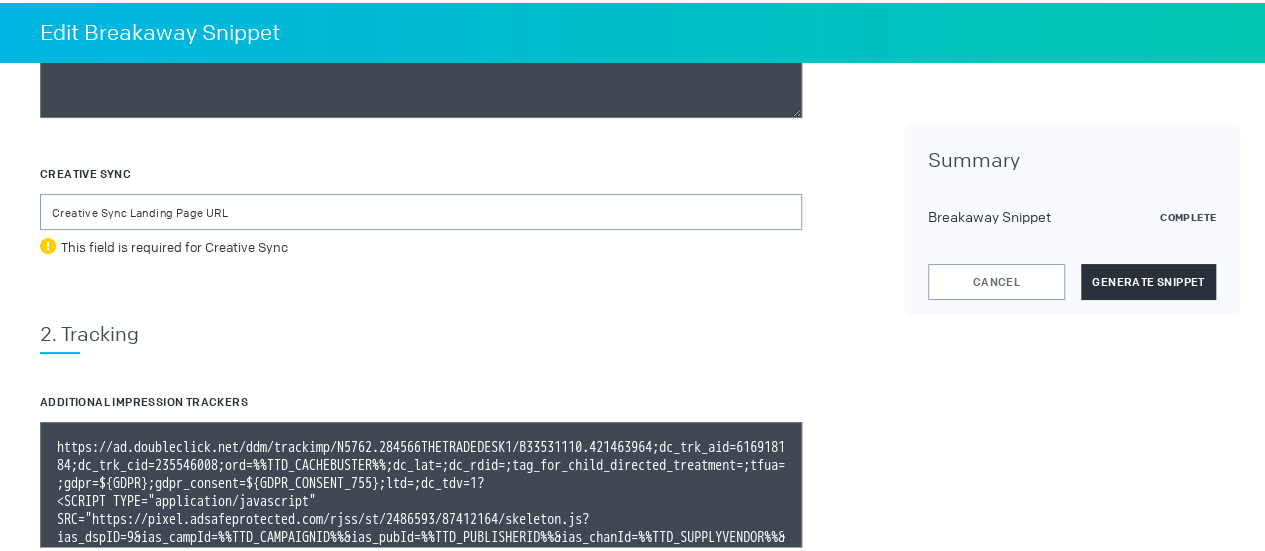 scroll, scrollTop: 1262, scrollLeft: 0, axis: vertical 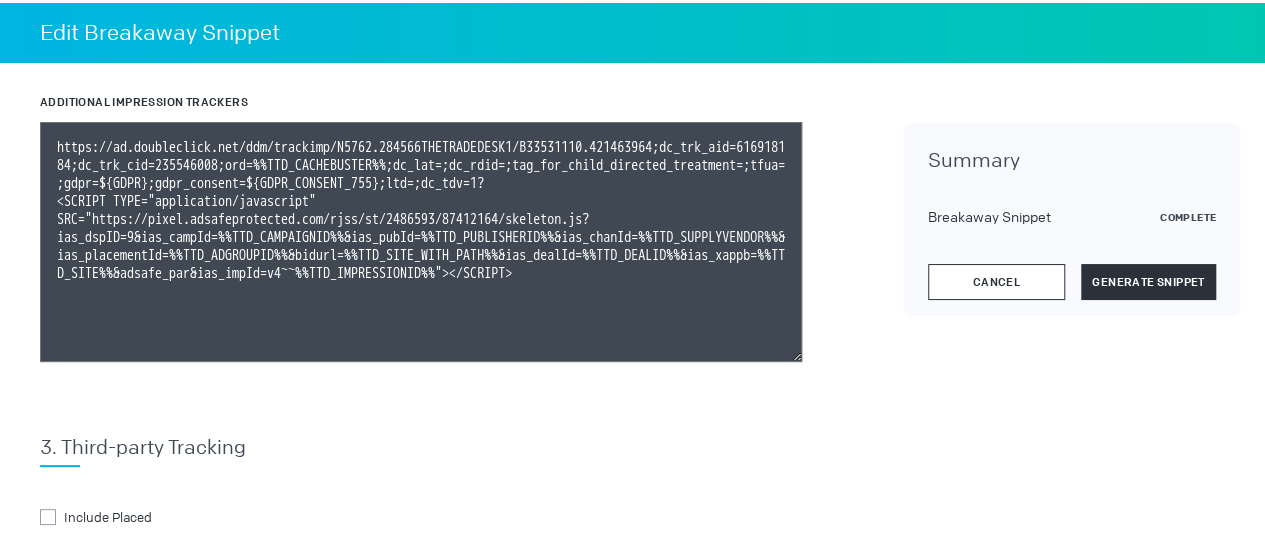 click on "Cancel" at bounding box center (996, 279) 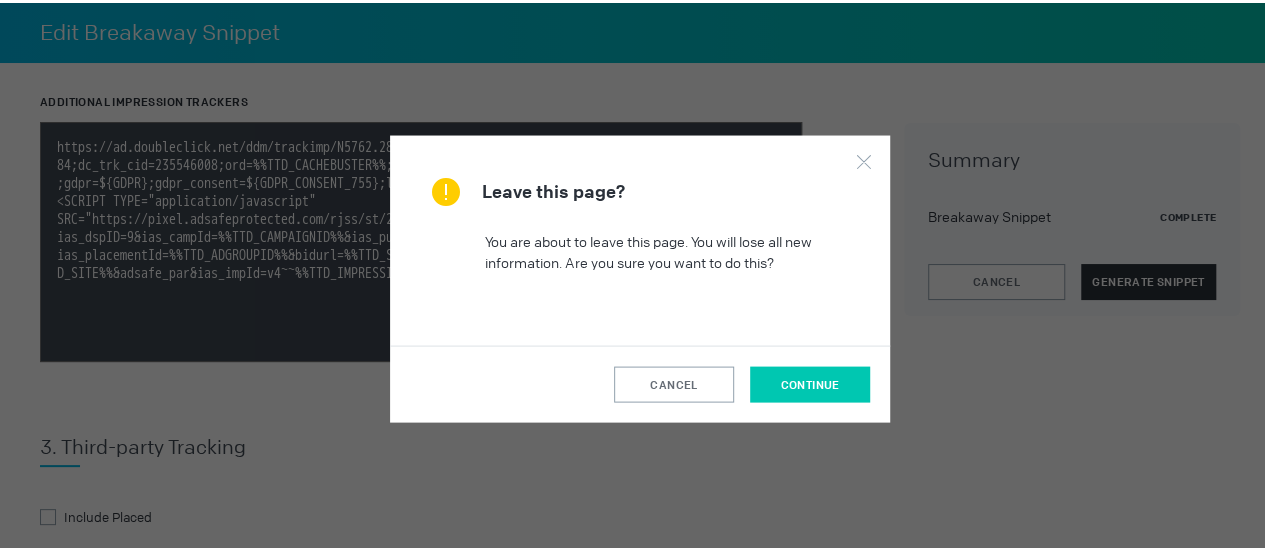 click on "continue" at bounding box center (809, 381) 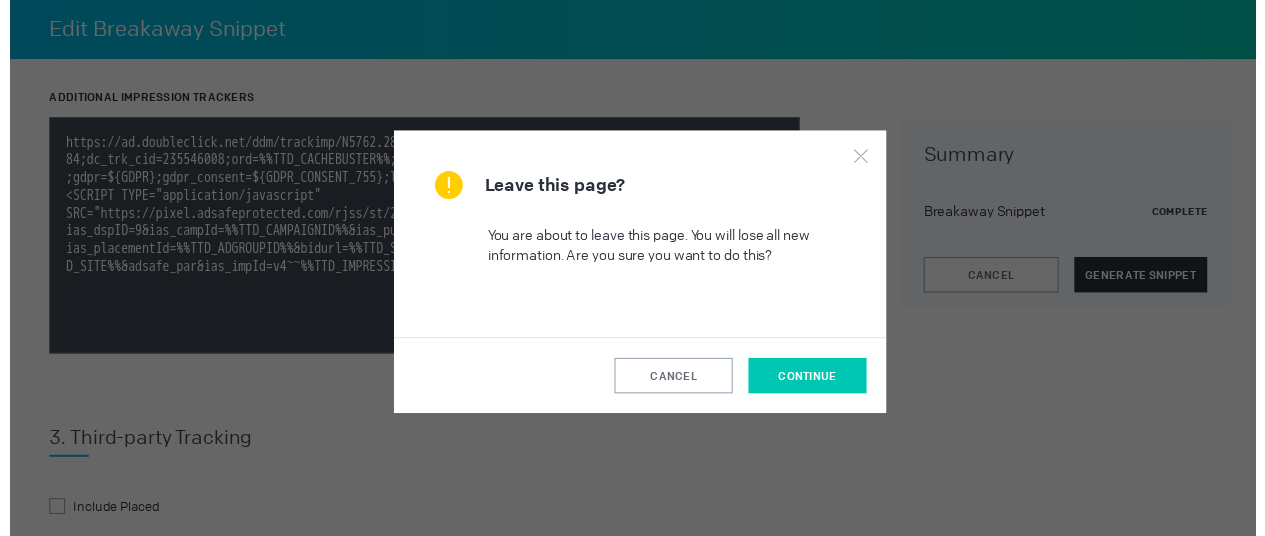 scroll, scrollTop: 0, scrollLeft: 0, axis: both 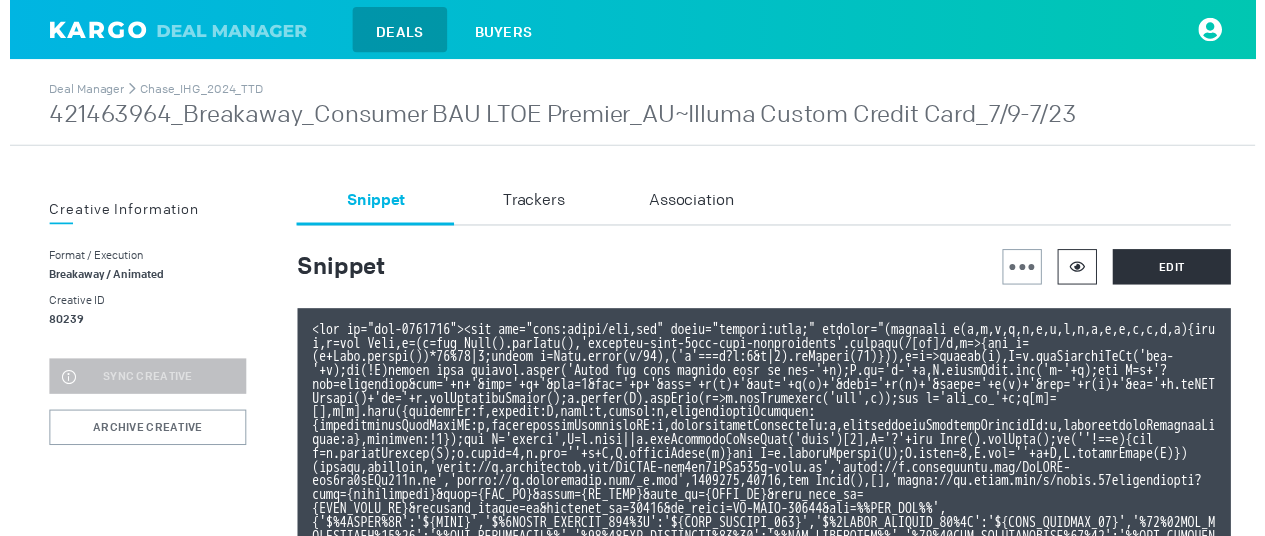 click at bounding box center (1084, 270) 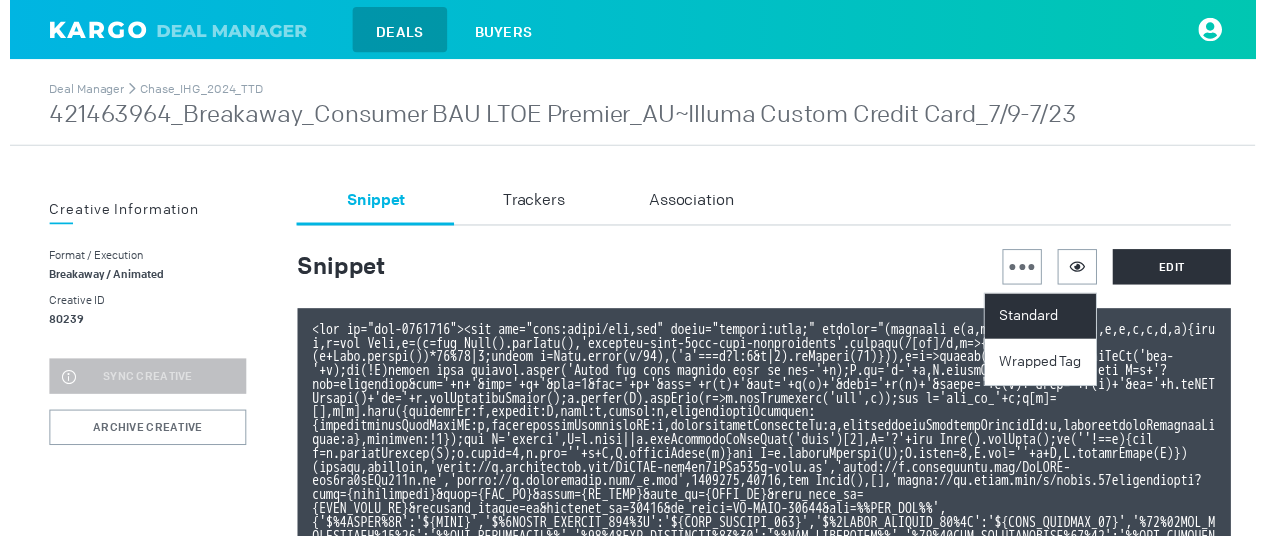click on "Standard" at bounding box center [1049, 321] 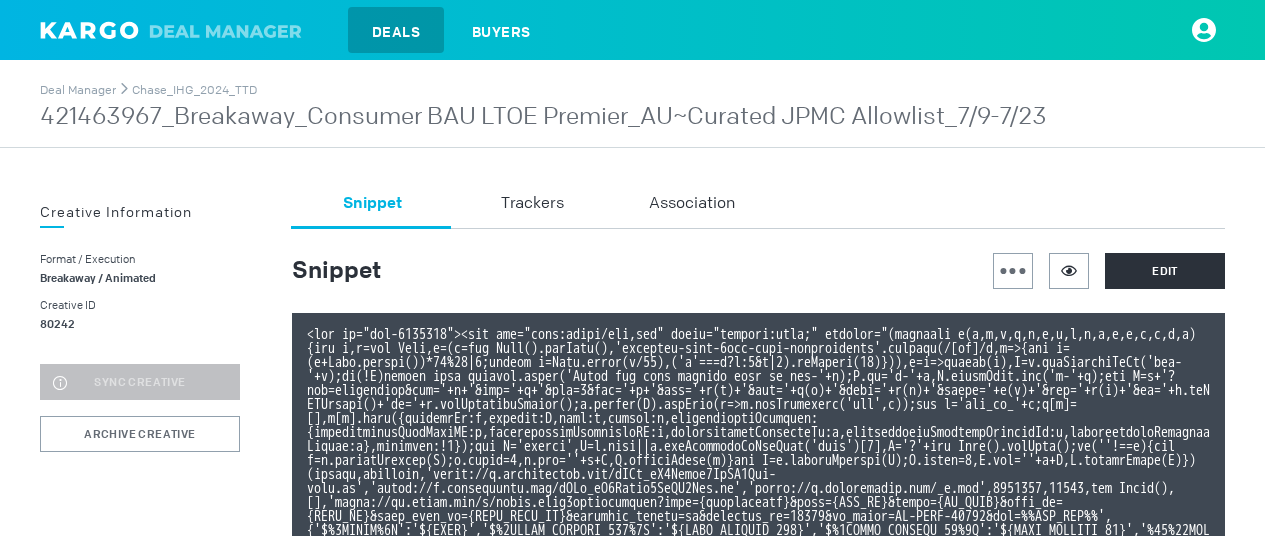 scroll, scrollTop: 0, scrollLeft: 0, axis: both 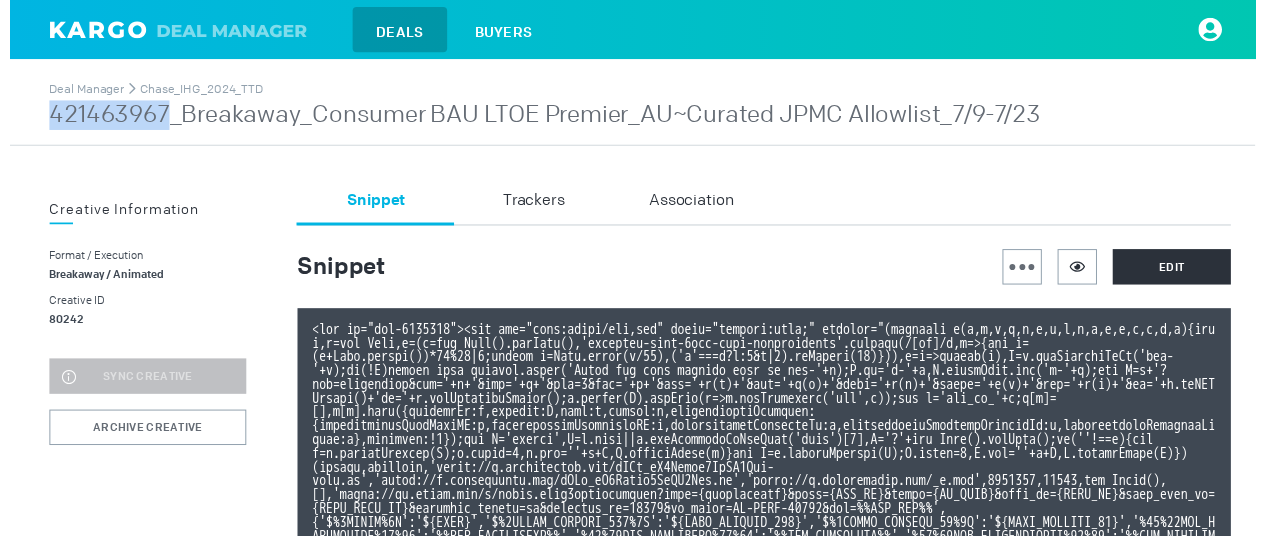drag, startPoint x: 36, startPoint y: 115, endPoint x: 163, endPoint y: 111, distance: 127.06297 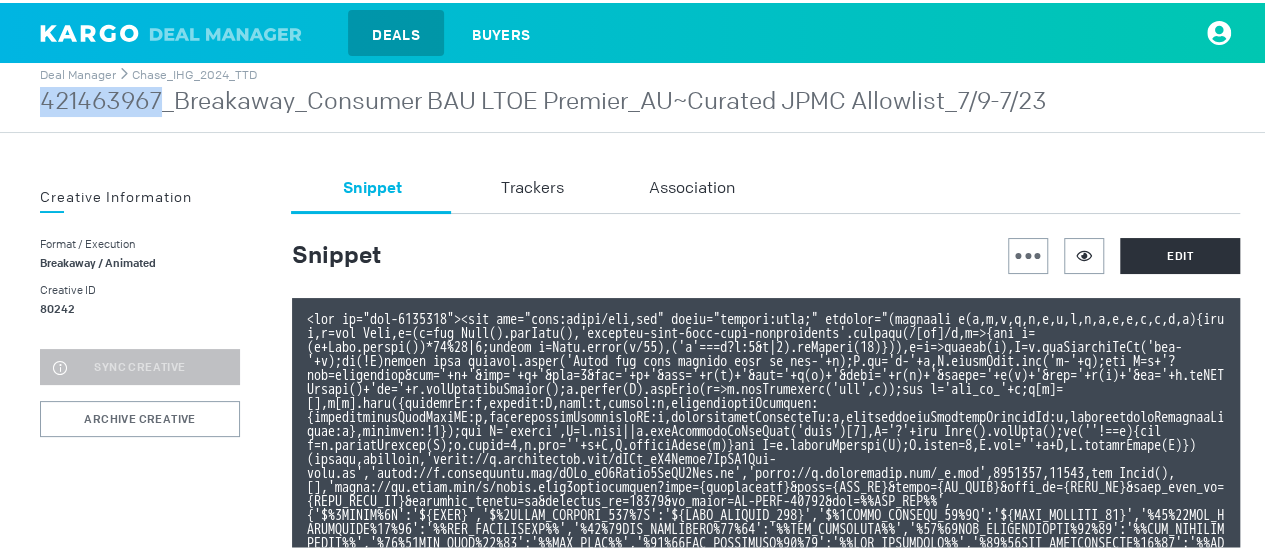 scroll, scrollTop: 0, scrollLeft: 0, axis: both 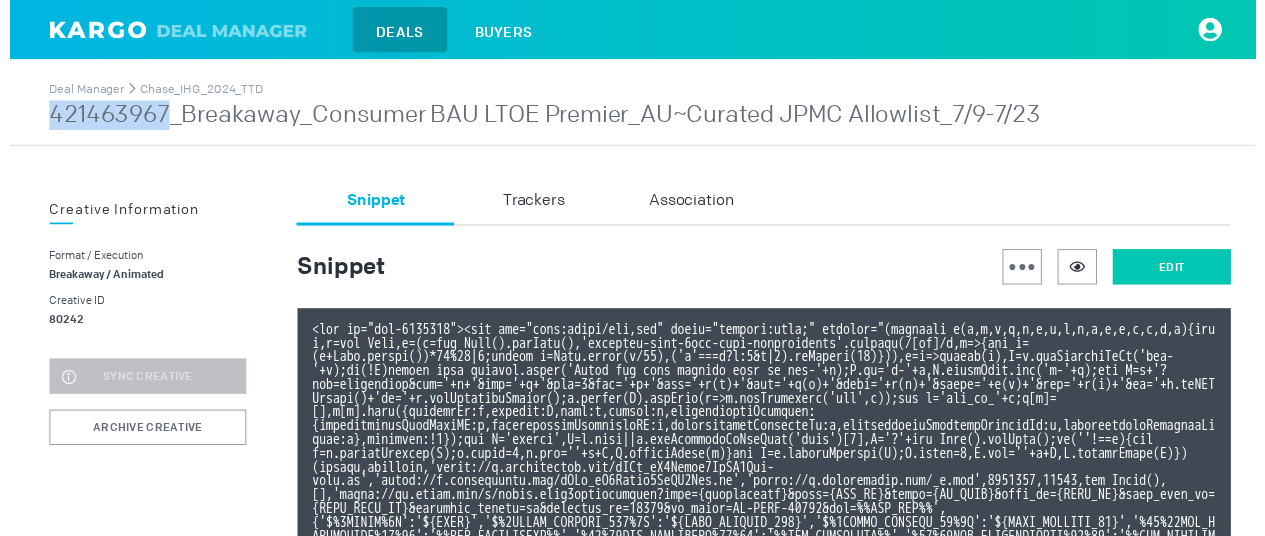 click on "Edit" at bounding box center [1180, 271] 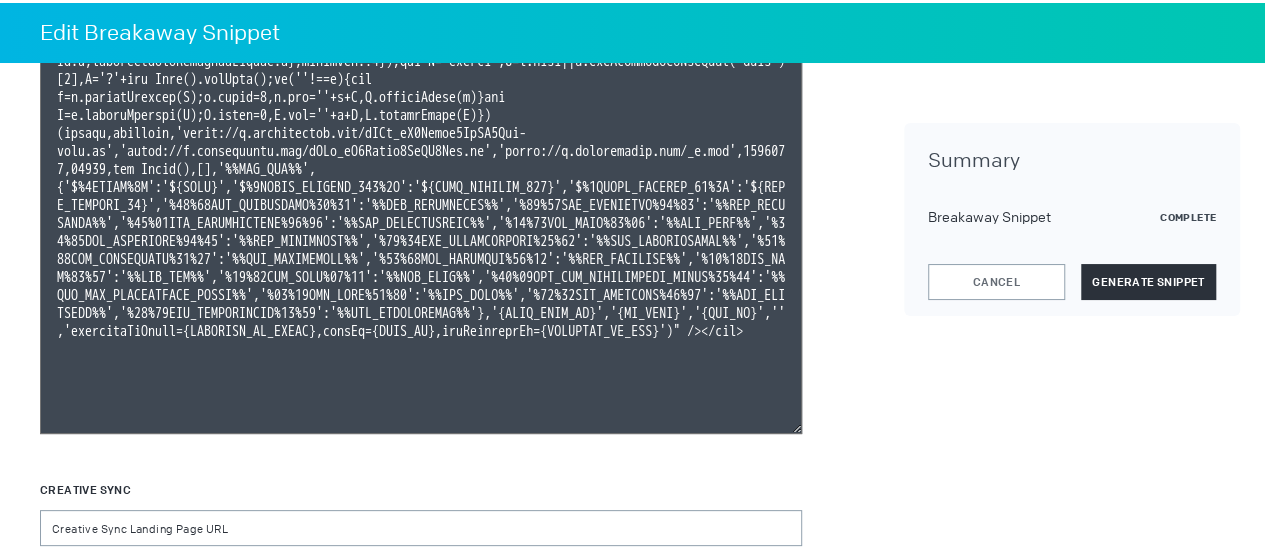 scroll, scrollTop: 1046, scrollLeft: 0, axis: vertical 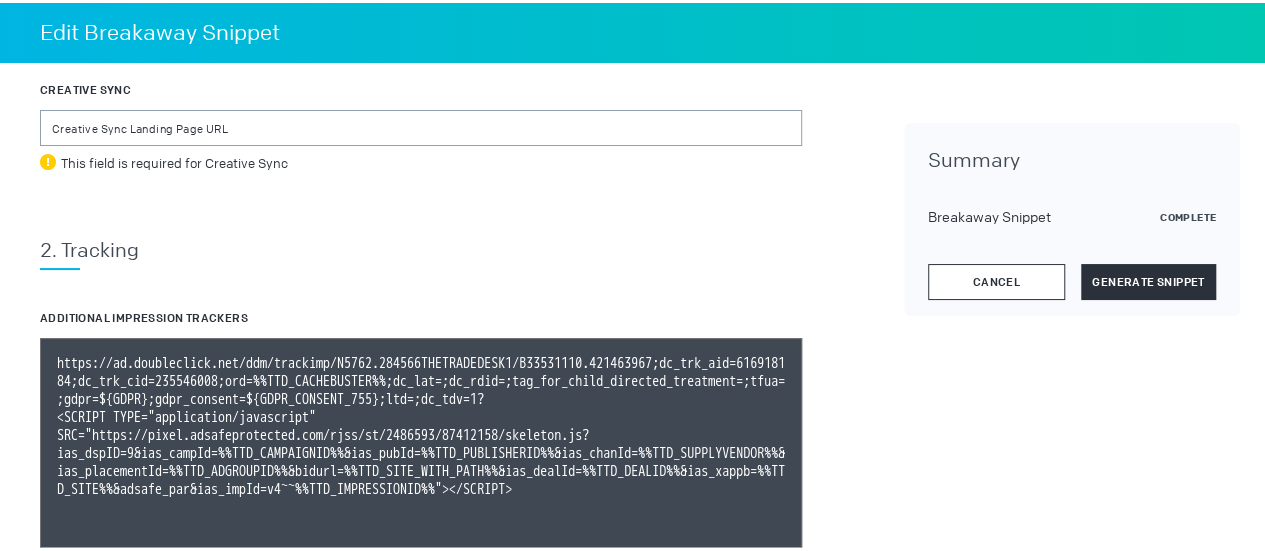 click on "Cancel" at bounding box center (996, 279) 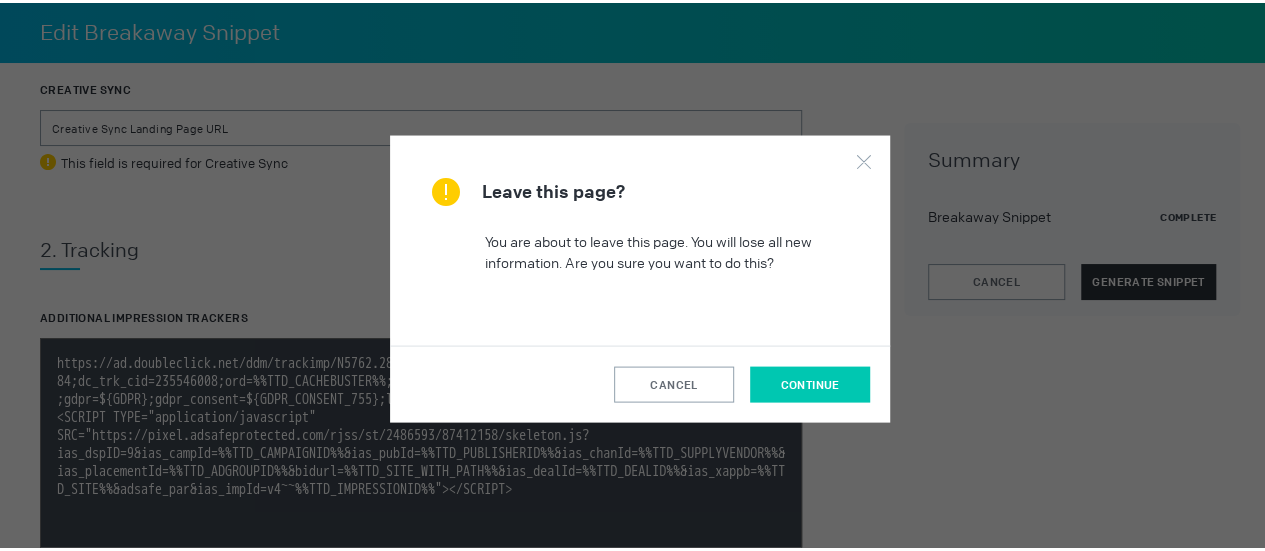 click on "continue" at bounding box center [809, 381] 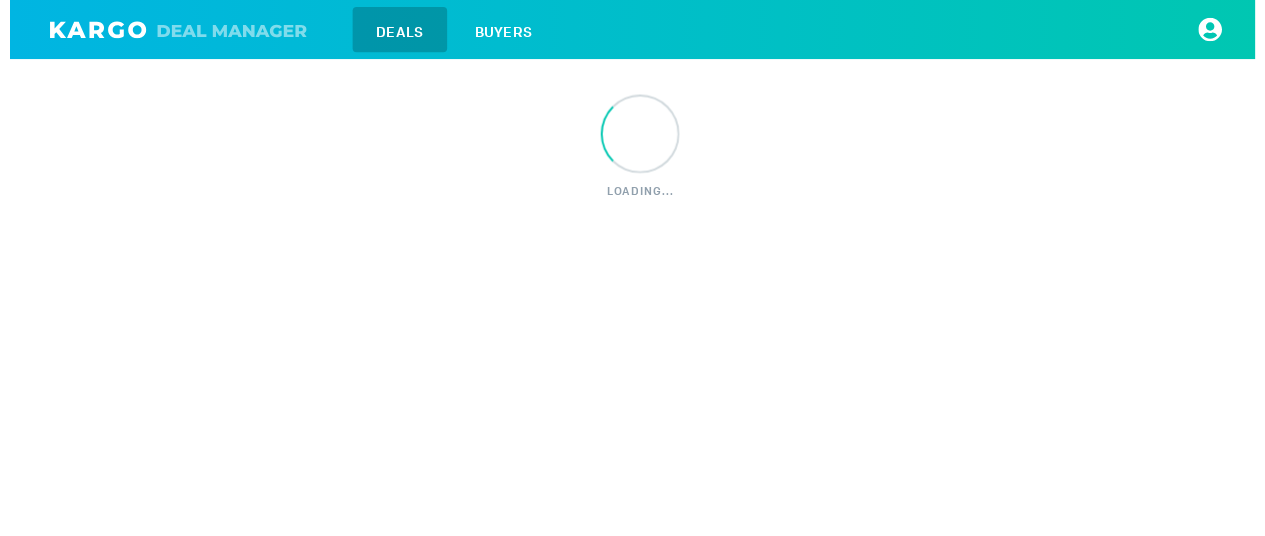 scroll, scrollTop: 0, scrollLeft: 0, axis: both 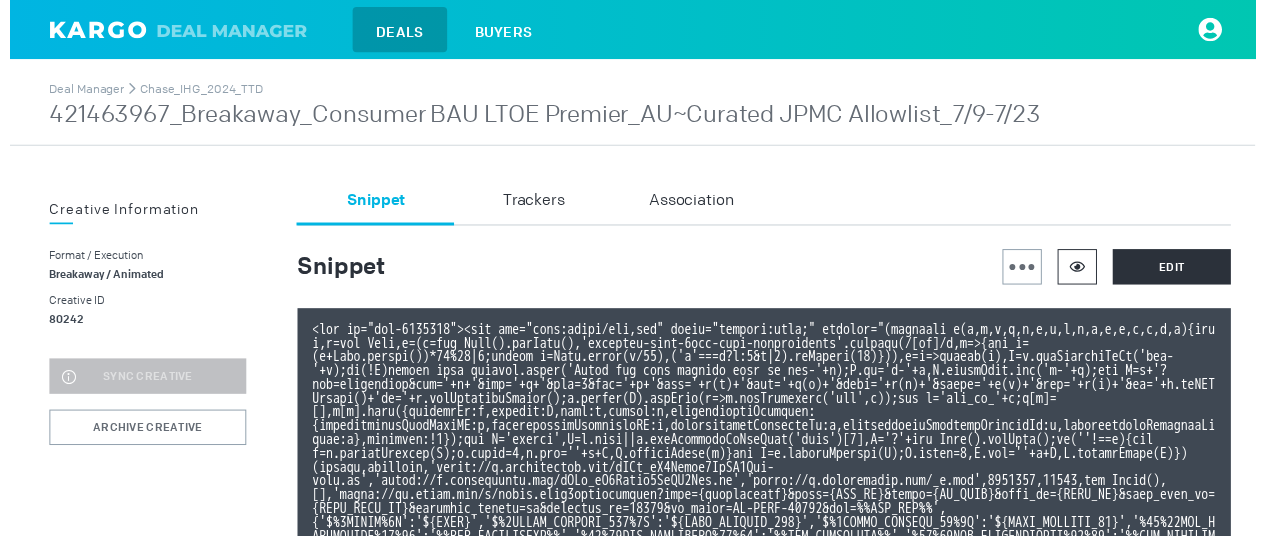 click at bounding box center [1084, 270] 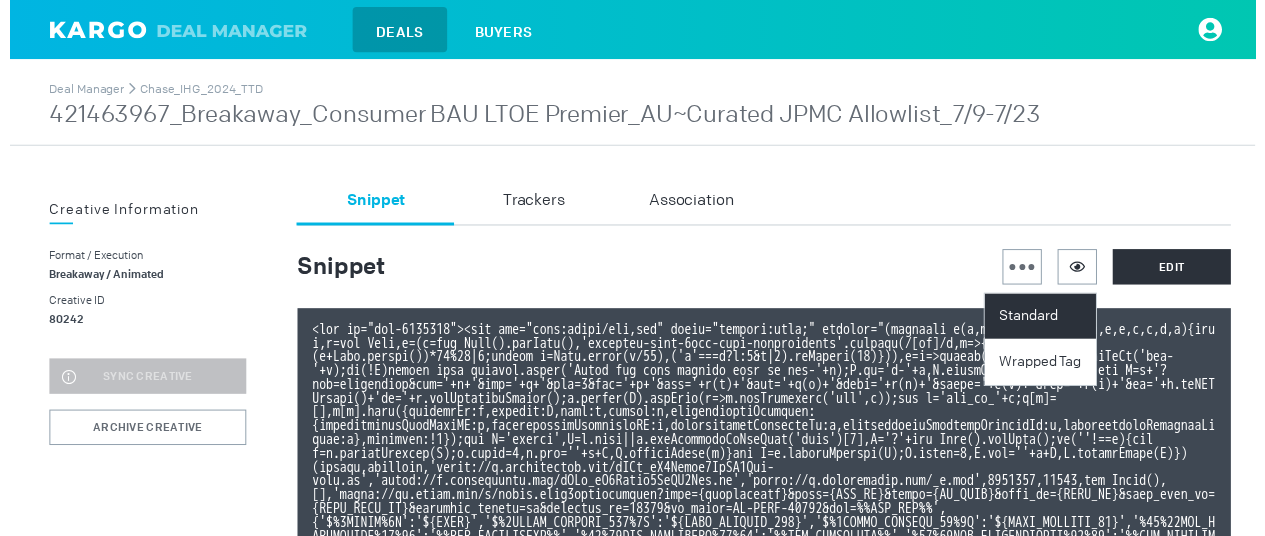 click on "Standard" at bounding box center [1049, 321] 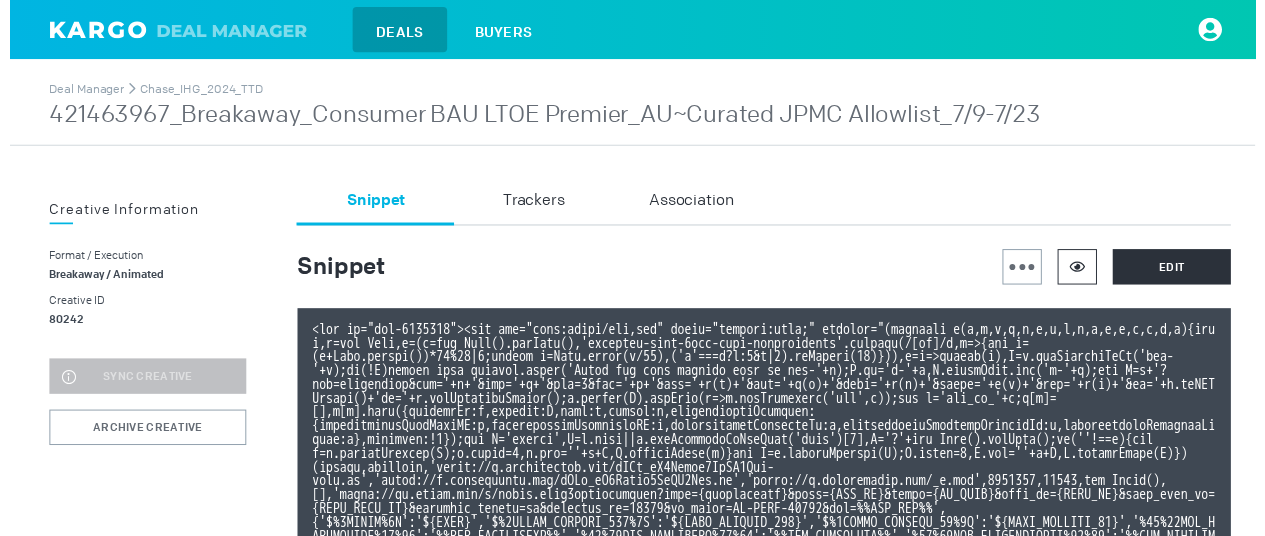 click at bounding box center [1084, 270] 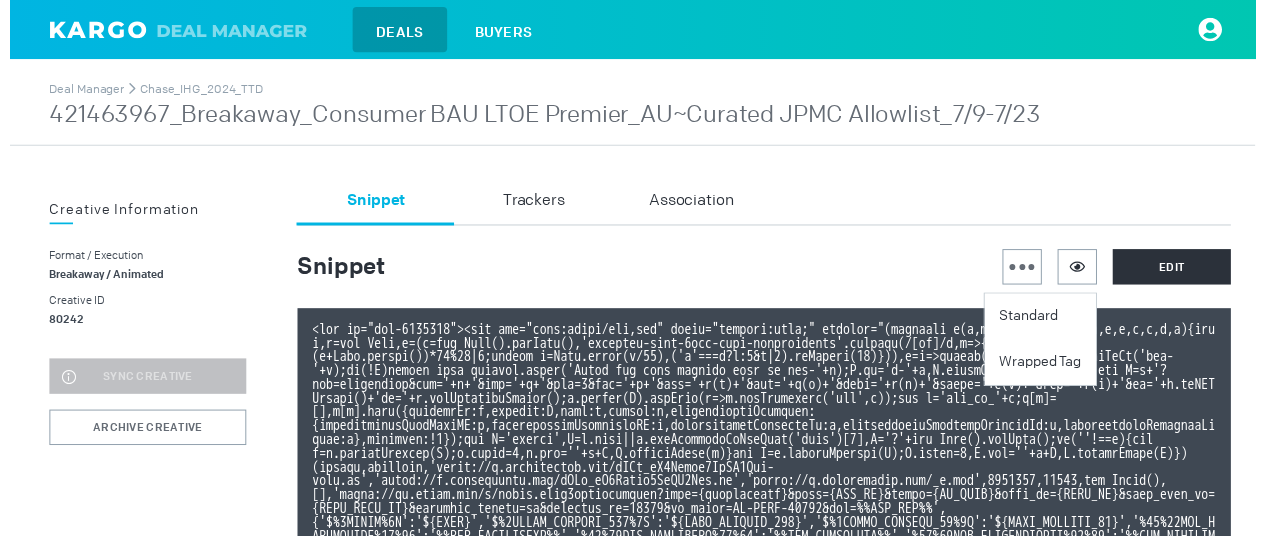 click on "Snippet  Standard   Wrapped Tag  Edit" at bounding box center (766, 739) 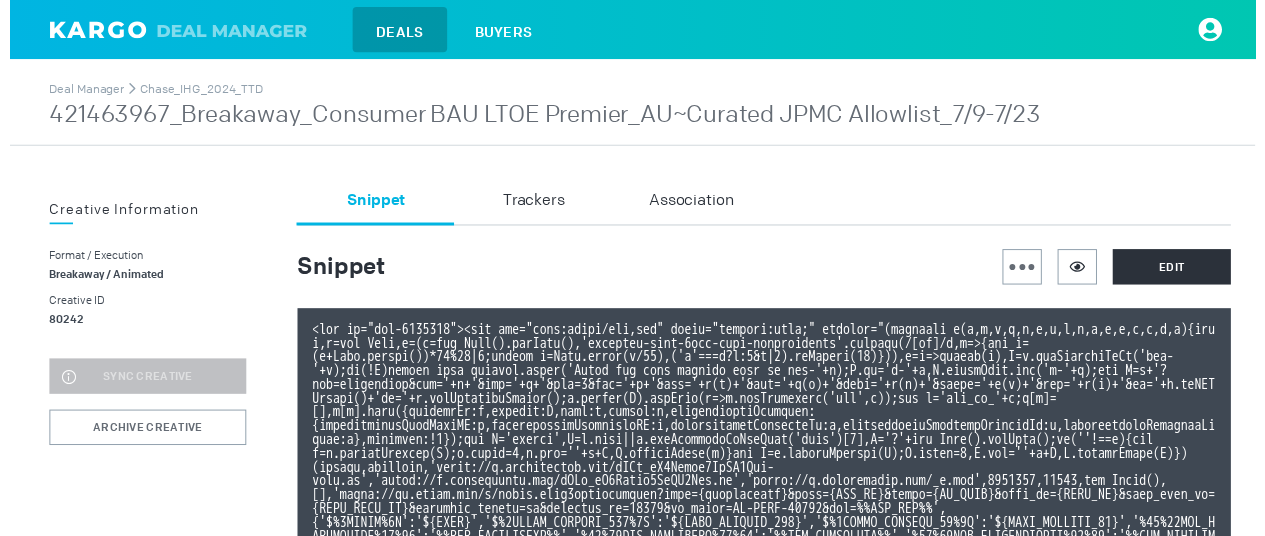 click at bounding box center (766, 769) 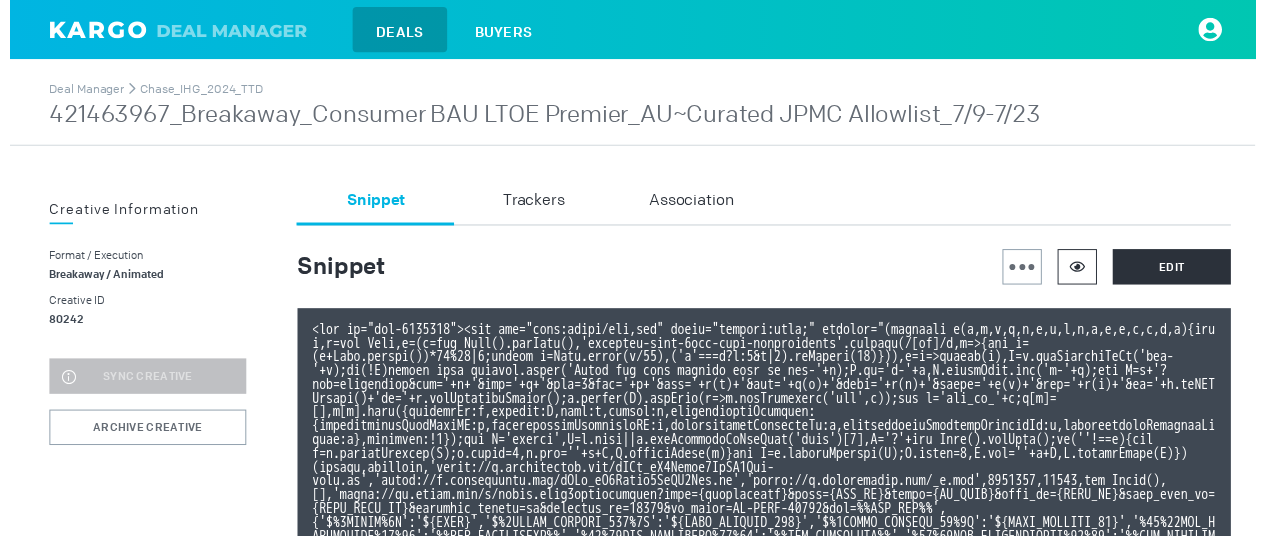 click at bounding box center (1084, 270) 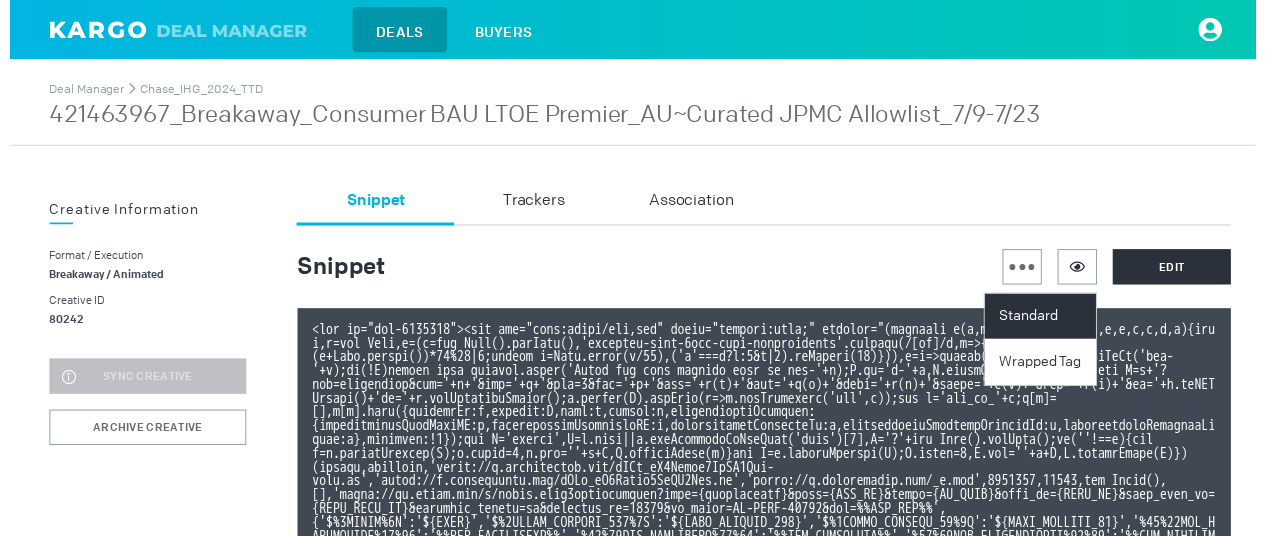 click on "Standard" at bounding box center (1049, 321) 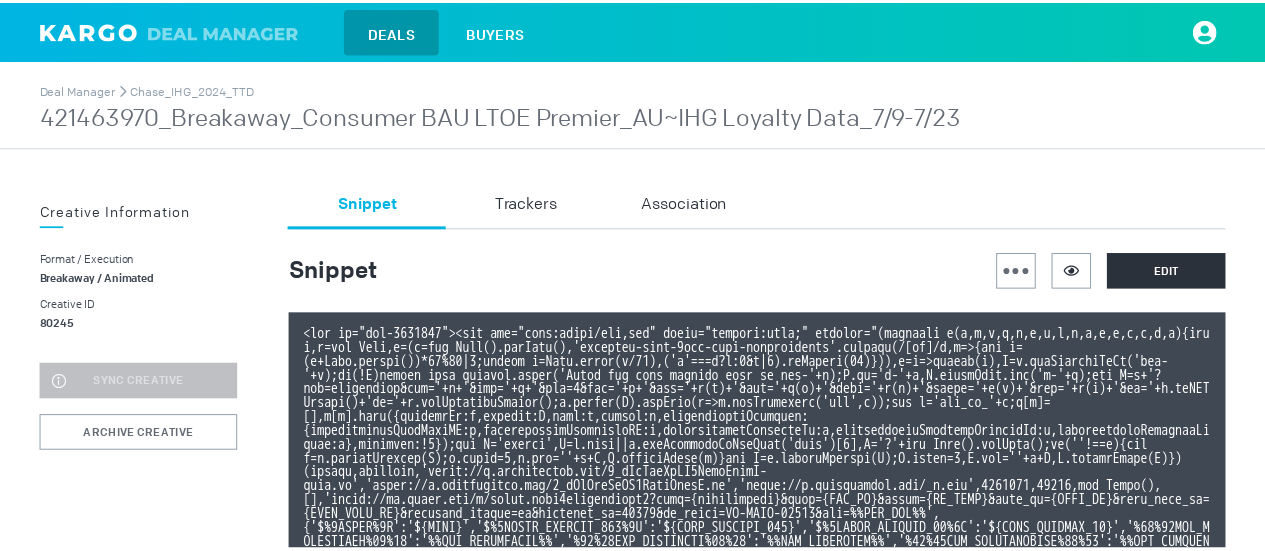 scroll, scrollTop: 0, scrollLeft: 0, axis: both 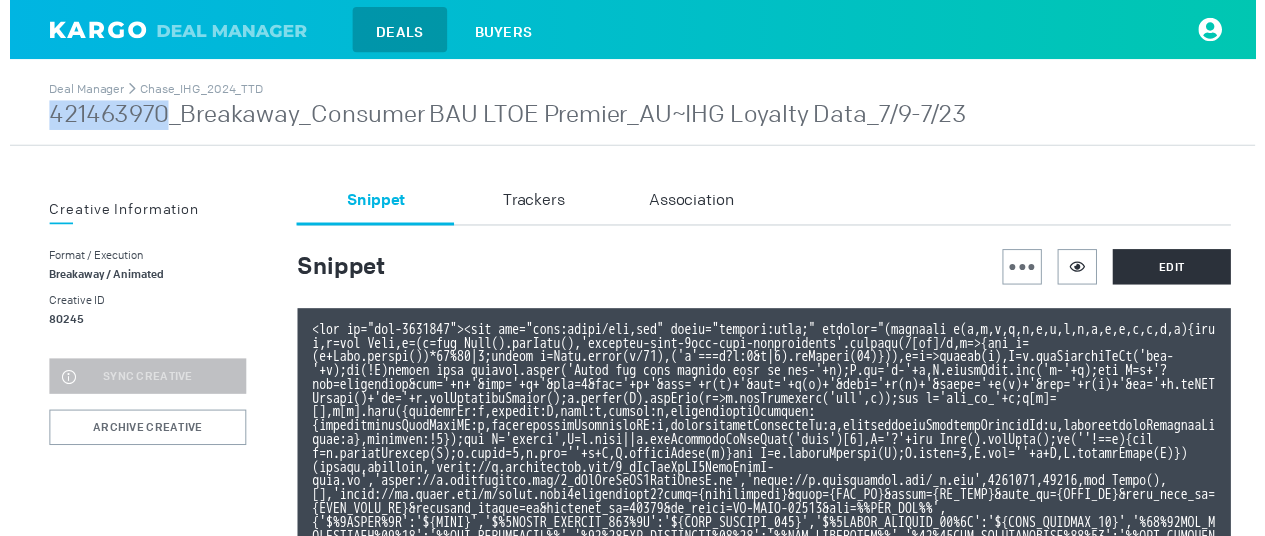 drag, startPoint x: 52, startPoint y: 116, endPoint x: 165, endPoint y: 117, distance: 113.004425 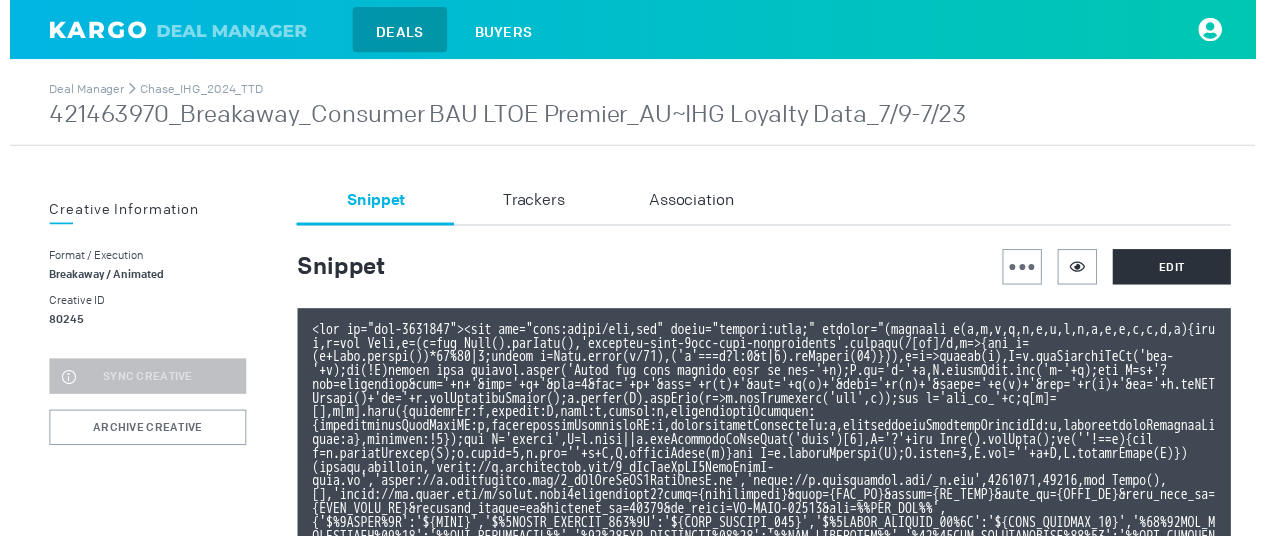 click on "Snippet Edit" at bounding box center [766, 739] 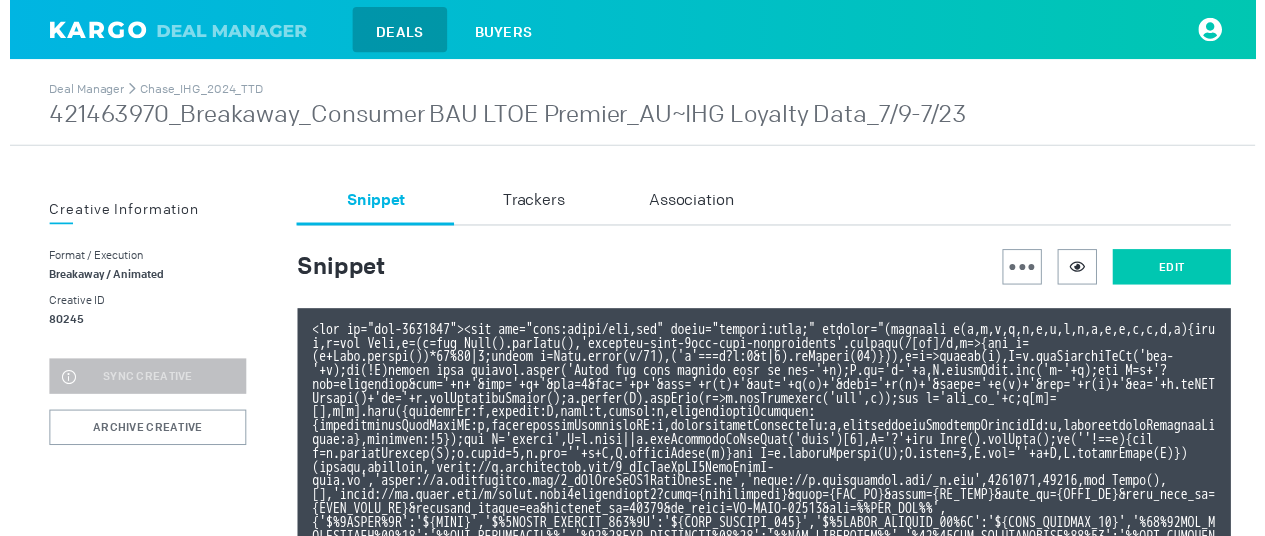 click on "Edit" at bounding box center (1180, 271) 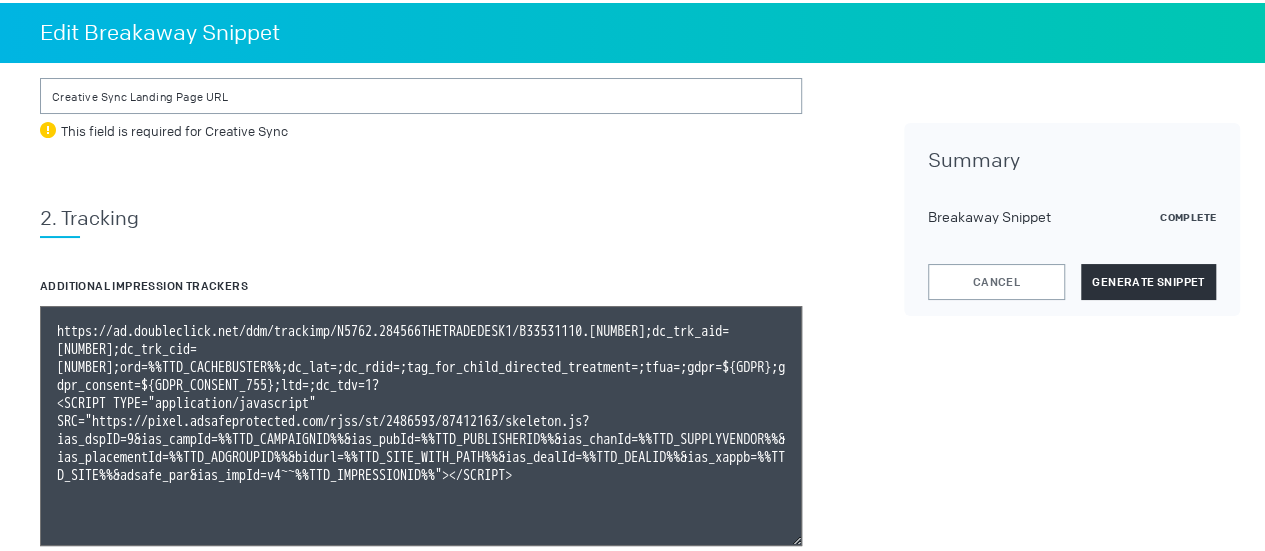 scroll, scrollTop: 1046, scrollLeft: 0, axis: vertical 